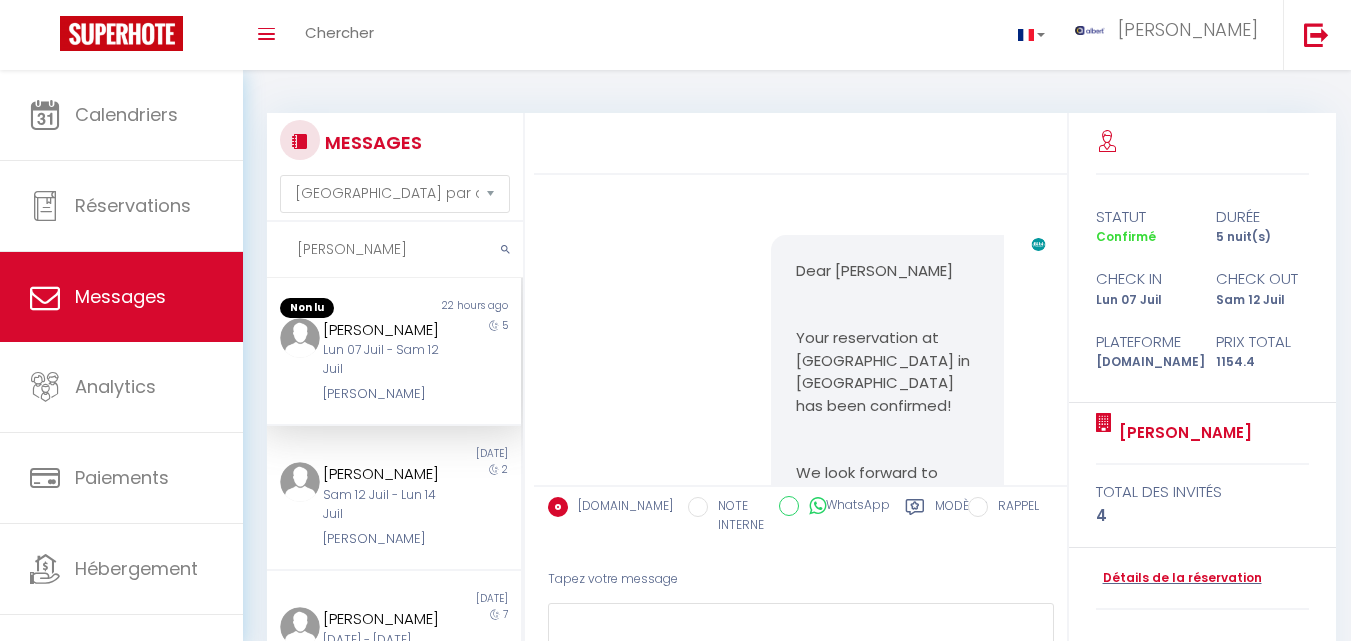 select on "message" 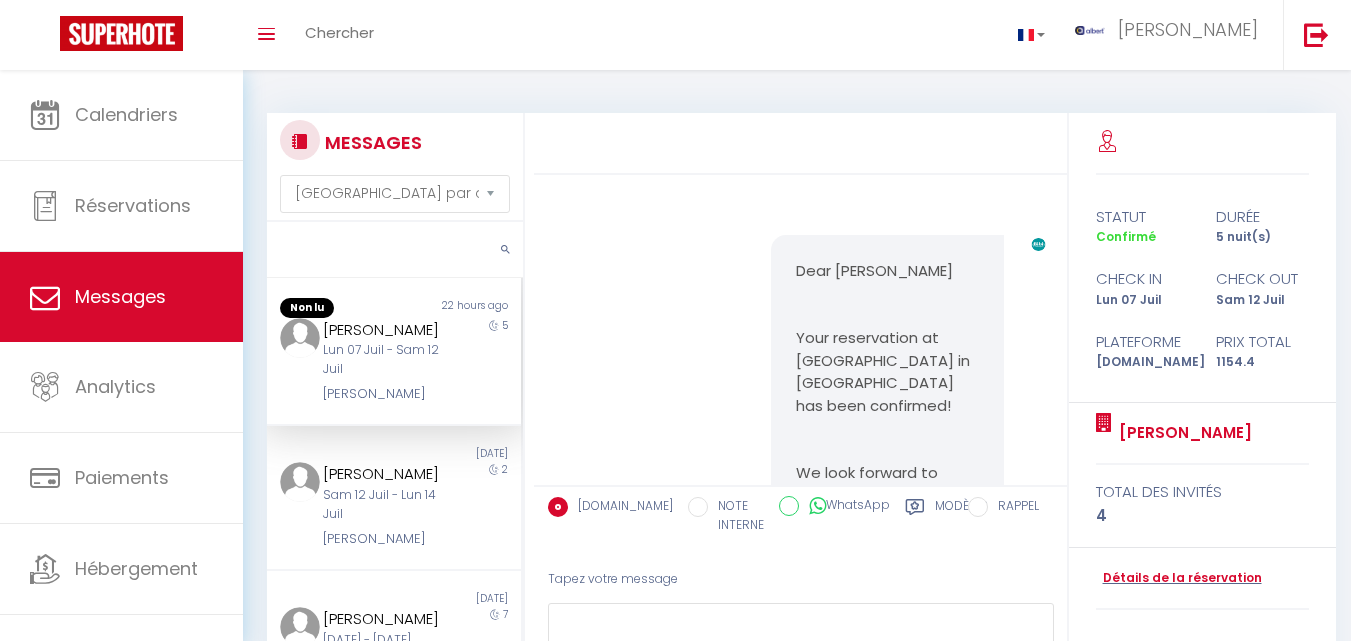 scroll, scrollTop: 128, scrollLeft: 0, axis: vertical 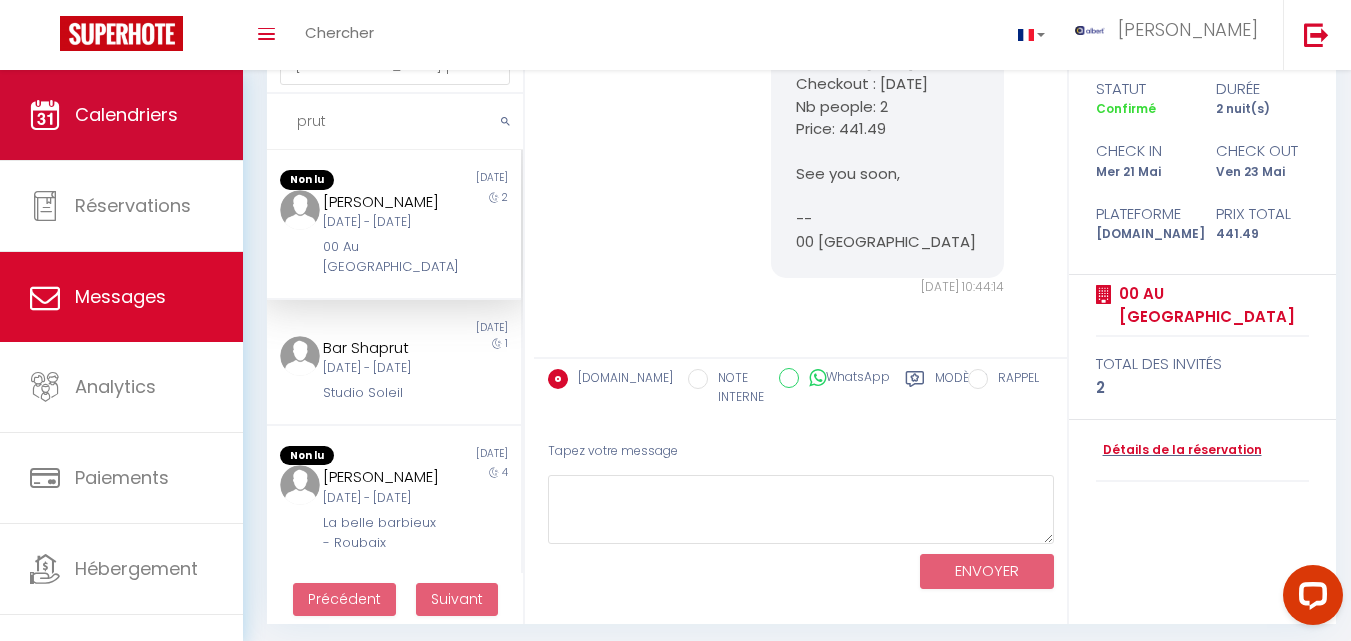 drag, startPoint x: 369, startPoint y: 117, endPoint x: 180, endPoint y: 121, distance: 189.04233 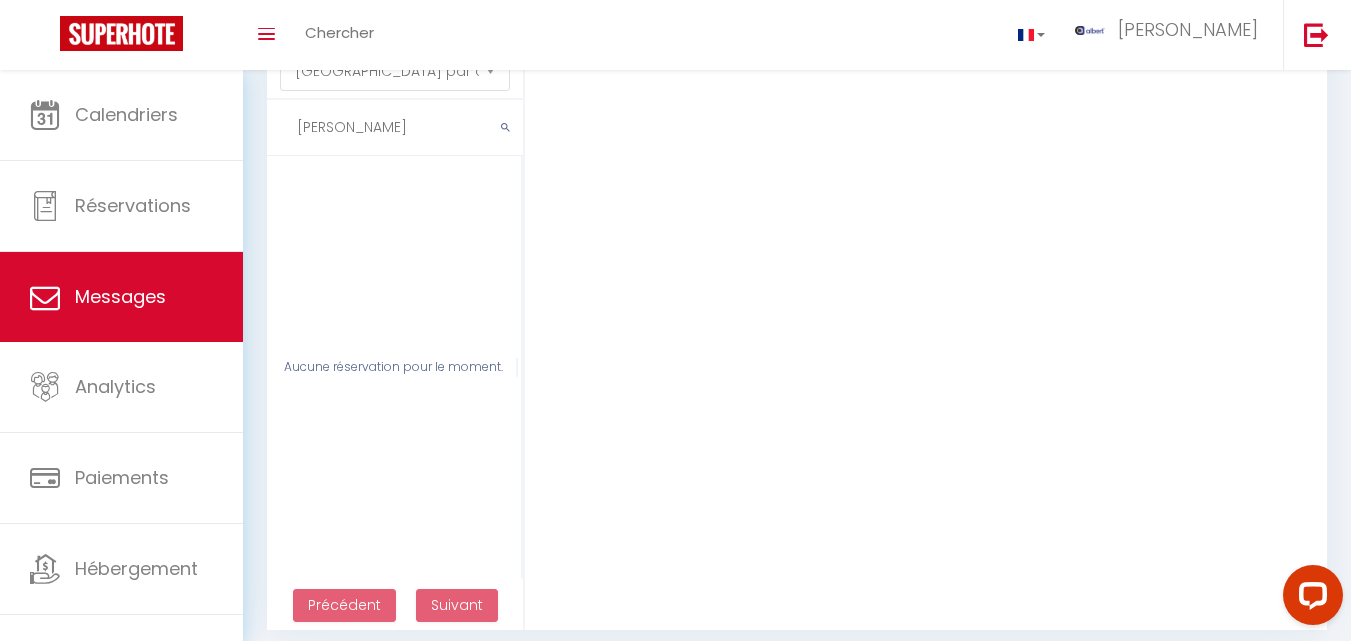 scroll, scrollTop: 0, scrollLeft: 0, axis: both 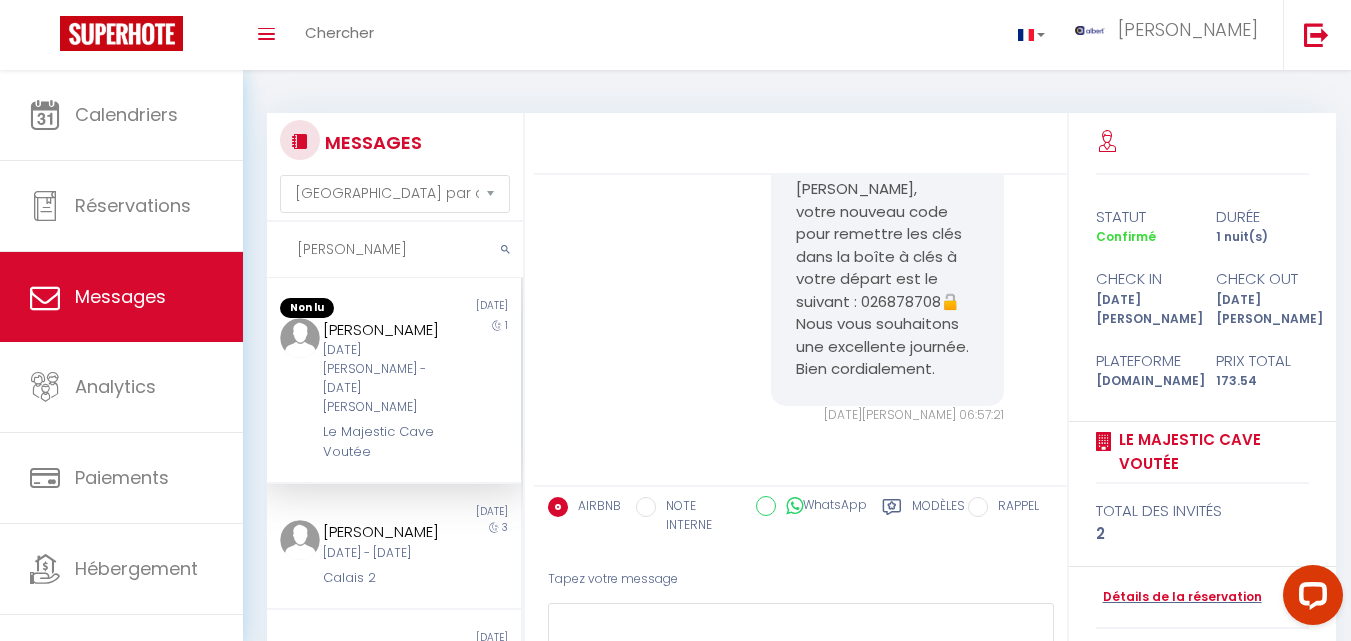 drag, startPoint x: 369, startPoint y: 262, endPoint x: 273, endPoint y: 261, distance: 96.00521 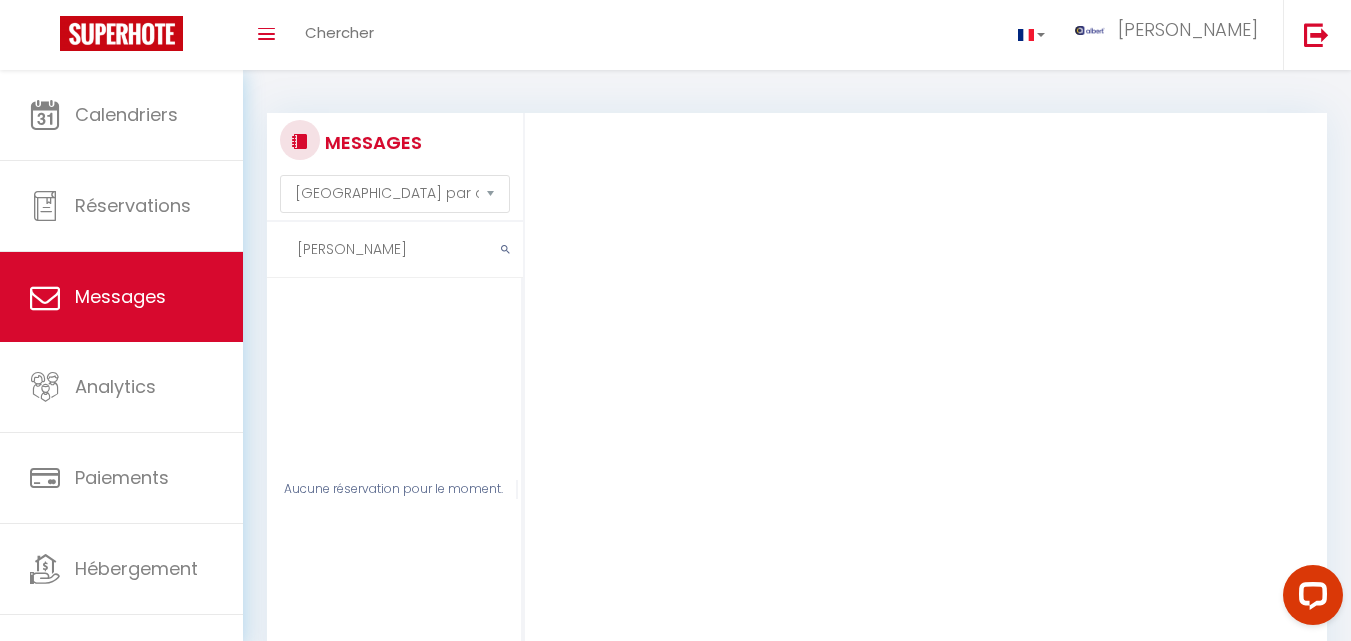 paste on "CB STUDIO 201" 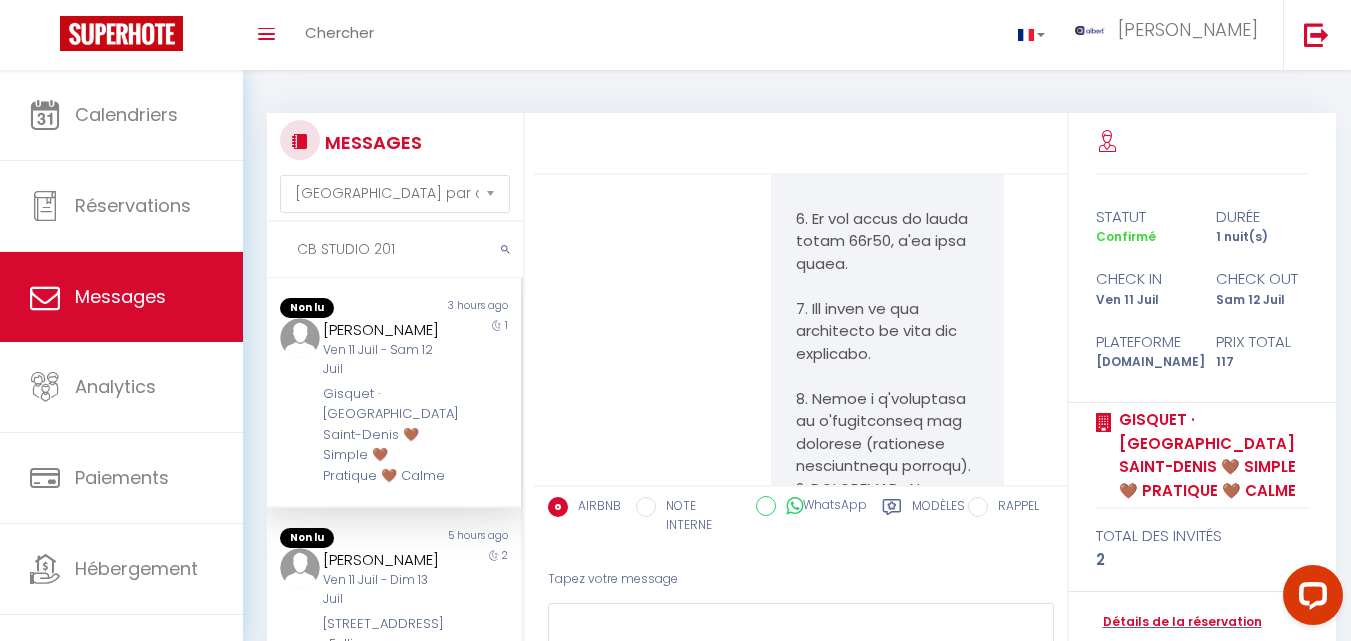 scroll, scrollTop: 17000, scrollLeft: 0, axis: vertical 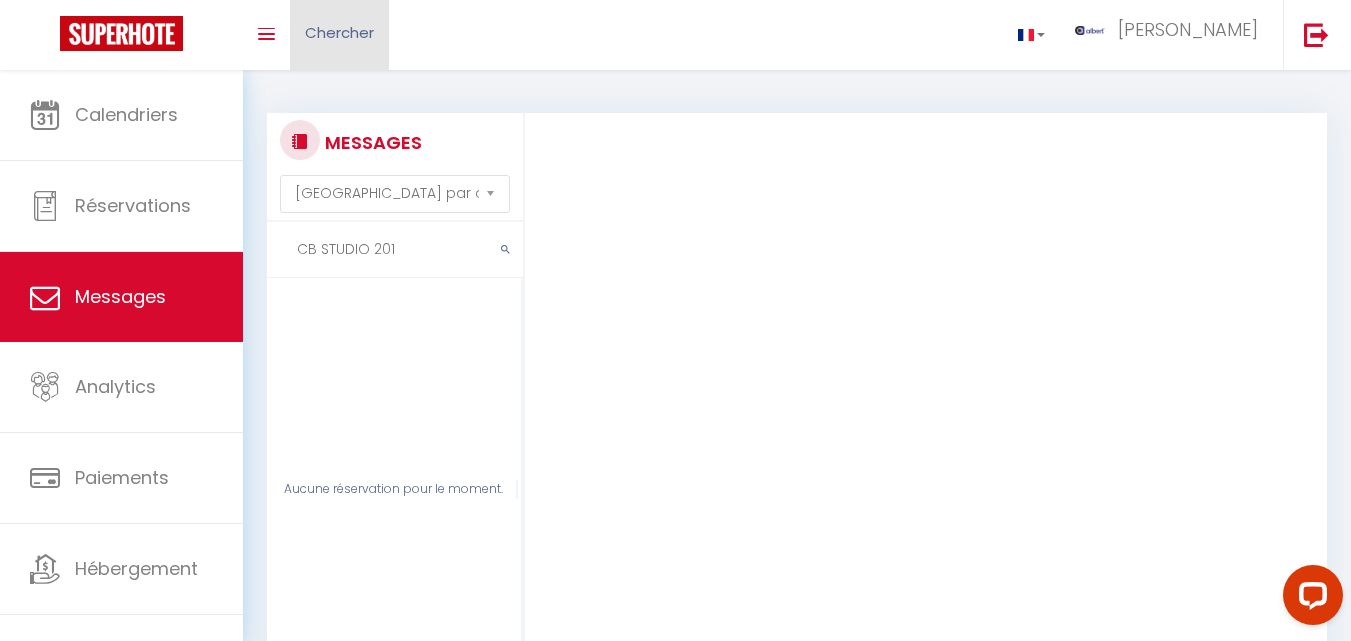 type on "CB STUDIO 201" 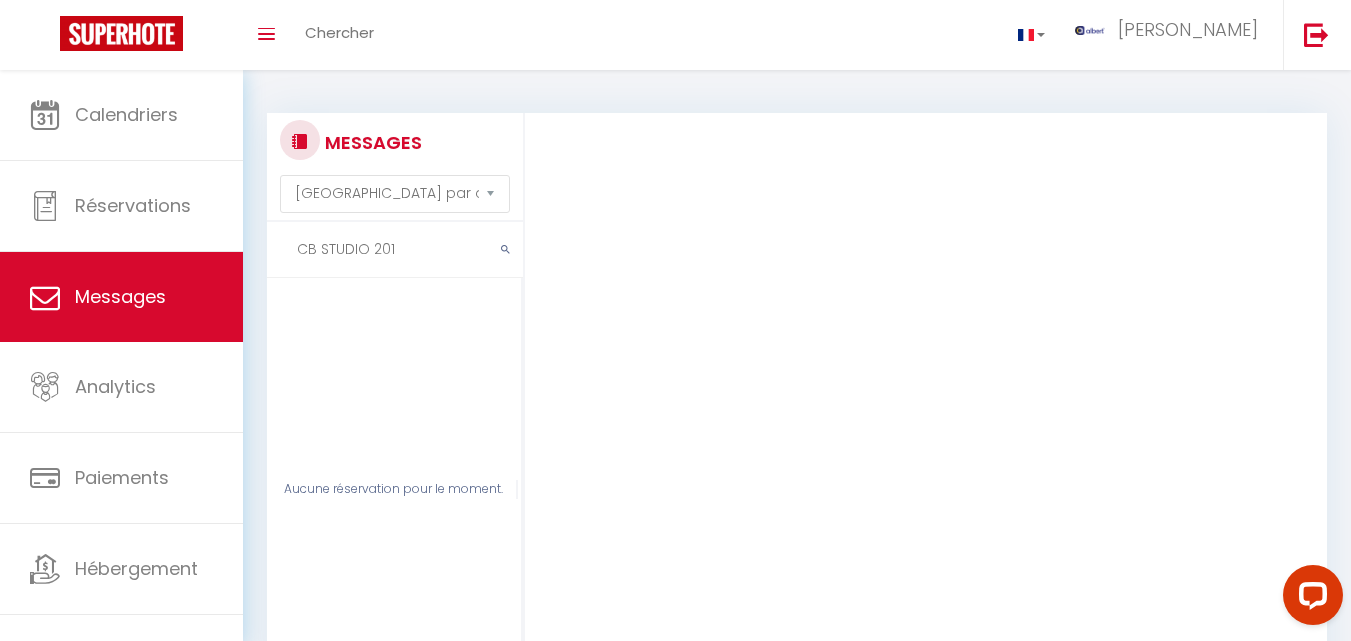 drag, startPoint x: 422, startPoint y: 252, endPoint x: 286, endPoint y: 243, distance: 136.29747 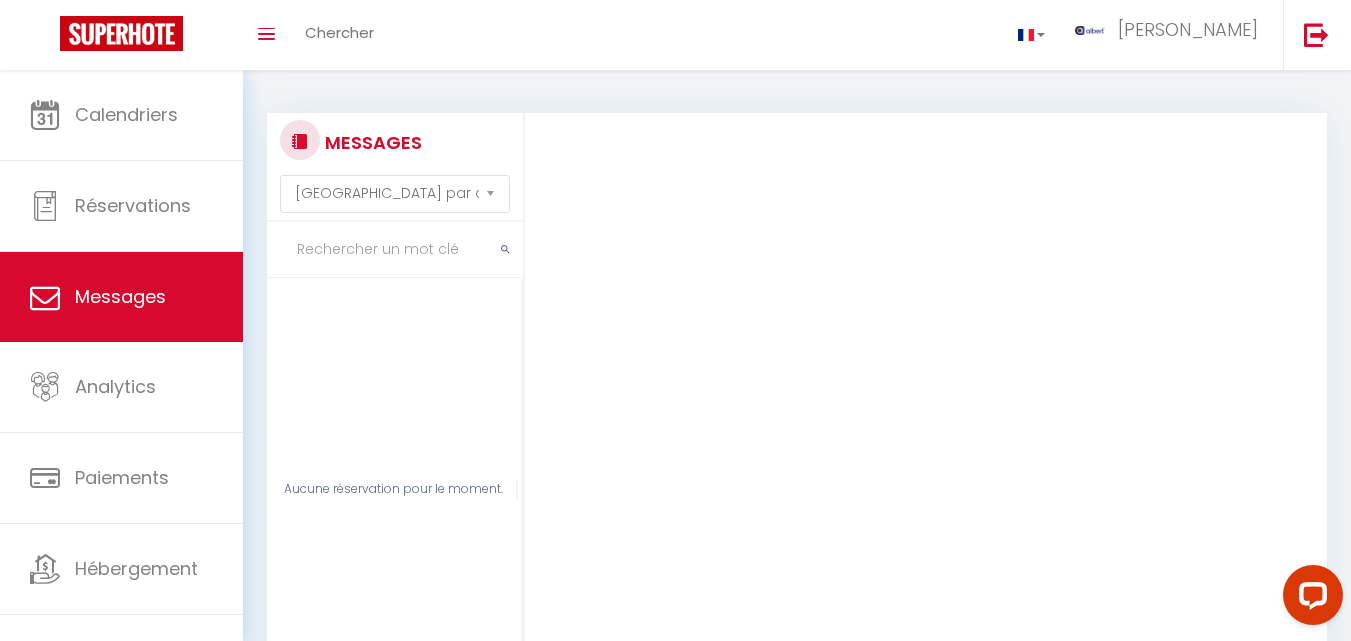 click at bounding box center [395, 250] 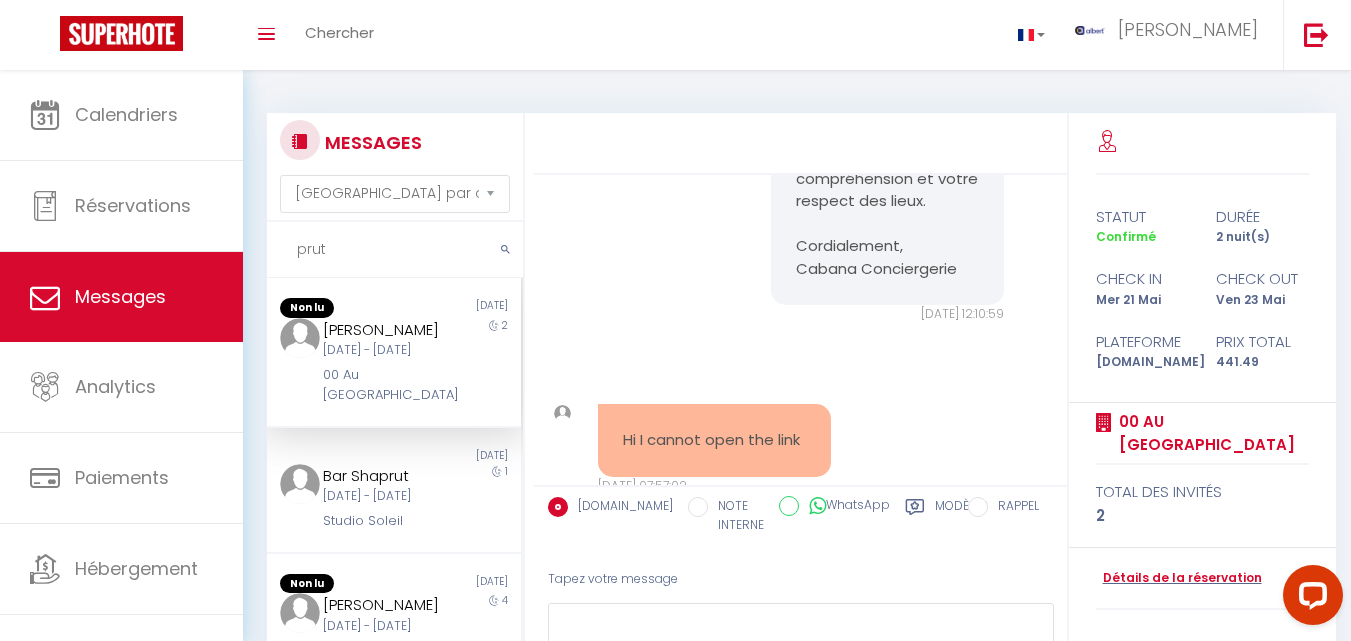 scroll, scrollTop: 26278, scrollLeft: 0, axis: vertical 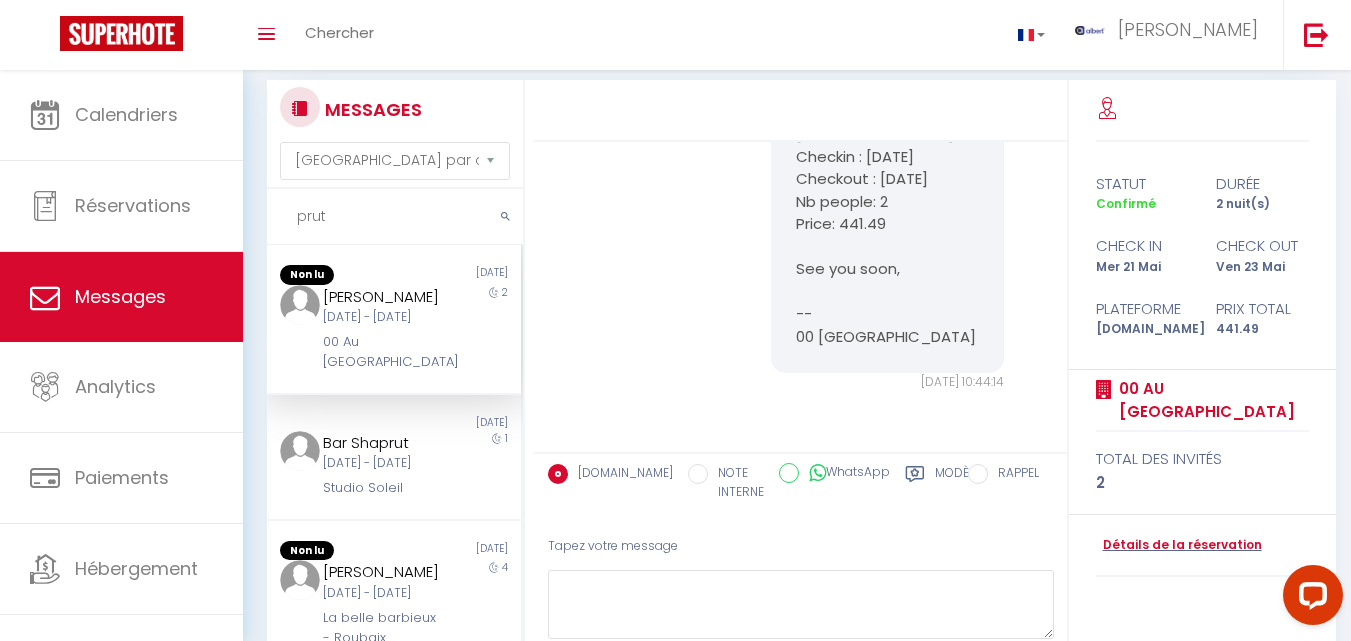 drag, startPoint x: 344, startPoint y: 214, endPoint x: 247, endPoint y: 202, distance: 97.73945 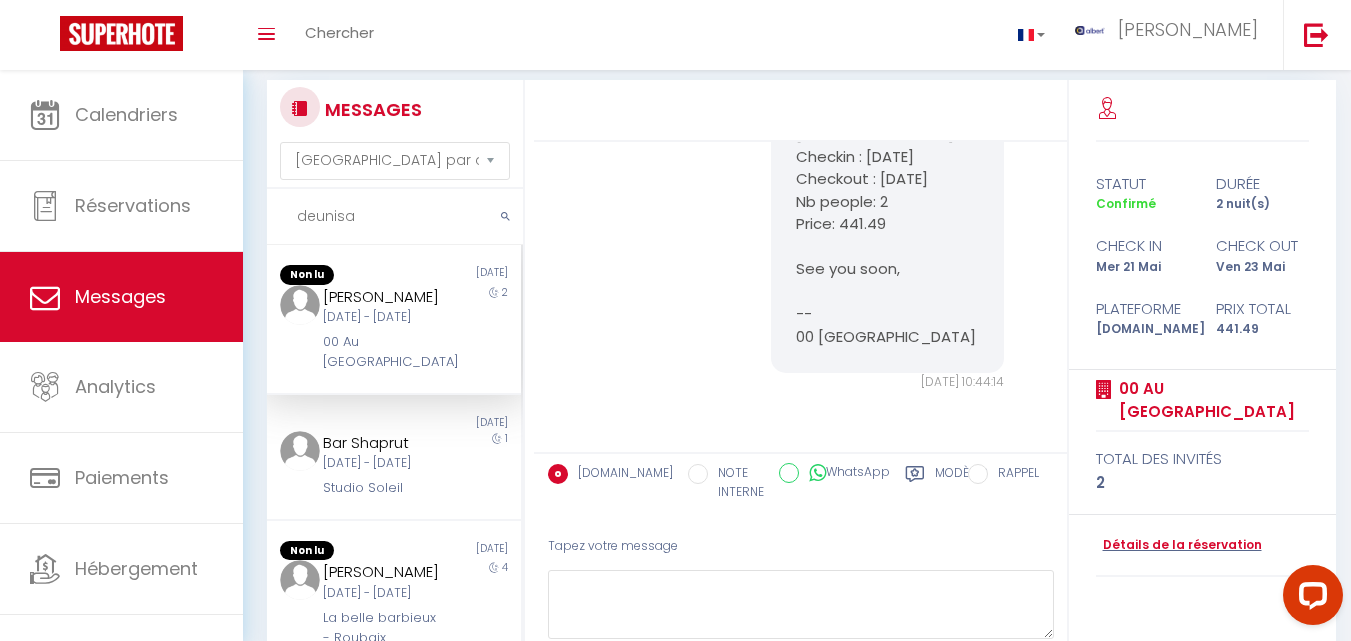 click on "deunisa" at bounding box center (395, 217) 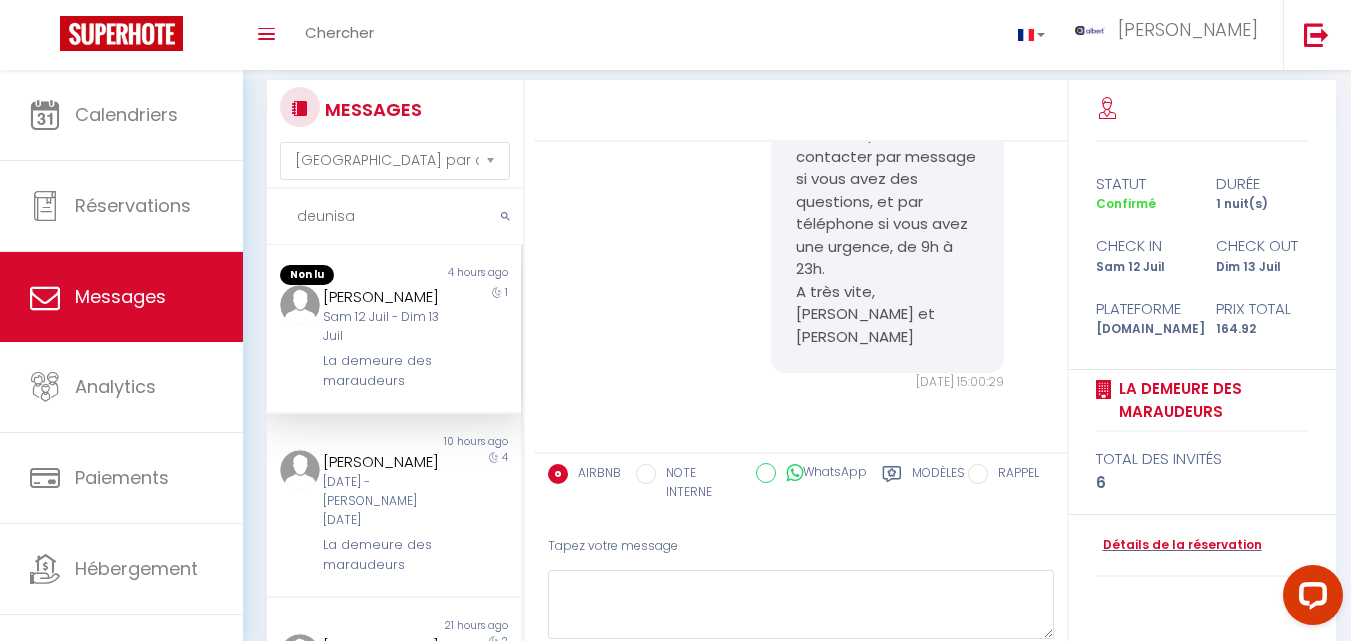 scroll, scrollTop: 6362, scrollLeft: 0, axis: vertical 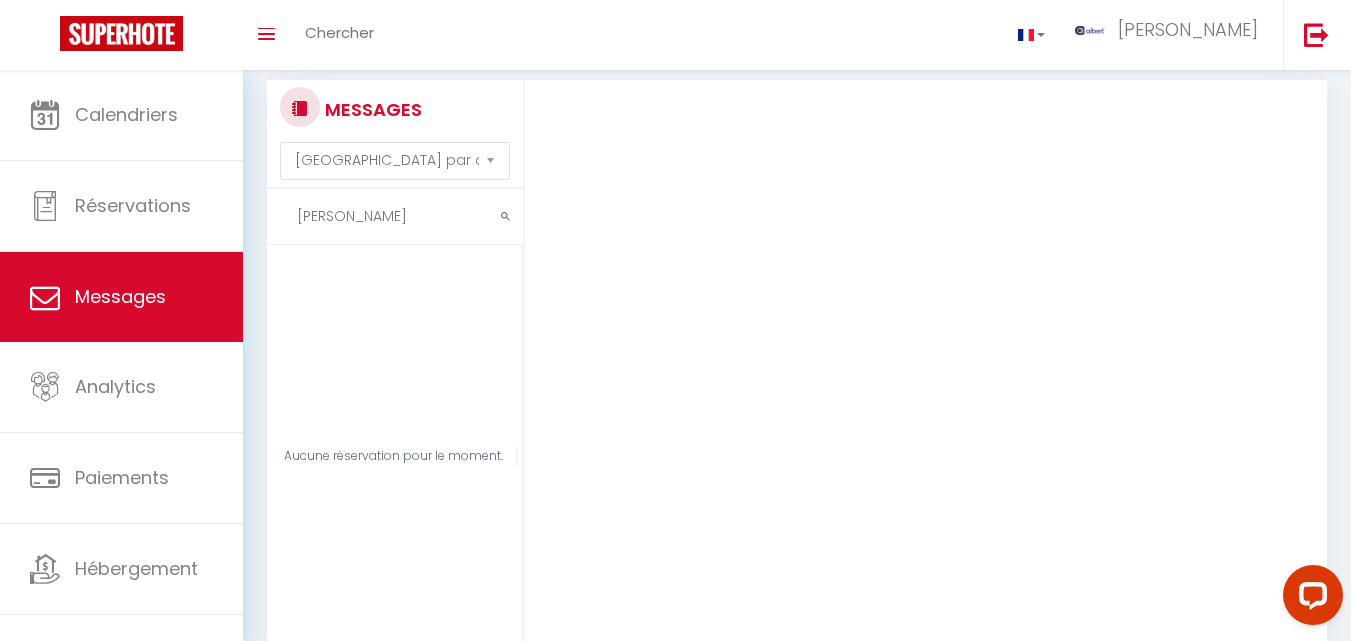 click on "[PERSON_NAME]" at bounding box center (395, 217) 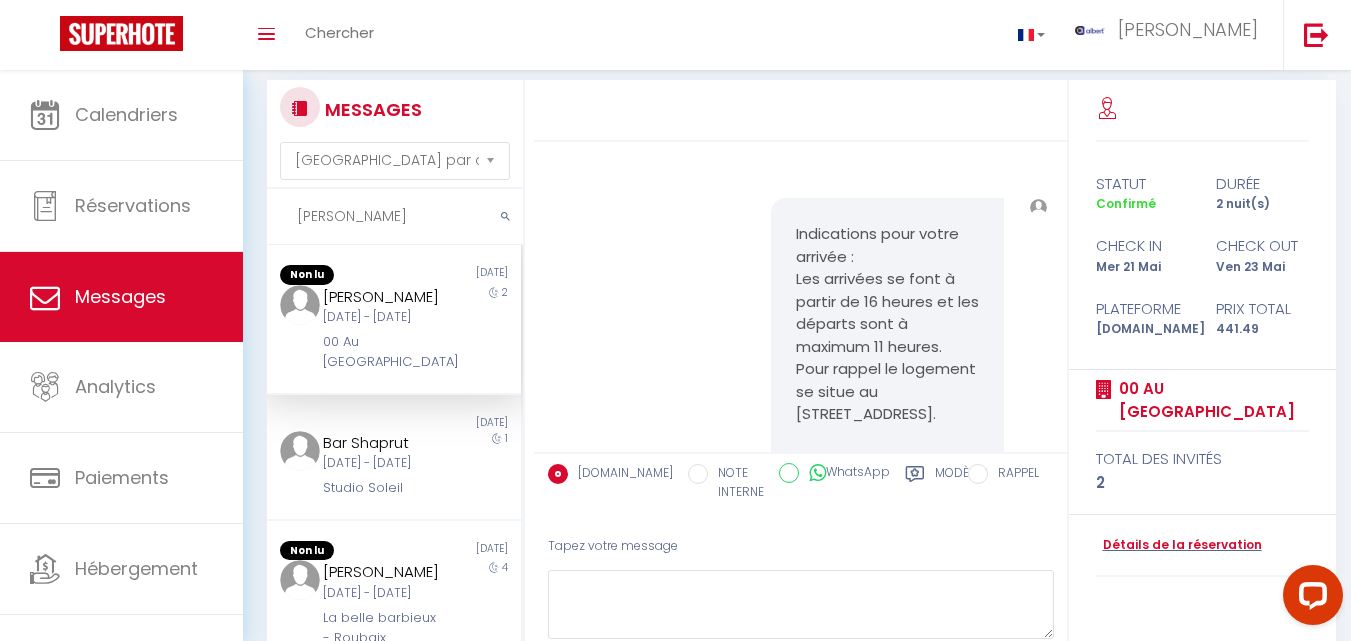scroll, scrollTop: 26278, scrollLeft: 0, axis: vertical 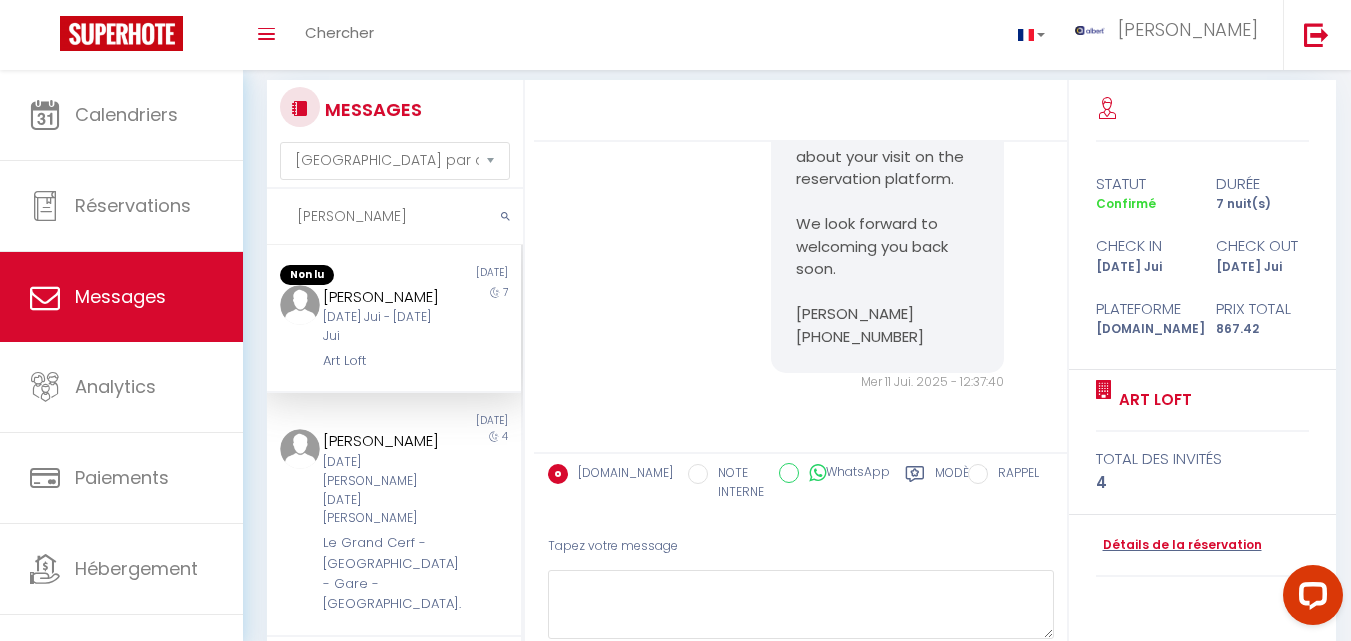 type on "[PERSON_NAME]" 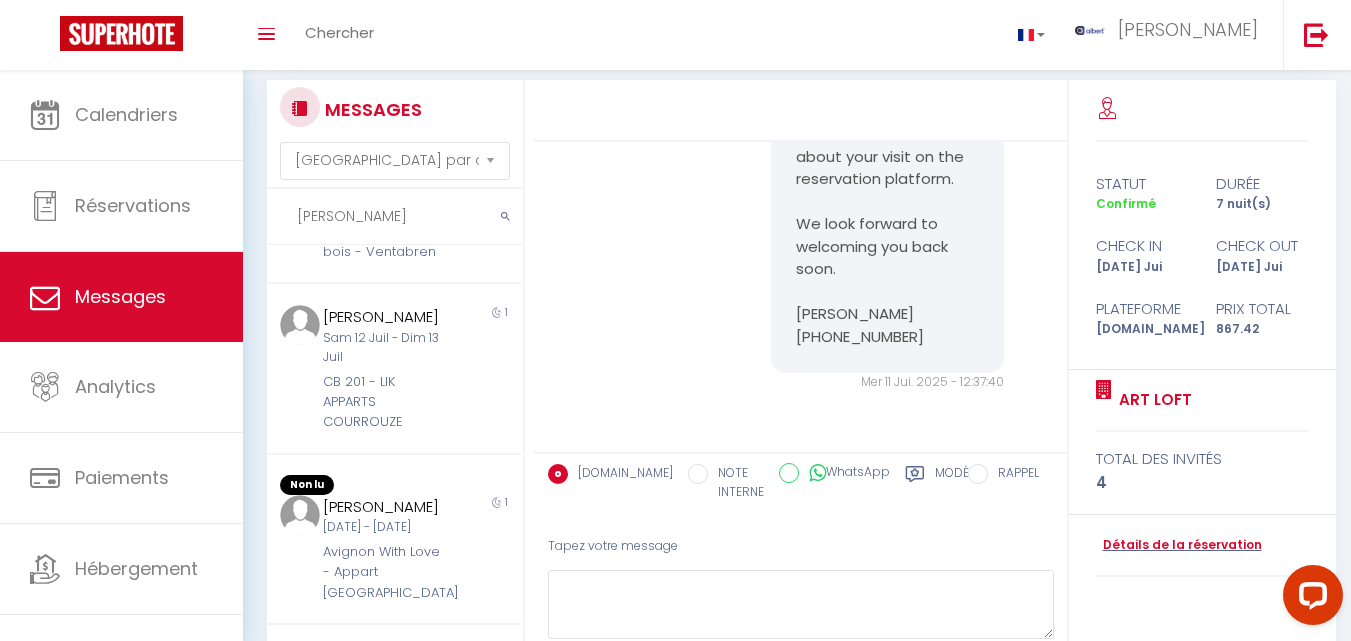 scroll, scrollTop: 867, scrollLeft: 0, axis: vertical 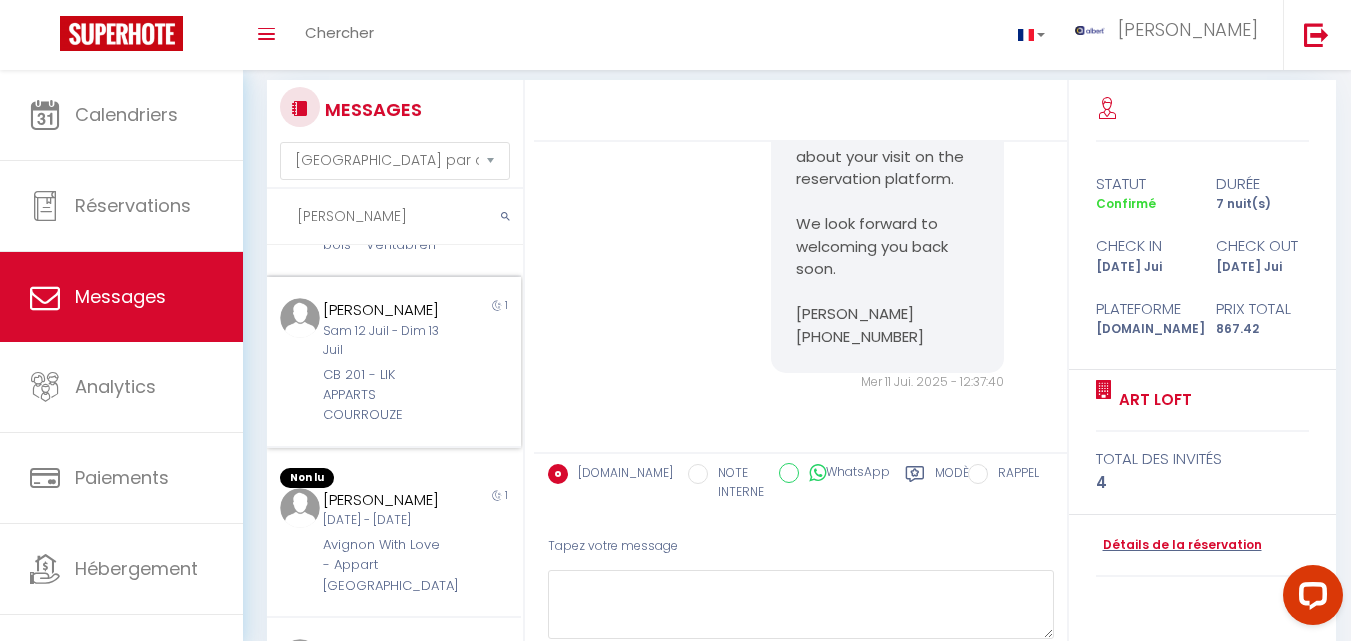 click on "1" at bounding box center [490, 362] 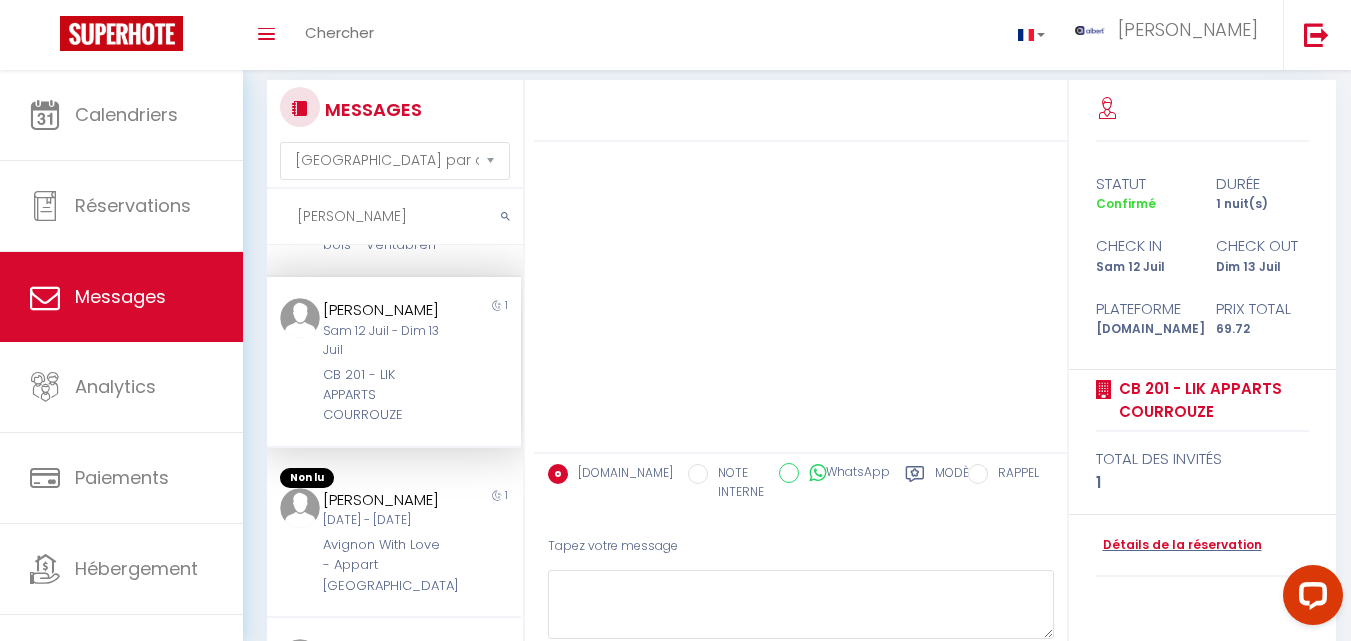 scroll, scrollTop: 0, scrollLeft: 0, axis: both 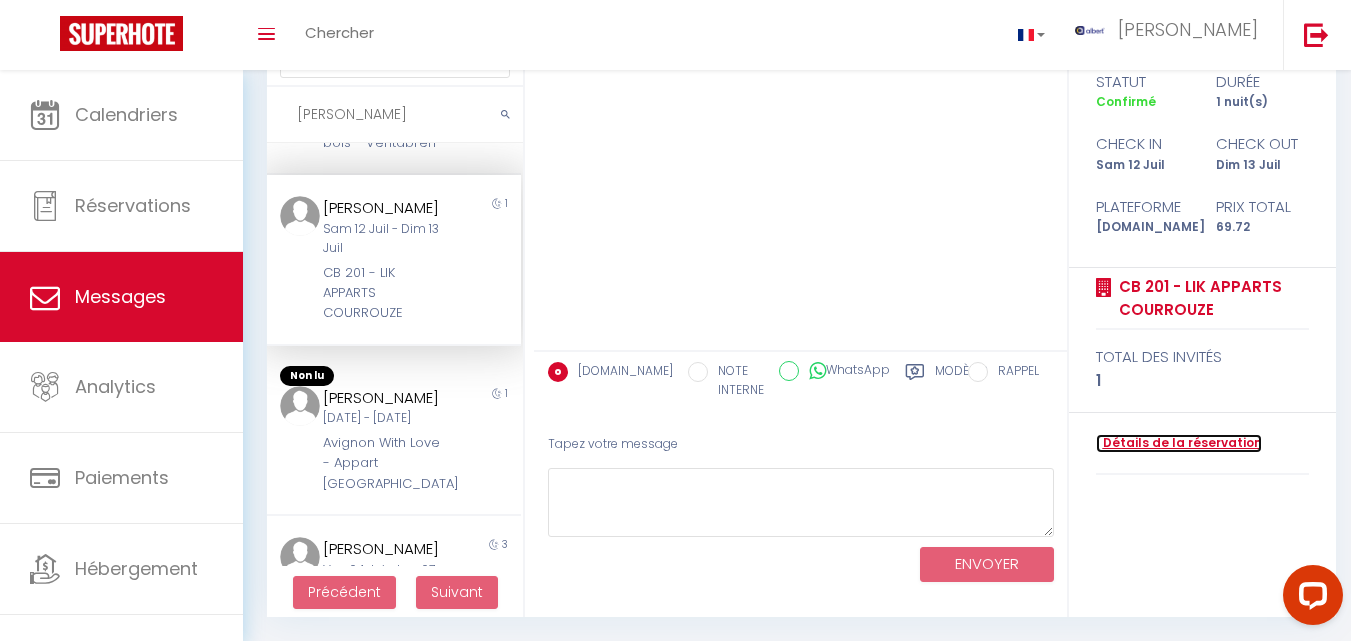 click on "Détails de la réservation" at bounding box center (1179, 443) 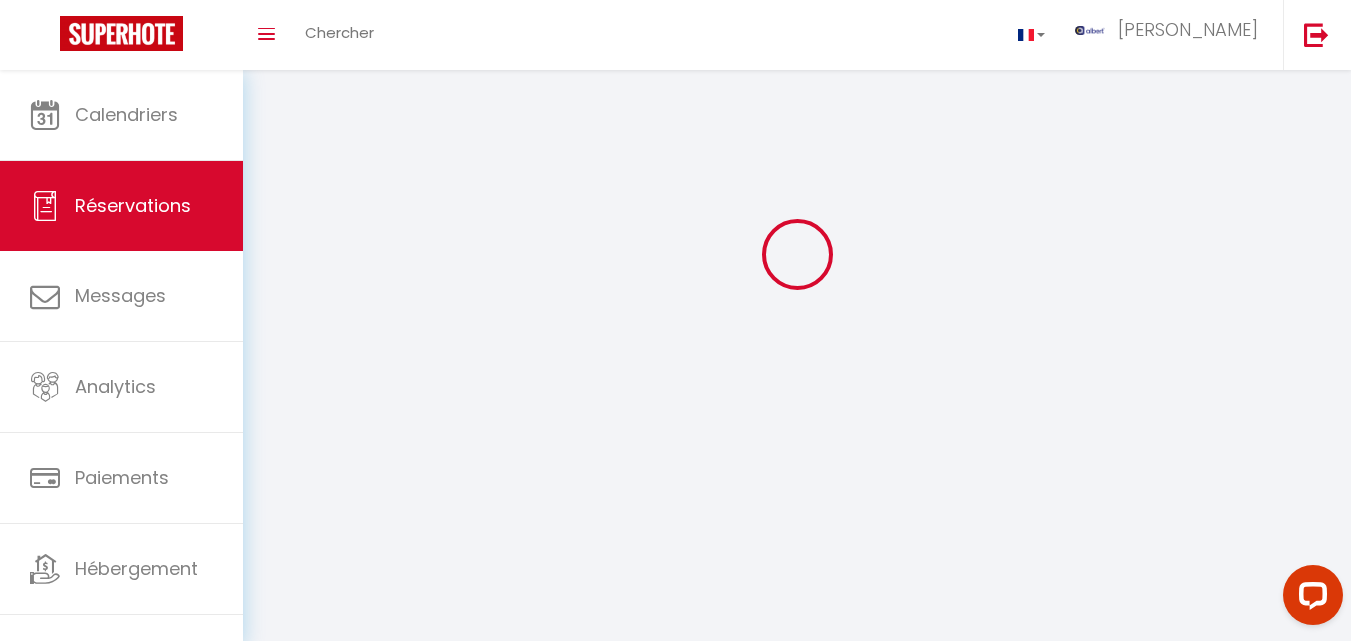 scroll, scrollTop: 0, scrollLeft: 0, axis: both 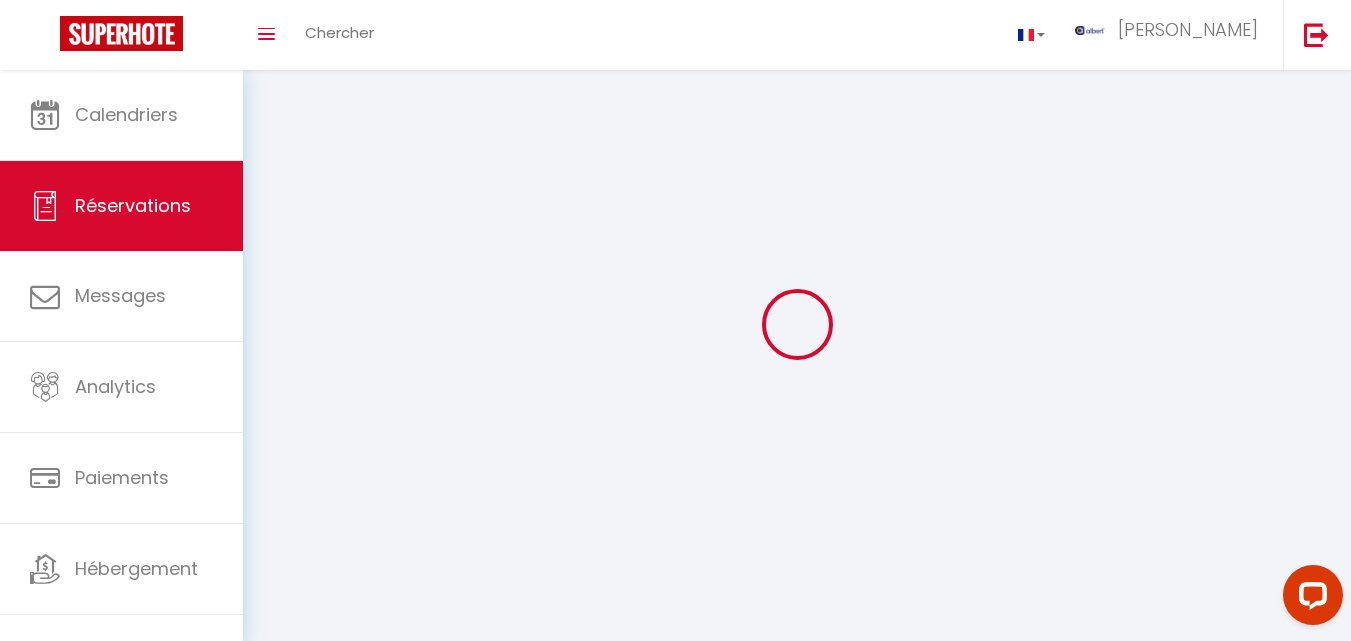 select 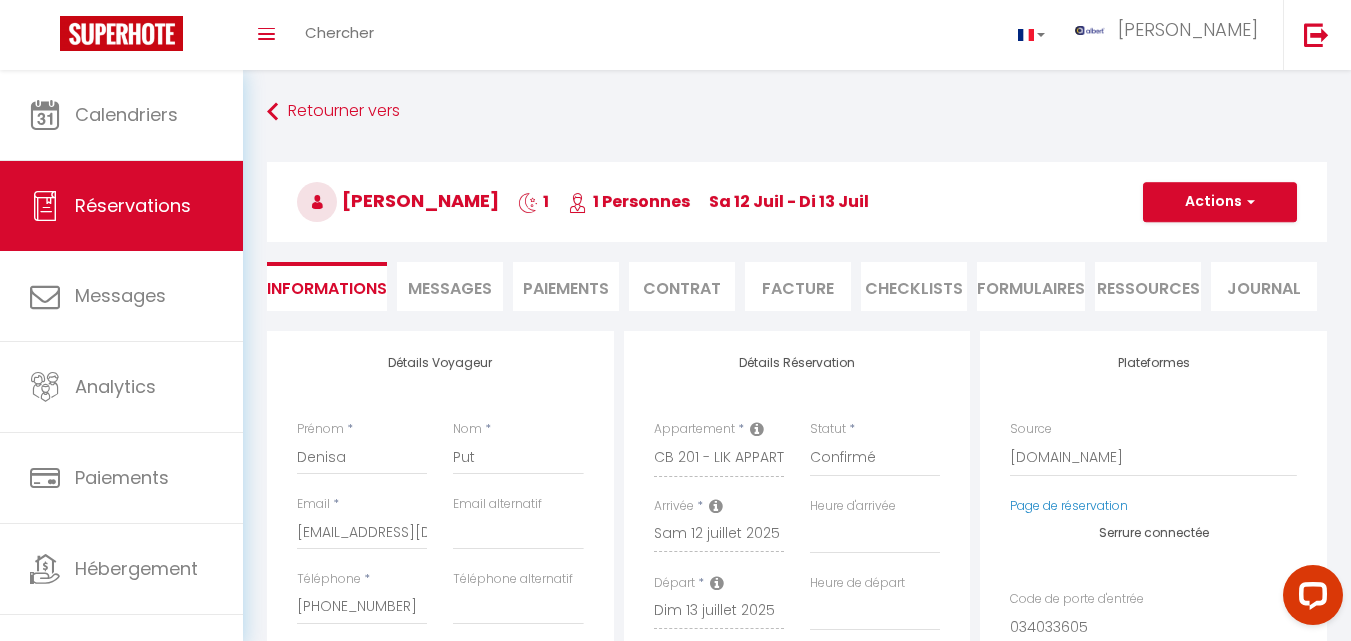 select 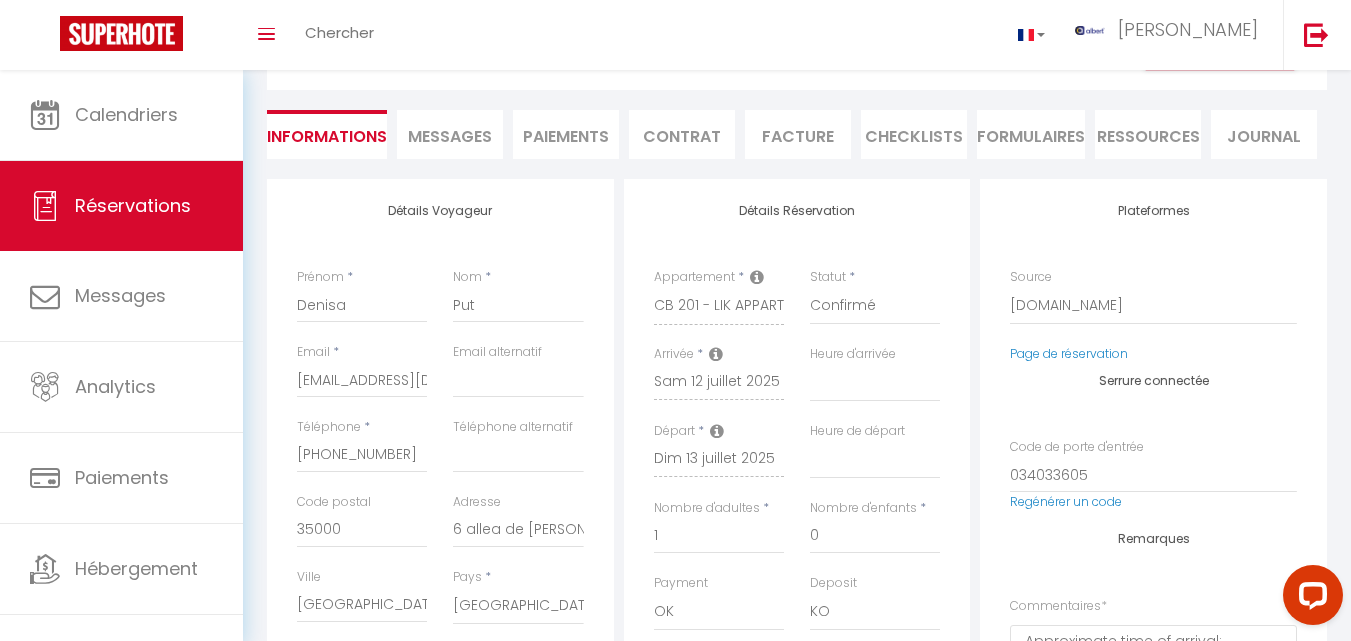 scroll, scrollTop: 167, scrollLeft: 0, axis: vertical 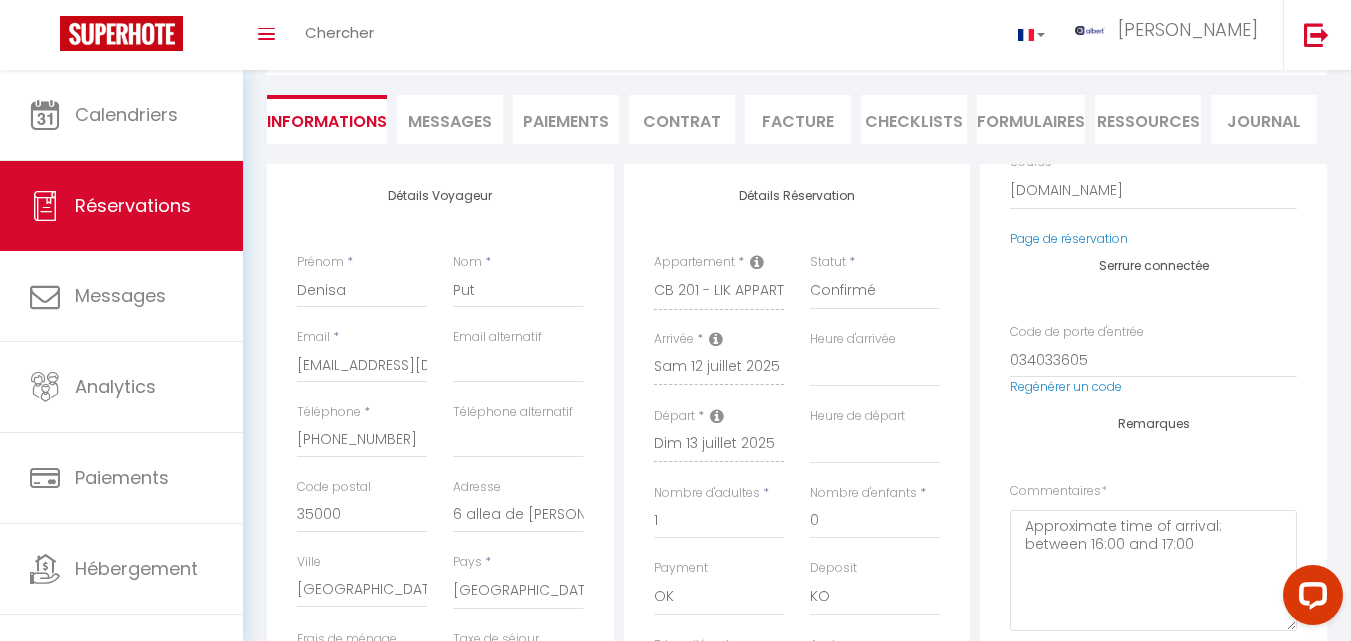click on "Messages" at bounding box center (450, 121) 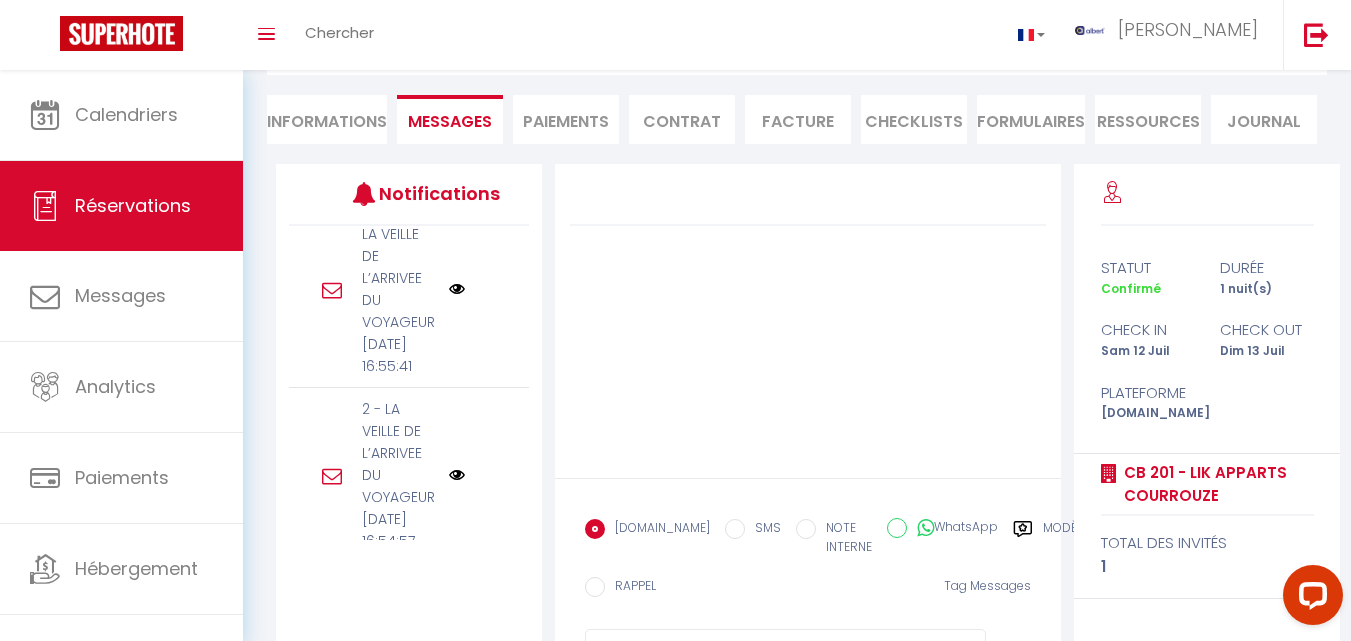 scroll, scrollTop: 320, scrollLeft: 0, axis: vertical 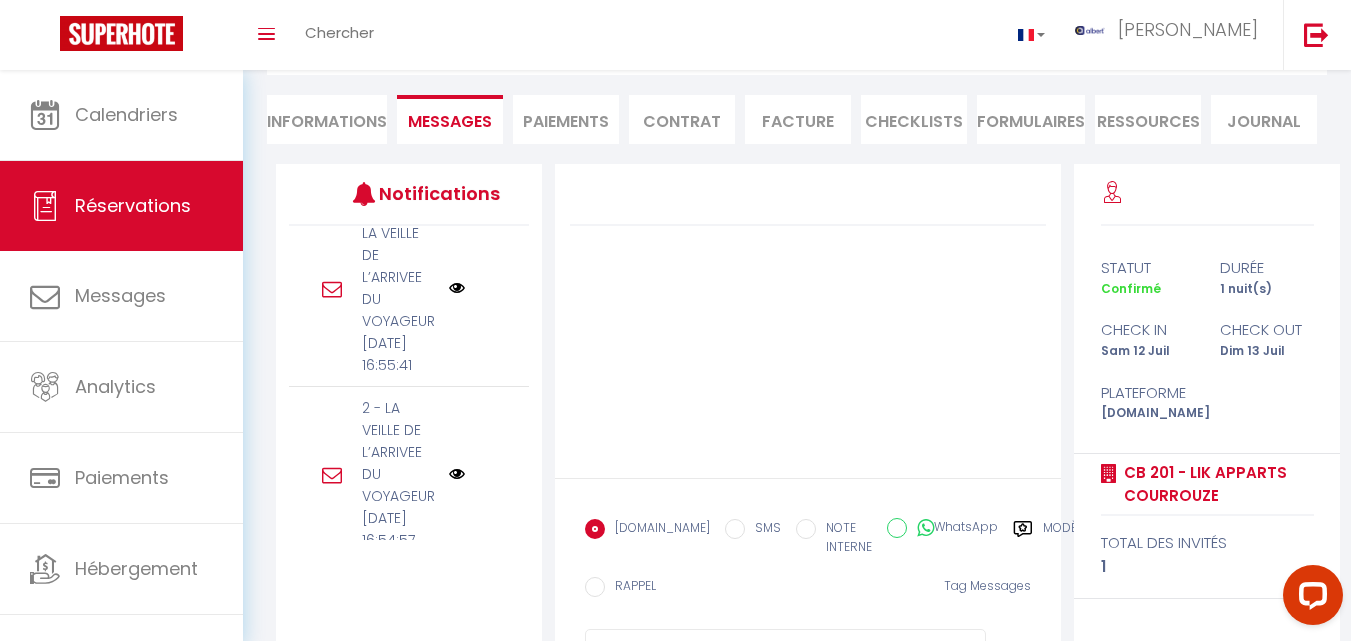click at bounding box center (457, 288) 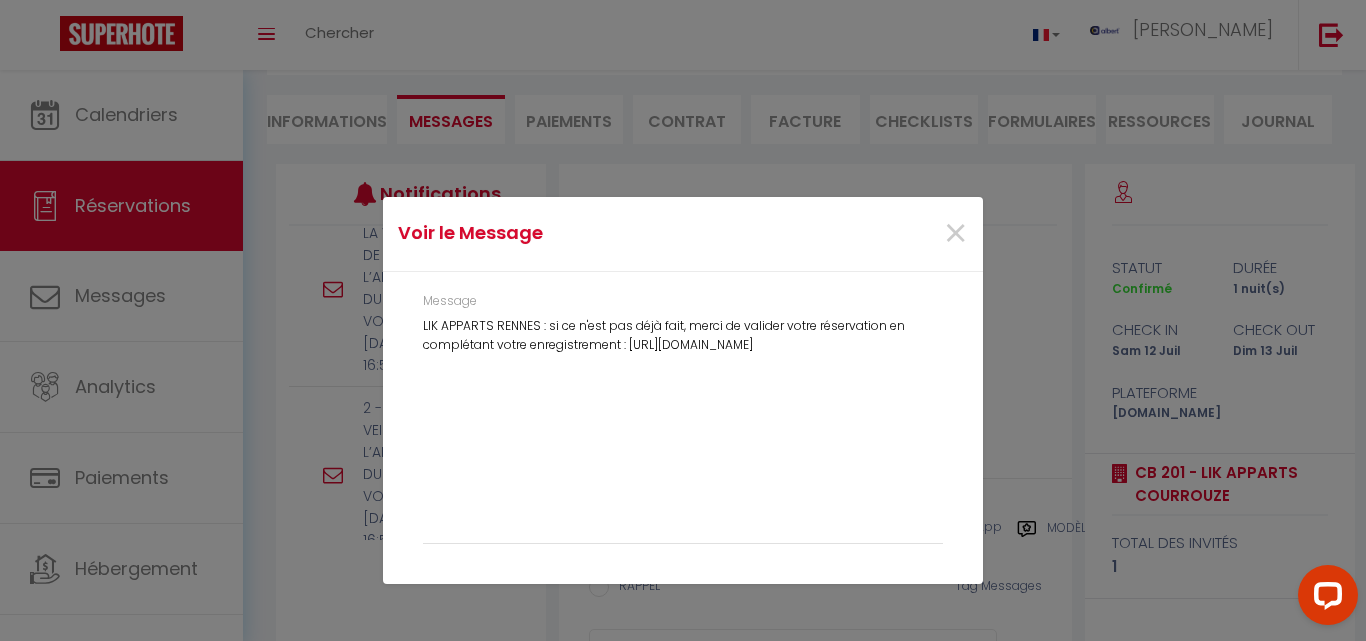 copy on "[URL][DOMAIN_NAME]" 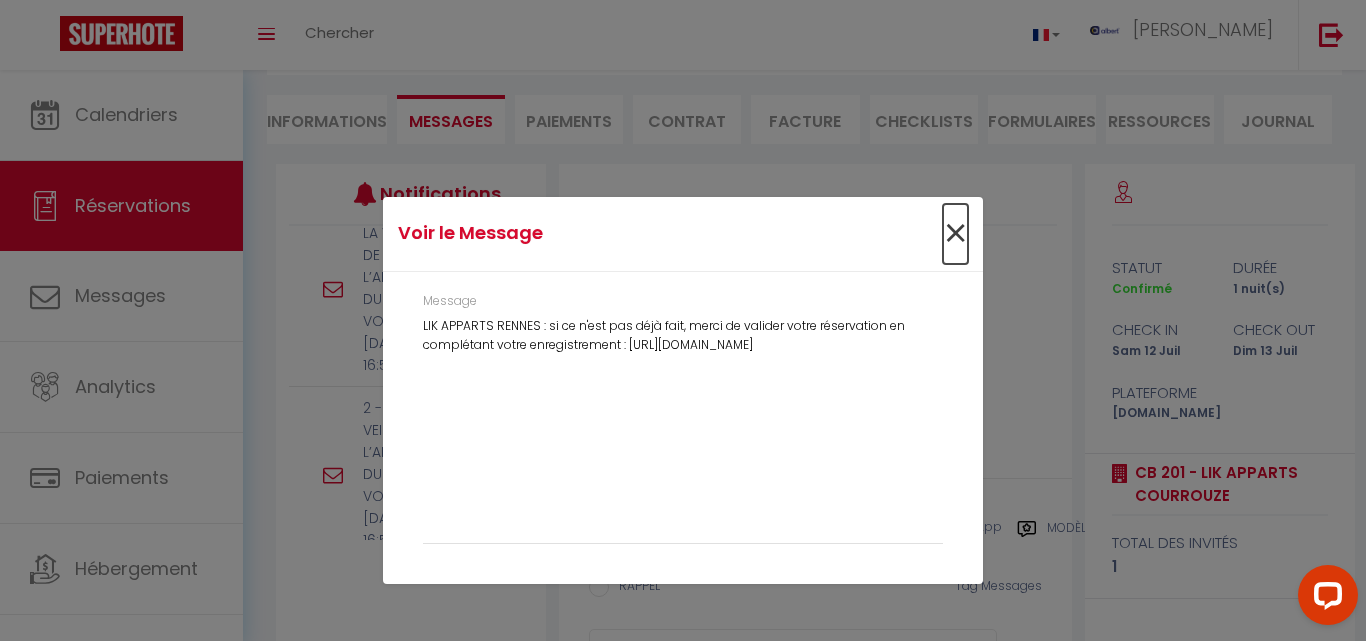 click on "×" at bounding box center [955, 234] 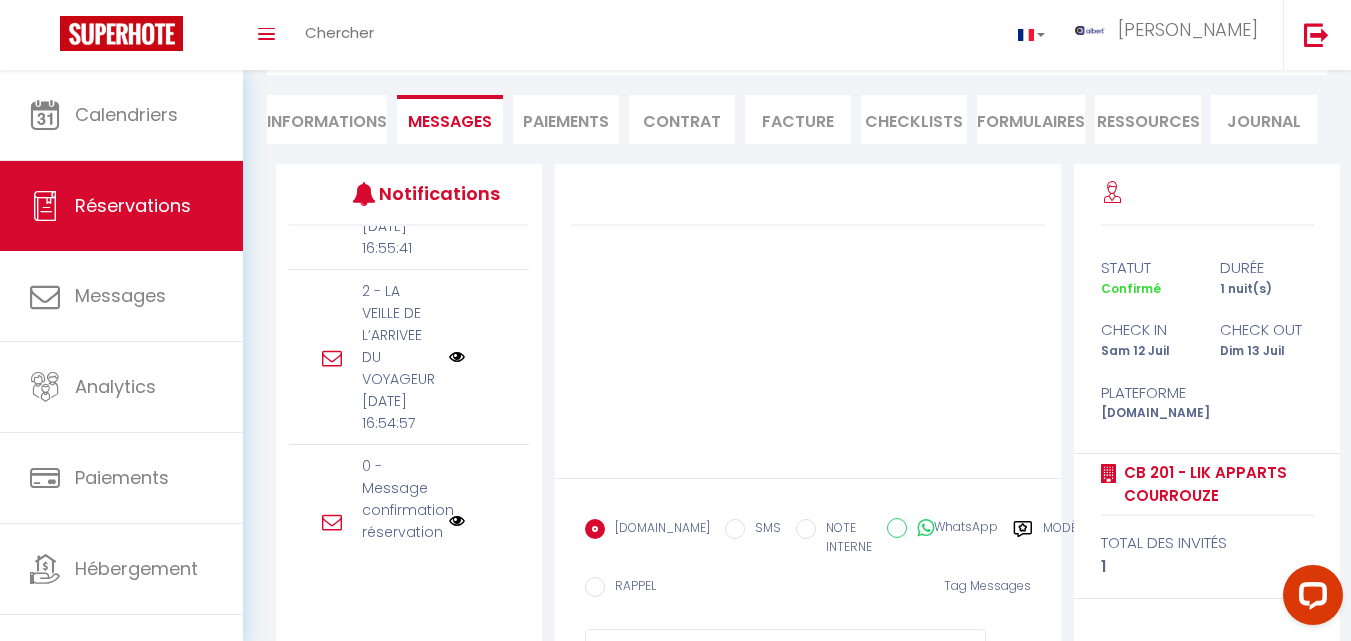 scroll, scrollTop: 423, scrollLeft: 0, axis: vertical 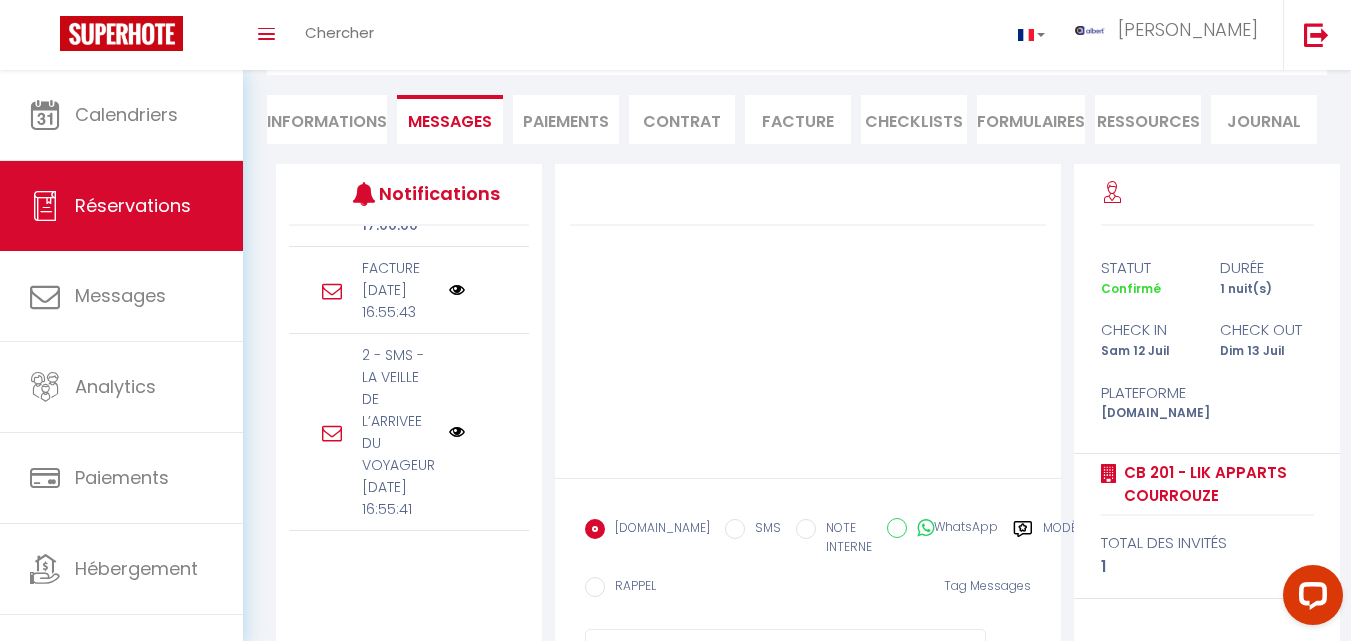 click at bounding box center (457, 432) 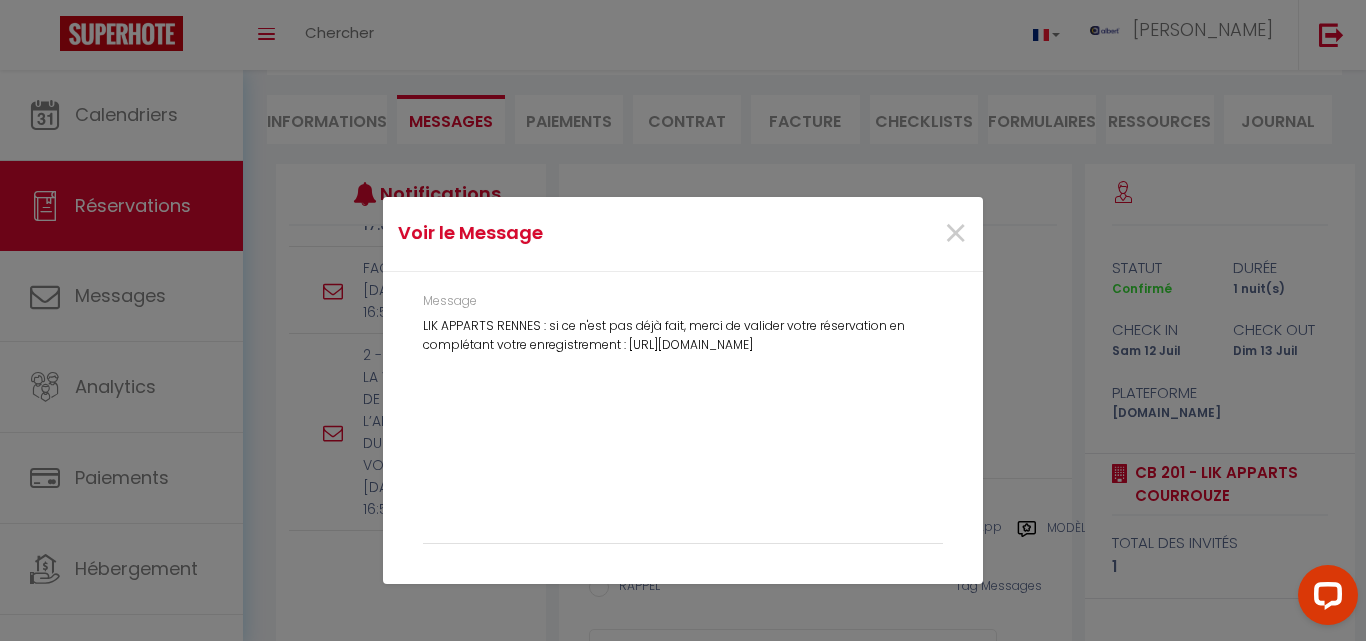 drag, startPoint x: 783, startPoint y: 362, endPoint x: 414, endPoint y: 325, distance: 370.85037 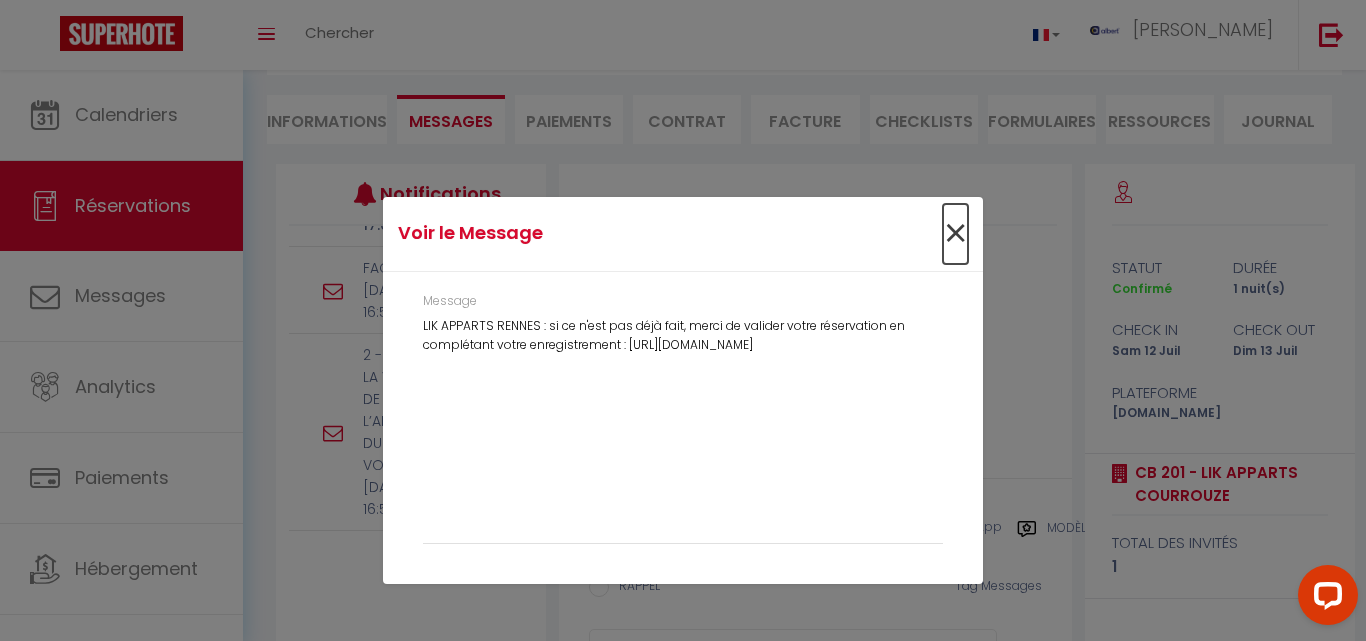 click on "×" at bounding box center (955, 234) 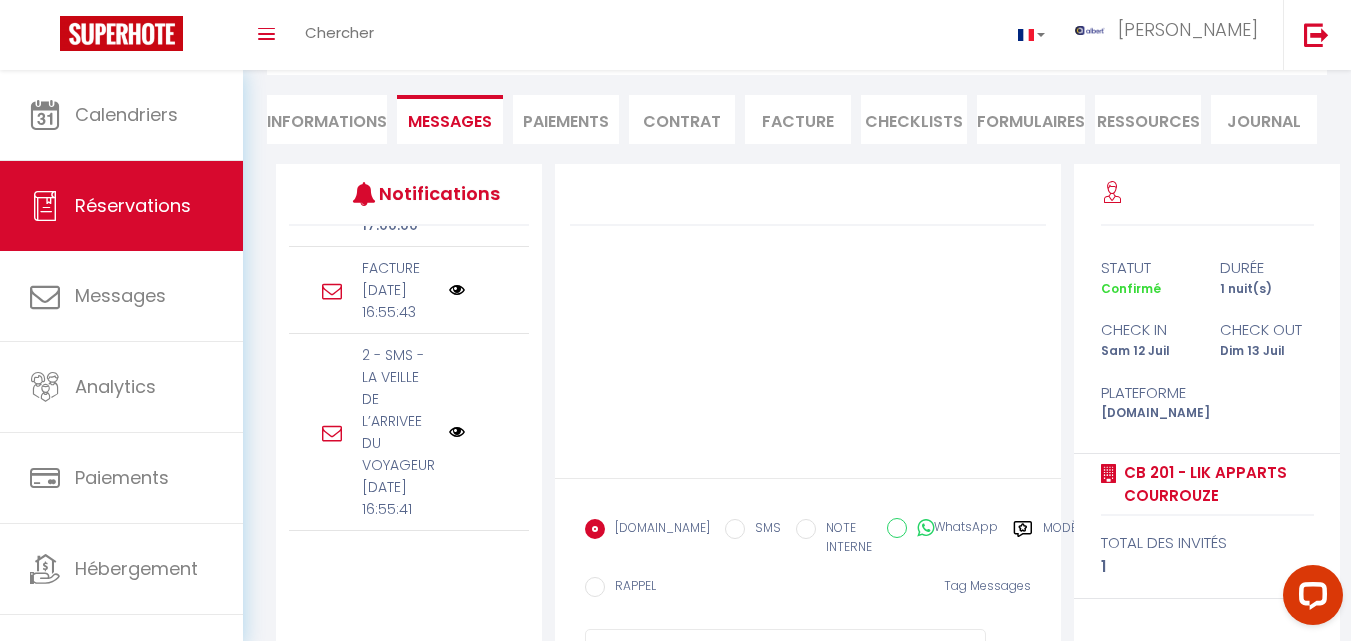 scroll, scrollTop: 0, scrollLeft: 0, axis: both 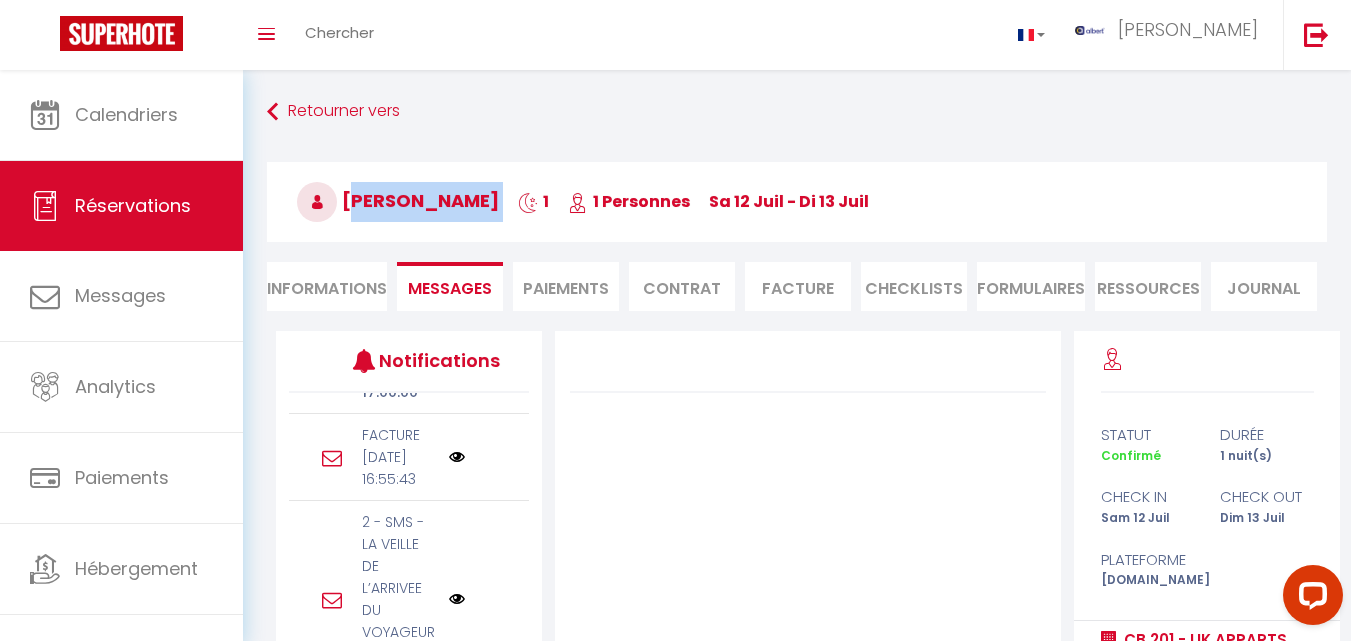 copy on "[PERSON_NAME]" 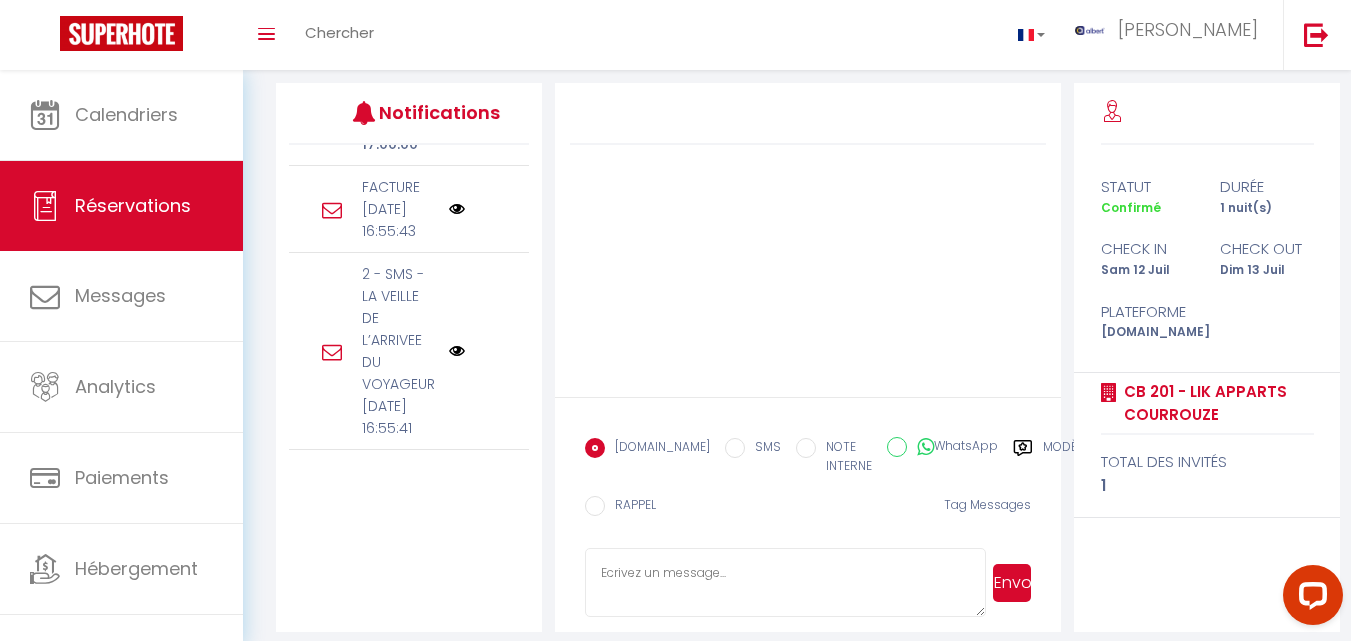 scroll, scrollTop: 264, scrollLeft: 0, axis: vertical 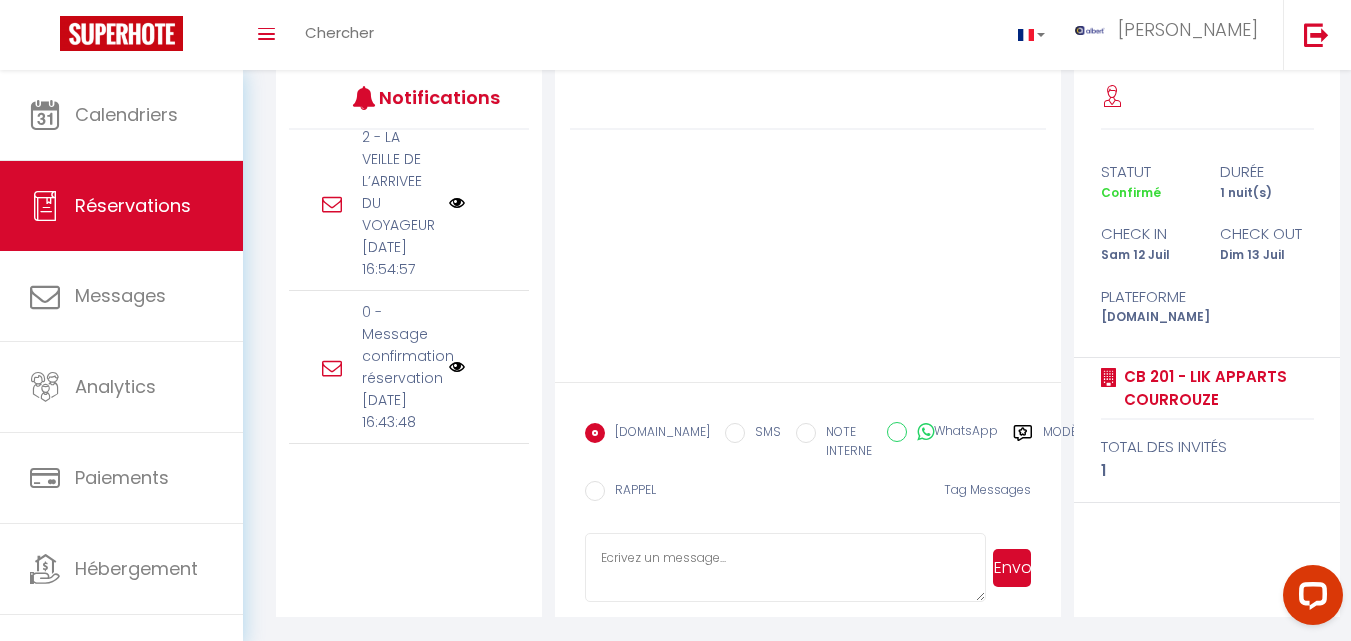 click at bounding box center (457, 203) 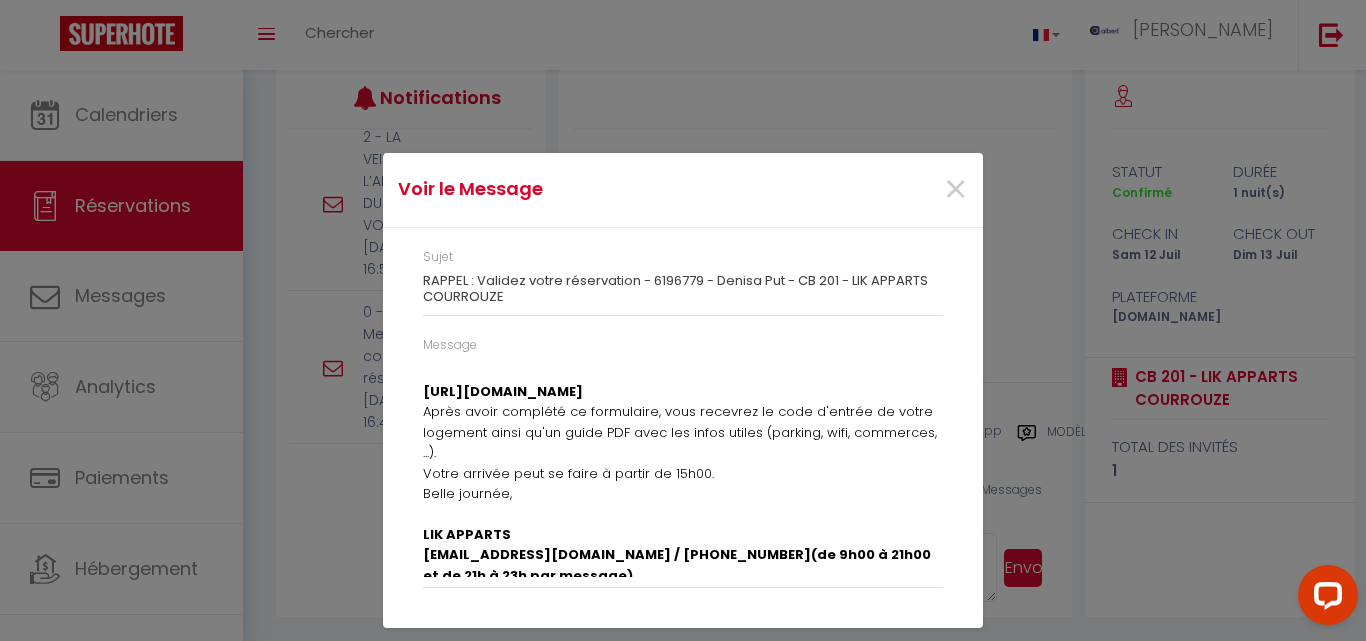 scroll, scrollTop: 213, scrollLeft: 0, axis: vertical 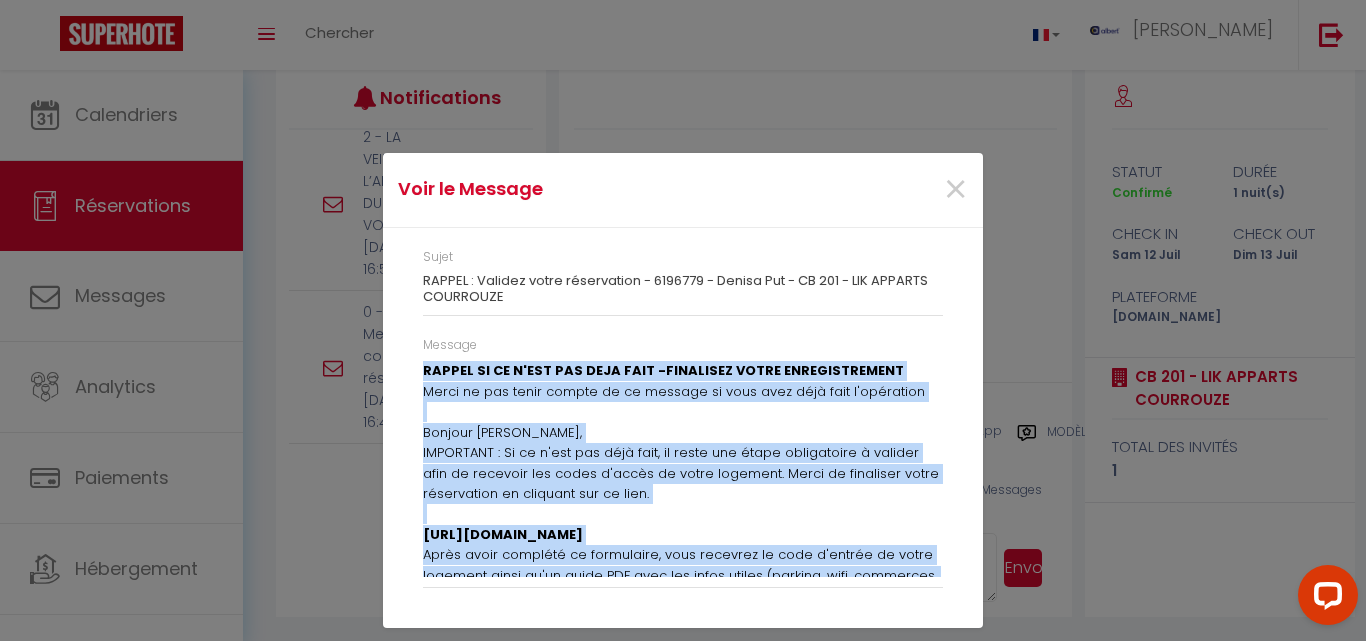 drag, startPoint x: 501, startPoint y: 572, endPoint x: 415, endPoint y: 364, distance: 225.07776 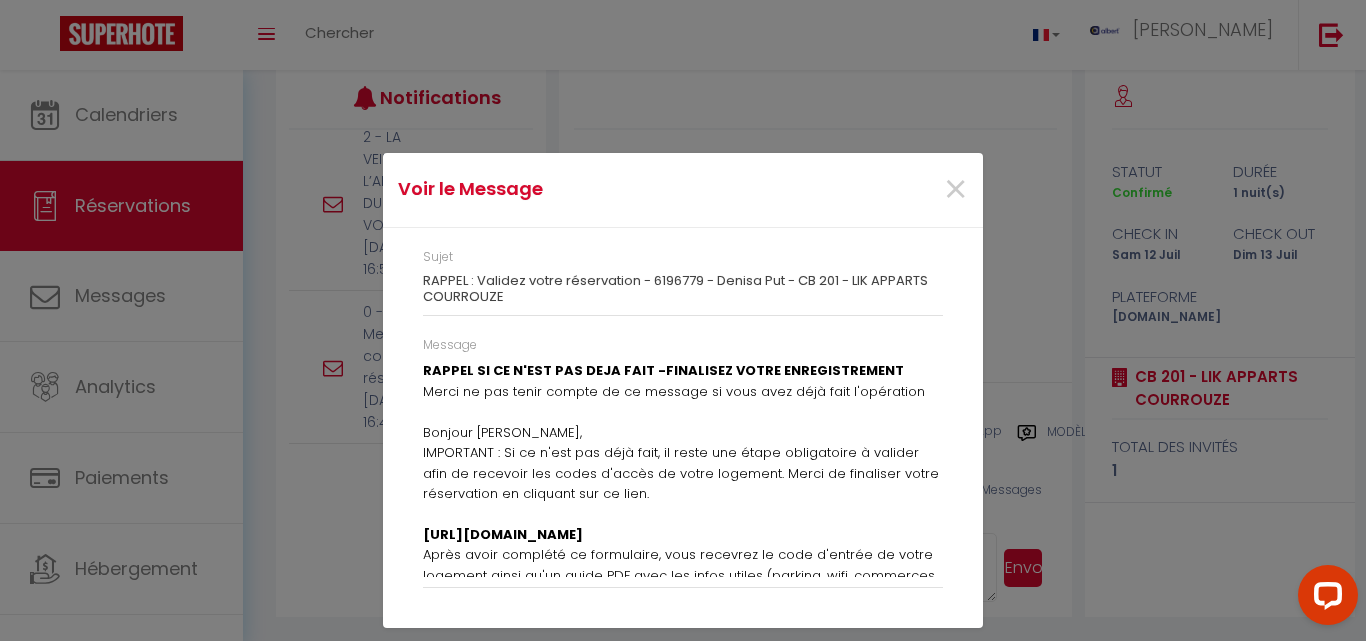click on "×" at bounding box center (881, 190) 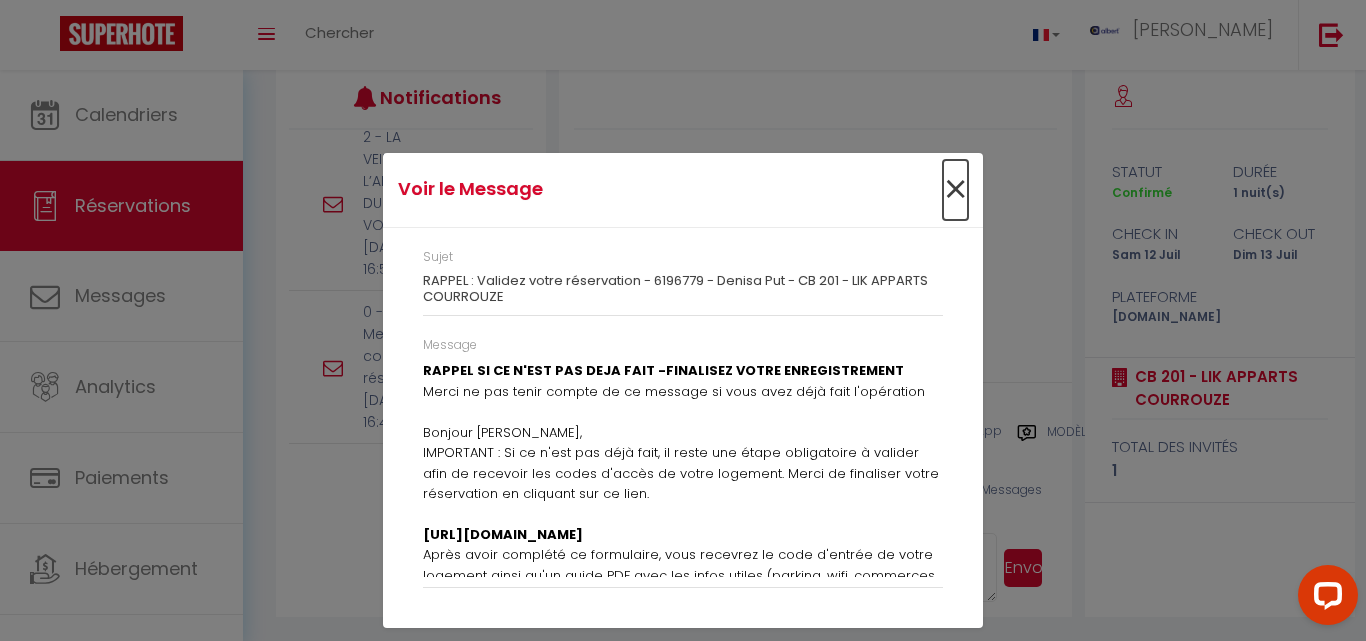 click on "×" at bounding box center [955, 190] 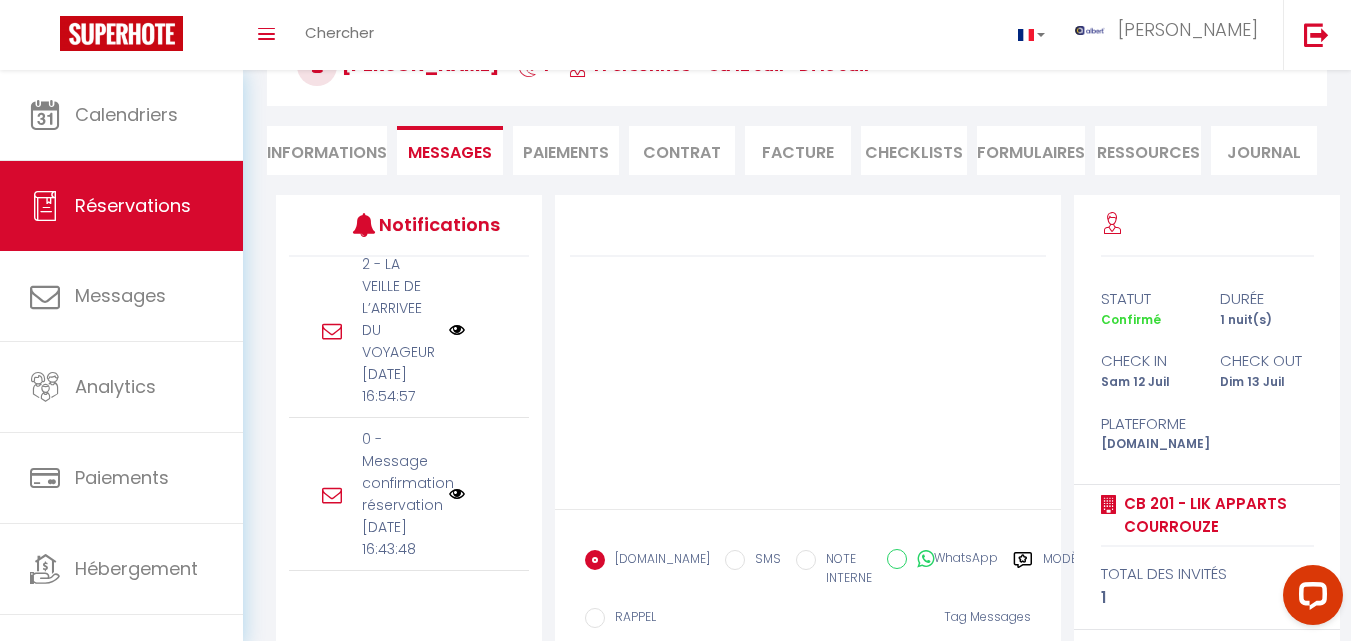scroll, scrollTop: 124, scrollLeft: 0, axis: vertical 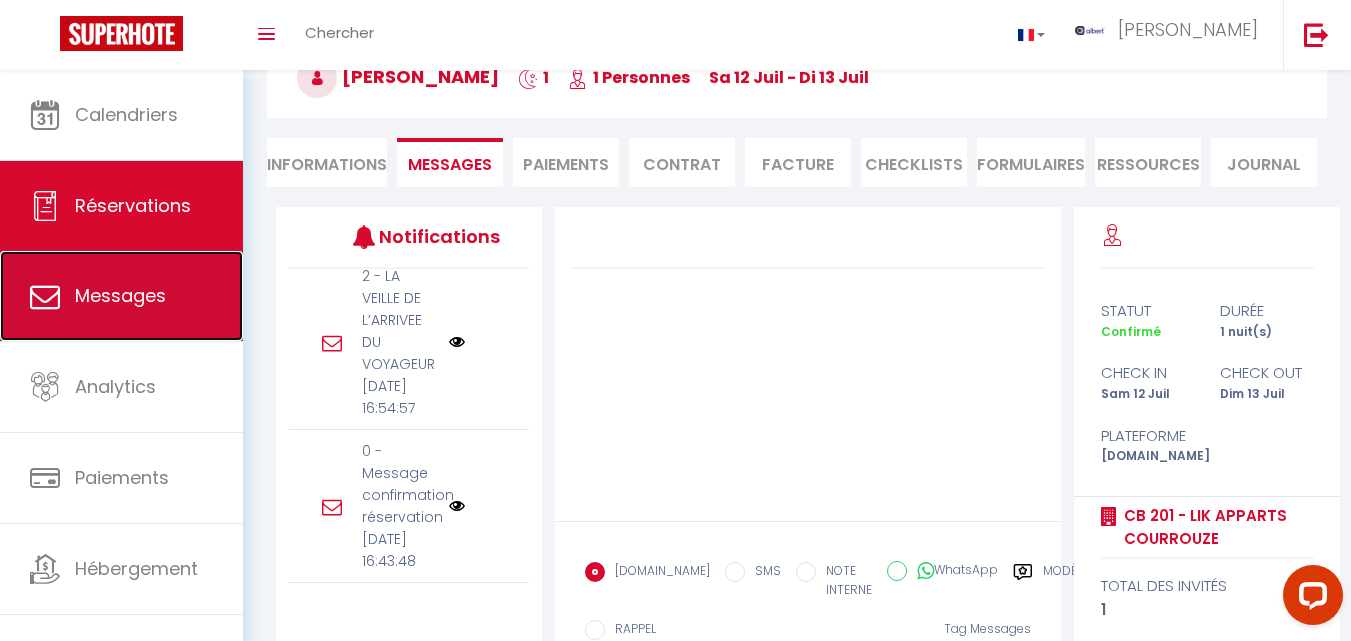 click on "Messages" at bounding box center (121, 296) 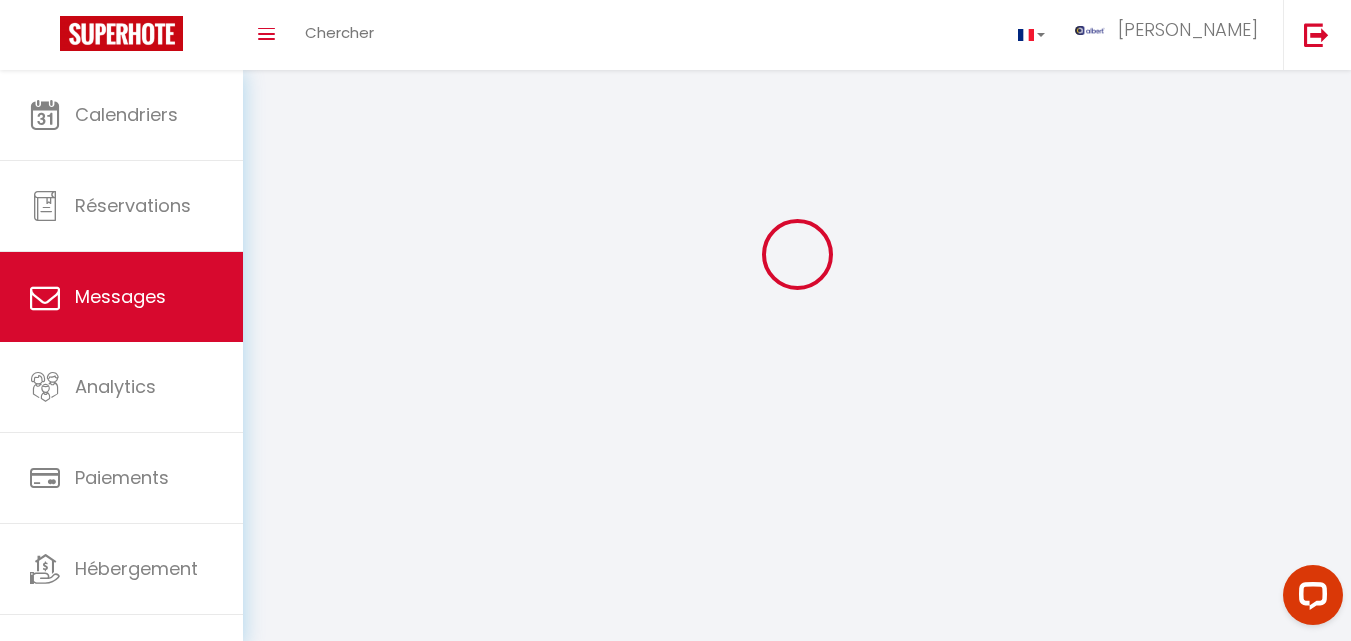 scroll, scrollTop: 0, scrollLeft: 0, axis: both 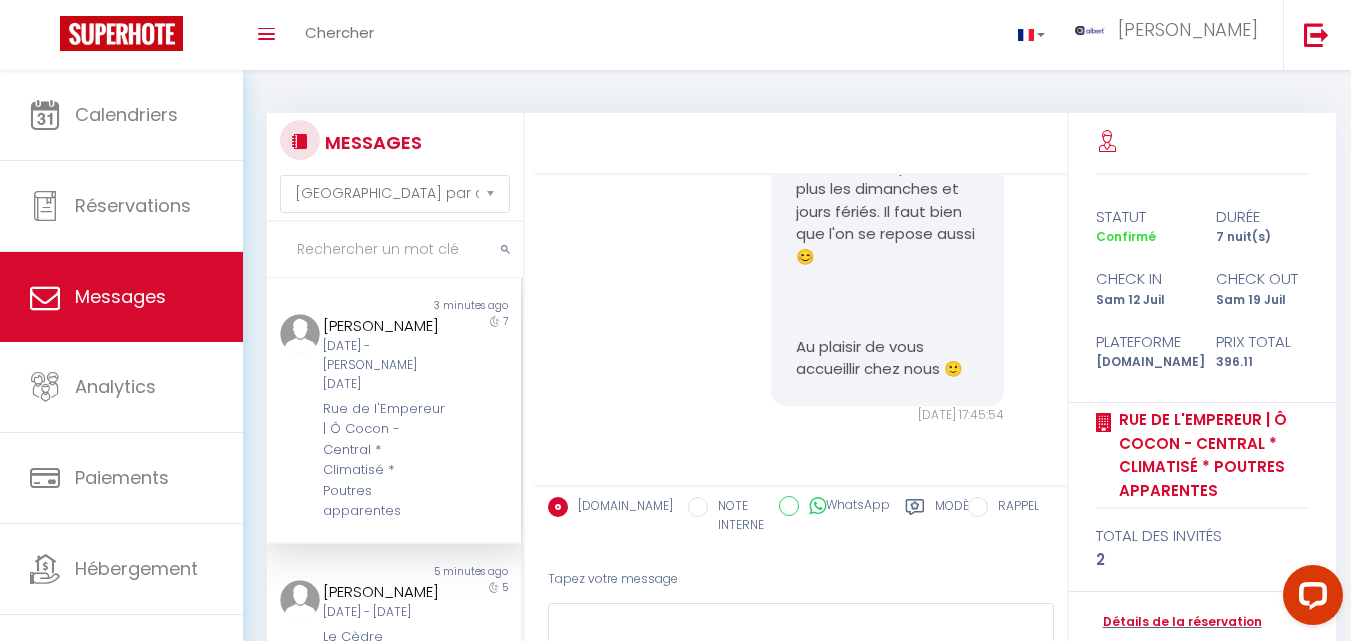 click at bounding box center [395, 250] 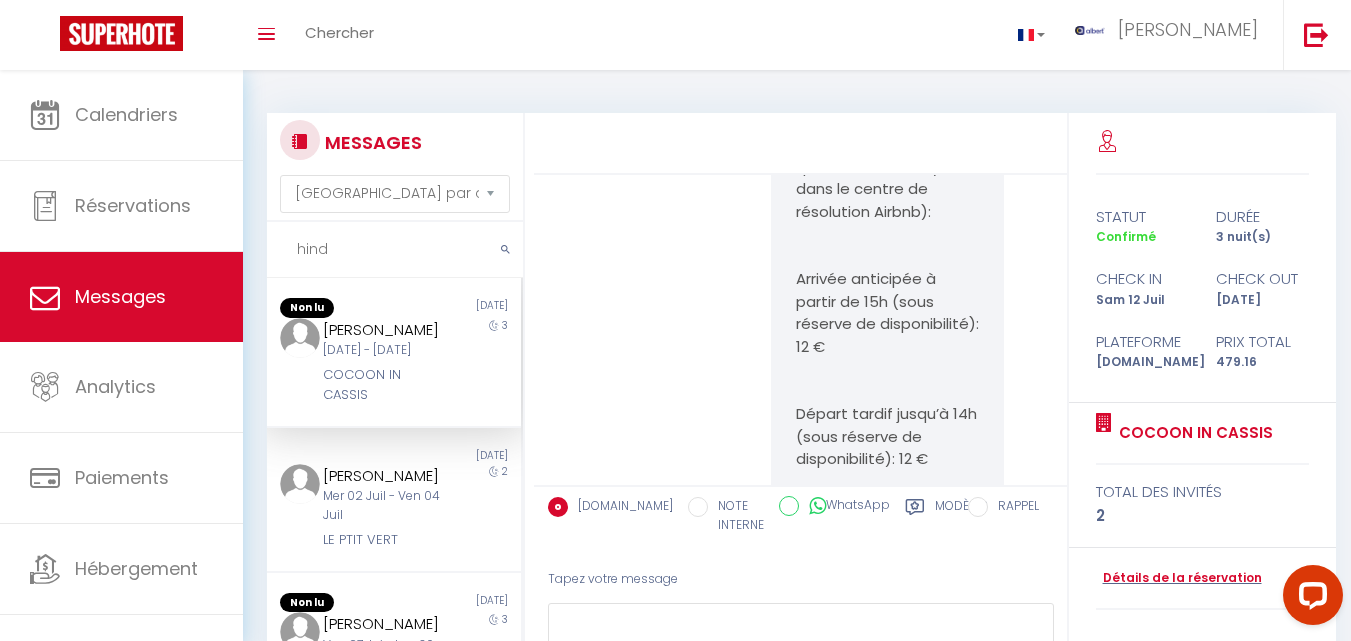 scroll, scrollTop: 12624, scrollLeft: 0, axis: vertical 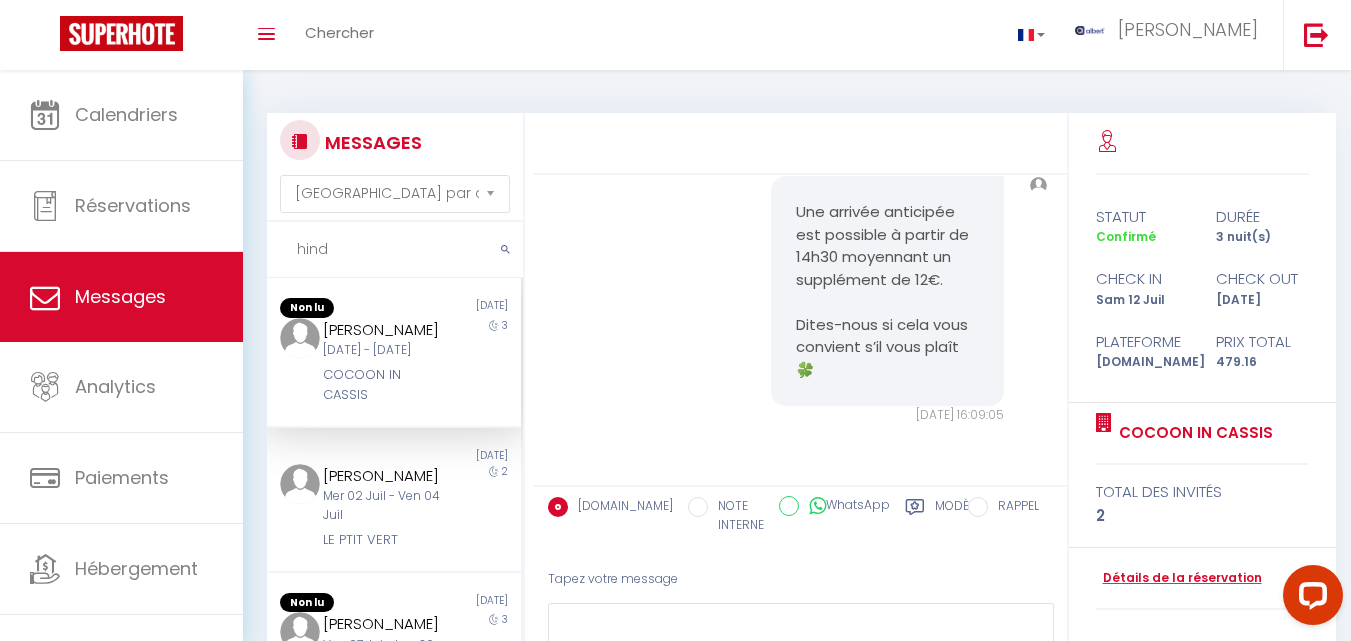 type on "hind" 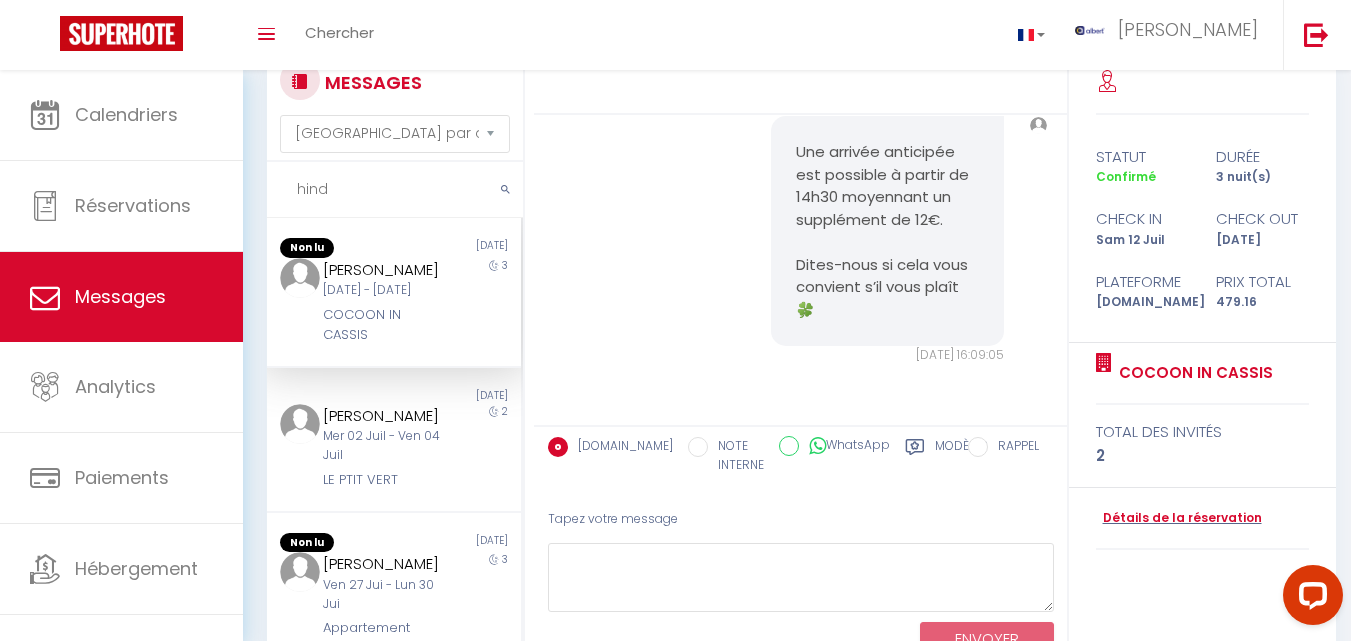scroll, scrollTop: 135, scrollLeft: 0, axis: vertical 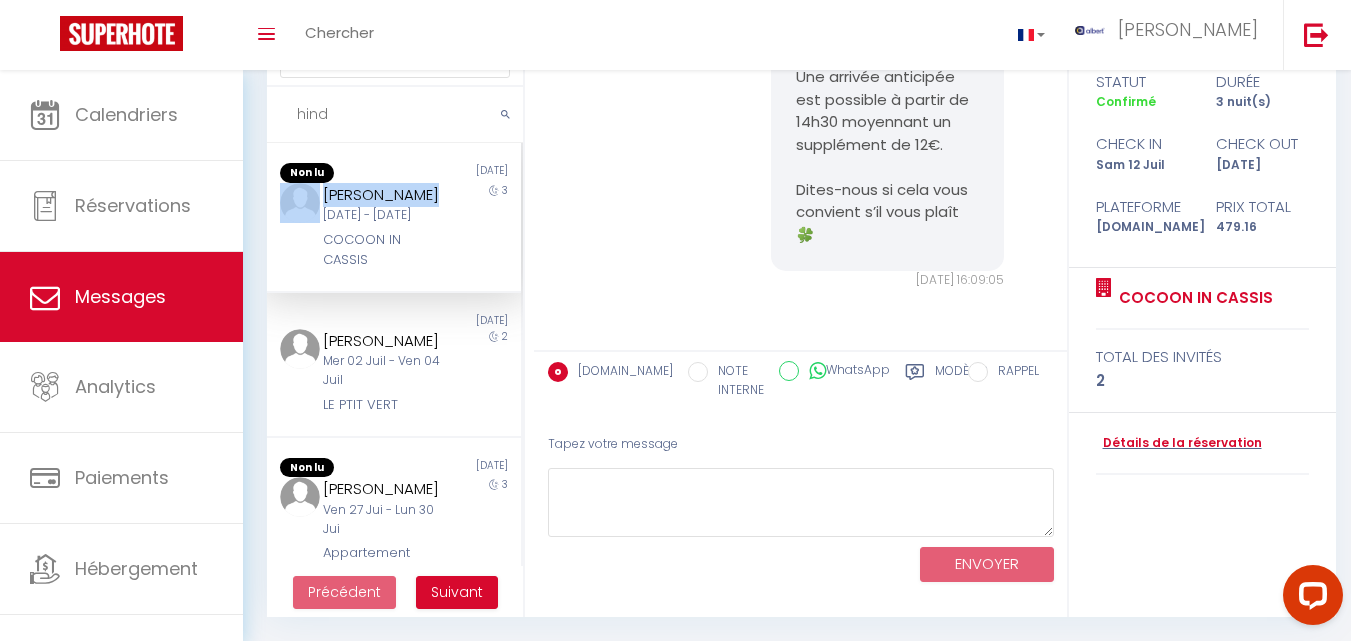 drag, startPoint x: 433, startPoint y: 190, endPoint x: 274, endPoint y: 191, distance: 159.00314 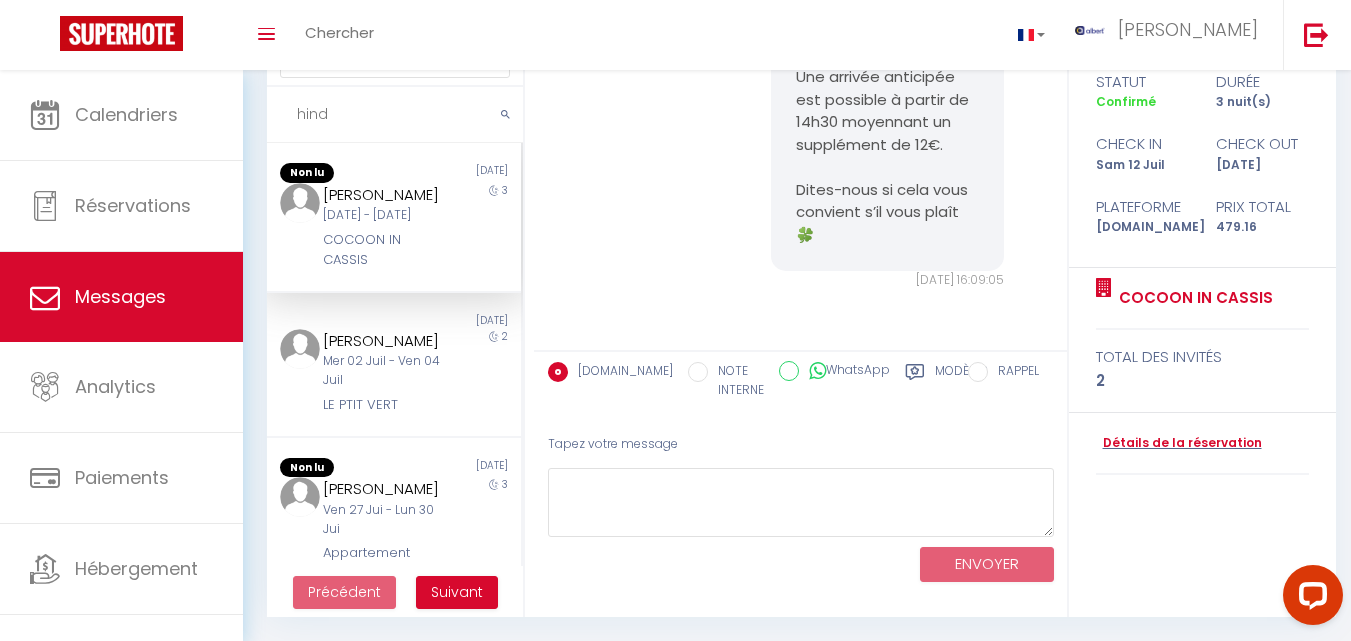 click on "Hind Bougueja   [DATE] - [DATE]   COCOON IN CASSIS" at bounding box center [383, 227] 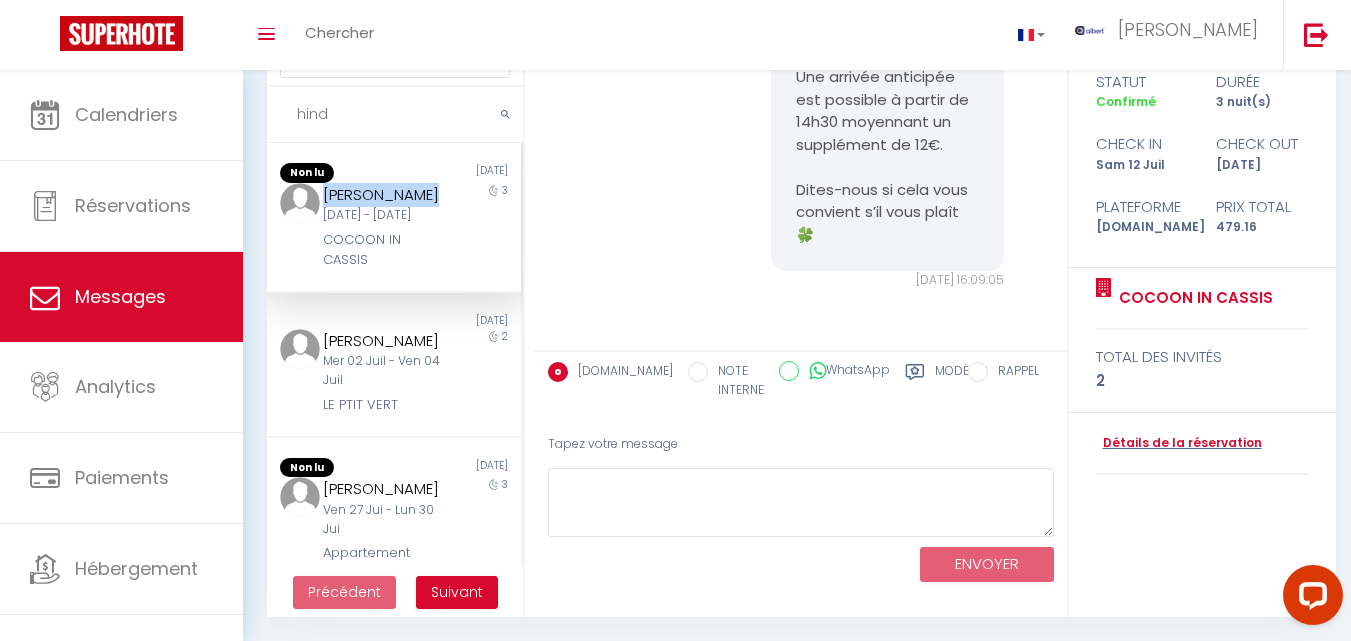 drag, startPoint x: 436, startPoint y: 201, endPoint x: 312, endPoint y: 194, distance: 124.197426 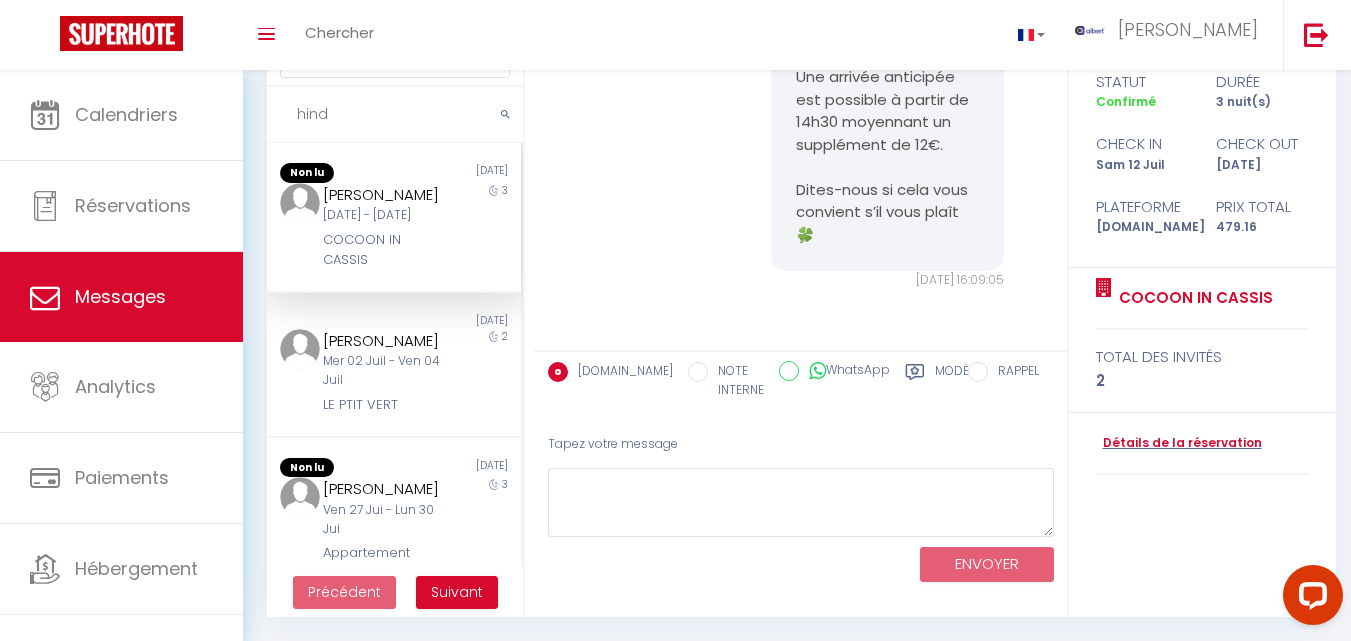 drag, startPoint x: 357, startPoint y: 111, endPoint x: 234, endPoint y: 116, distance: 123.101585 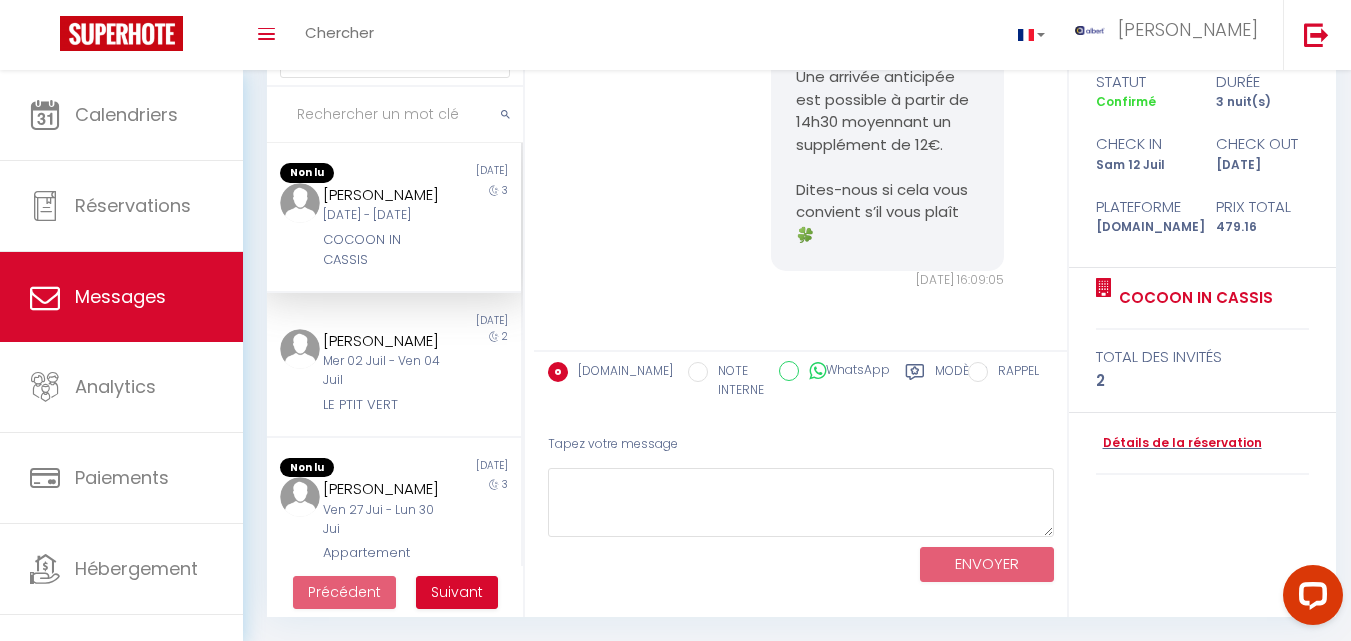 click at bounding box center [395, 115] 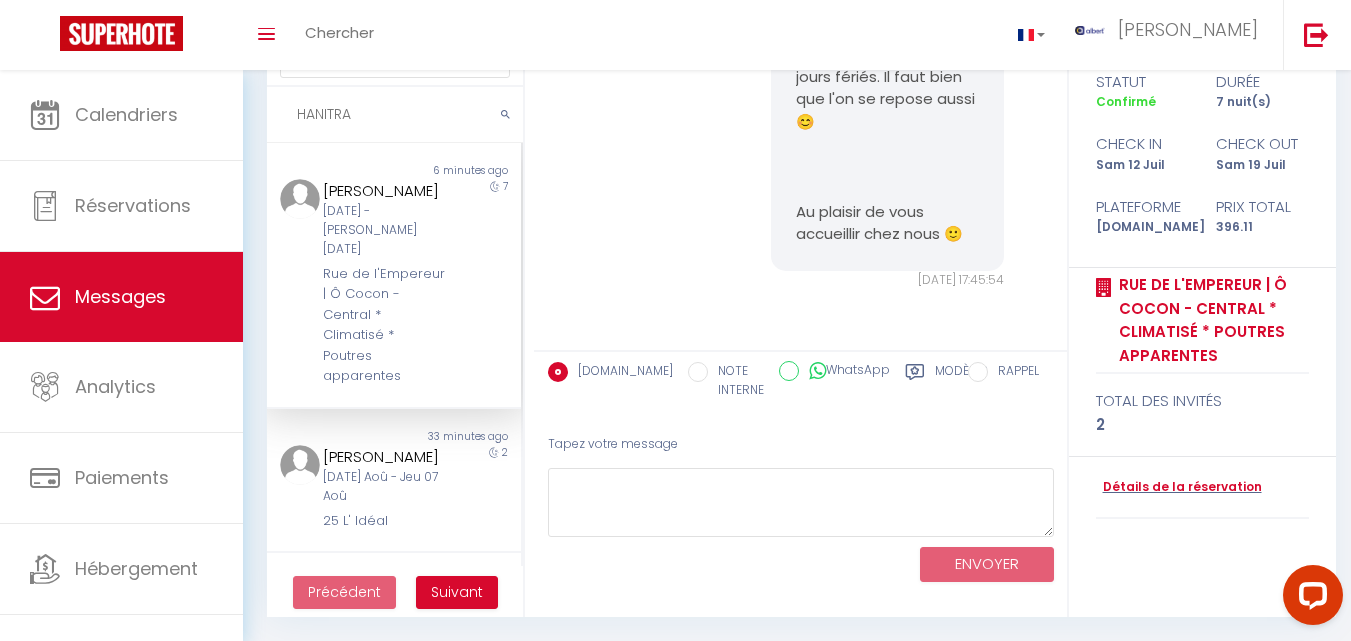 scroll, scrollTop: 2624, scrollLeft: 0, axis: vertical 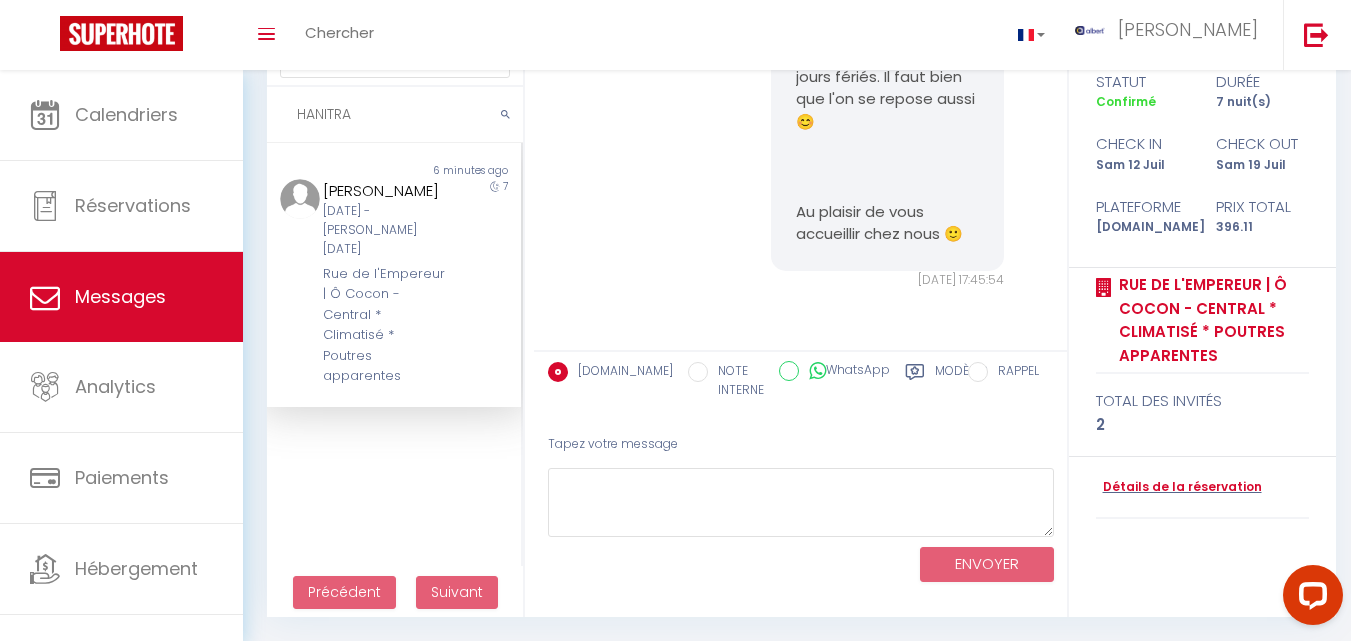 type on "HANITRA" 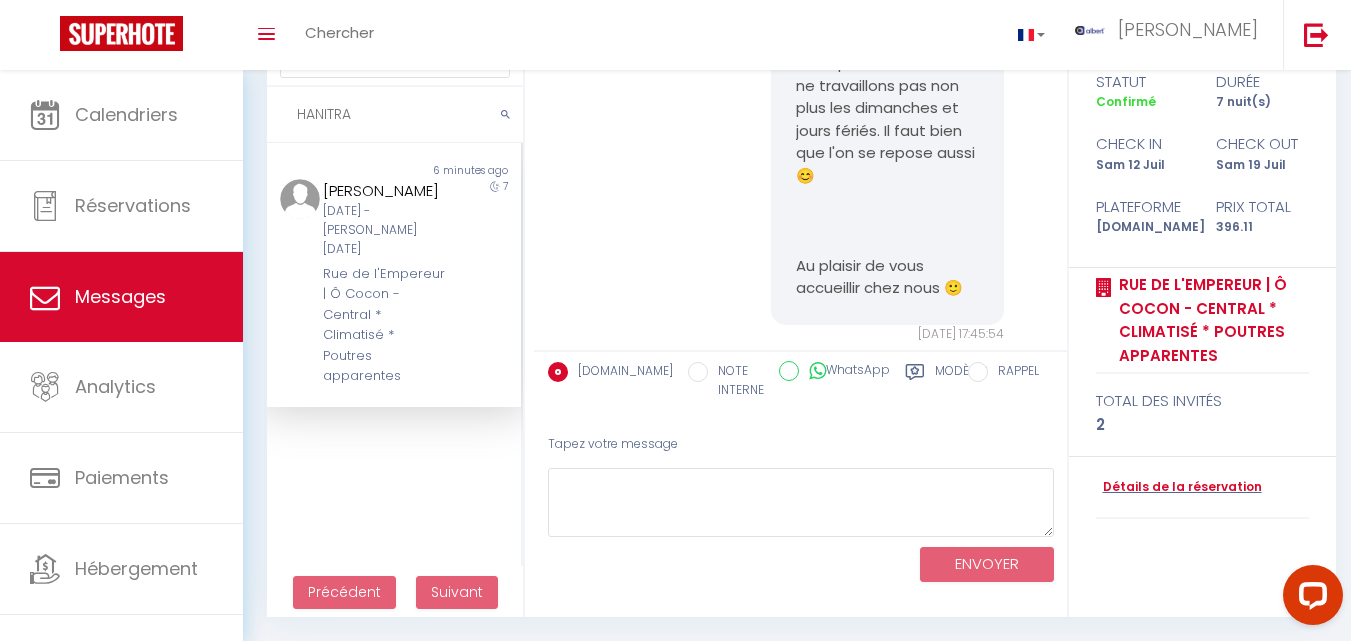 scroll, scrollTop: 2624, scrollLeft: 0, axis: vertical 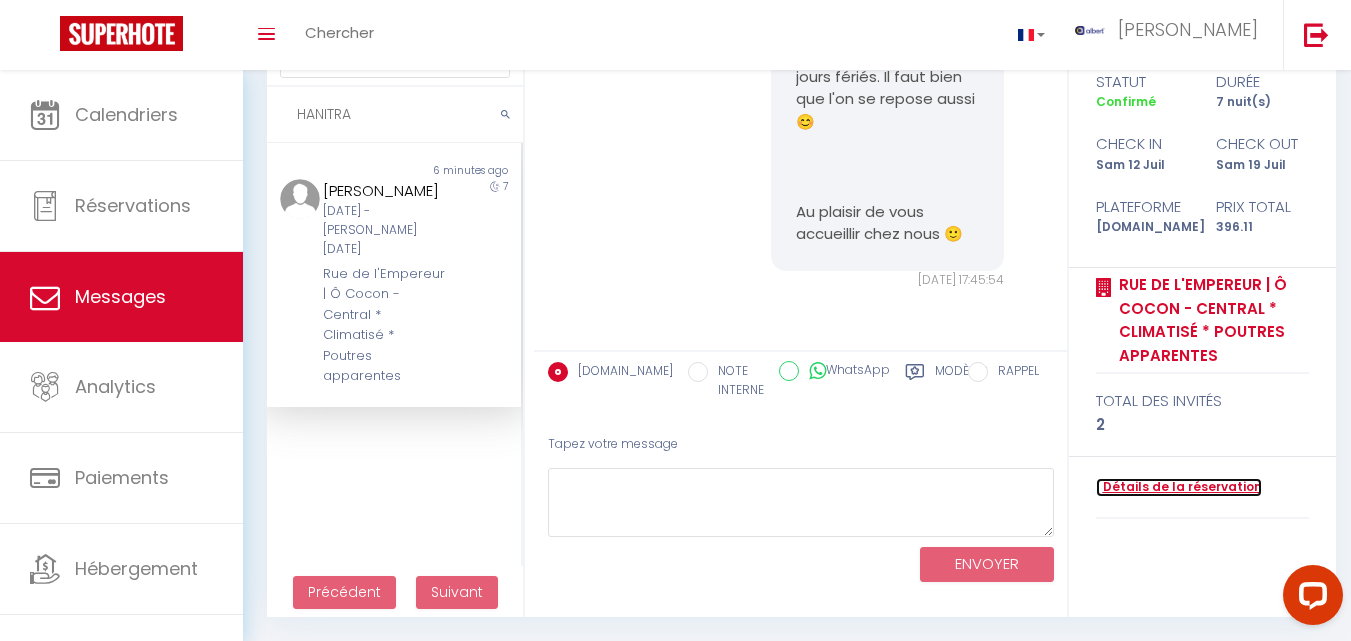 click on "Détails de la réservation" at bounding box center [1179, 487] 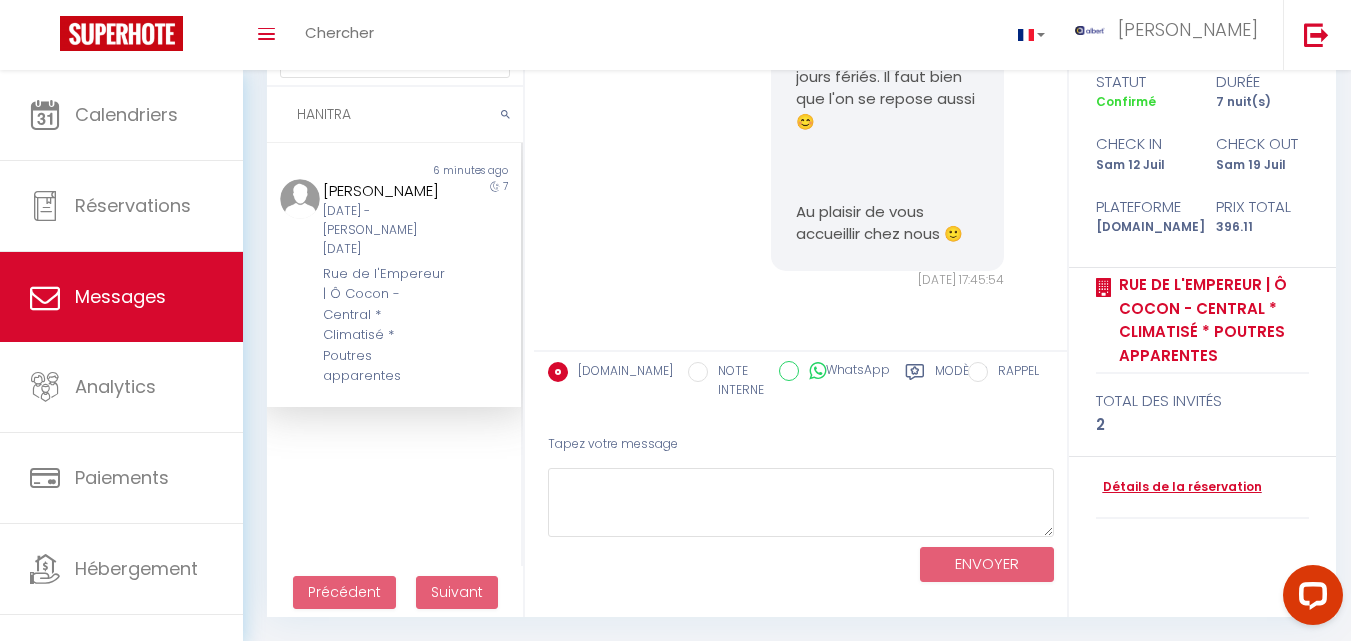 scroll, scrollTop: 0, scrollLeft: 0, axis: both 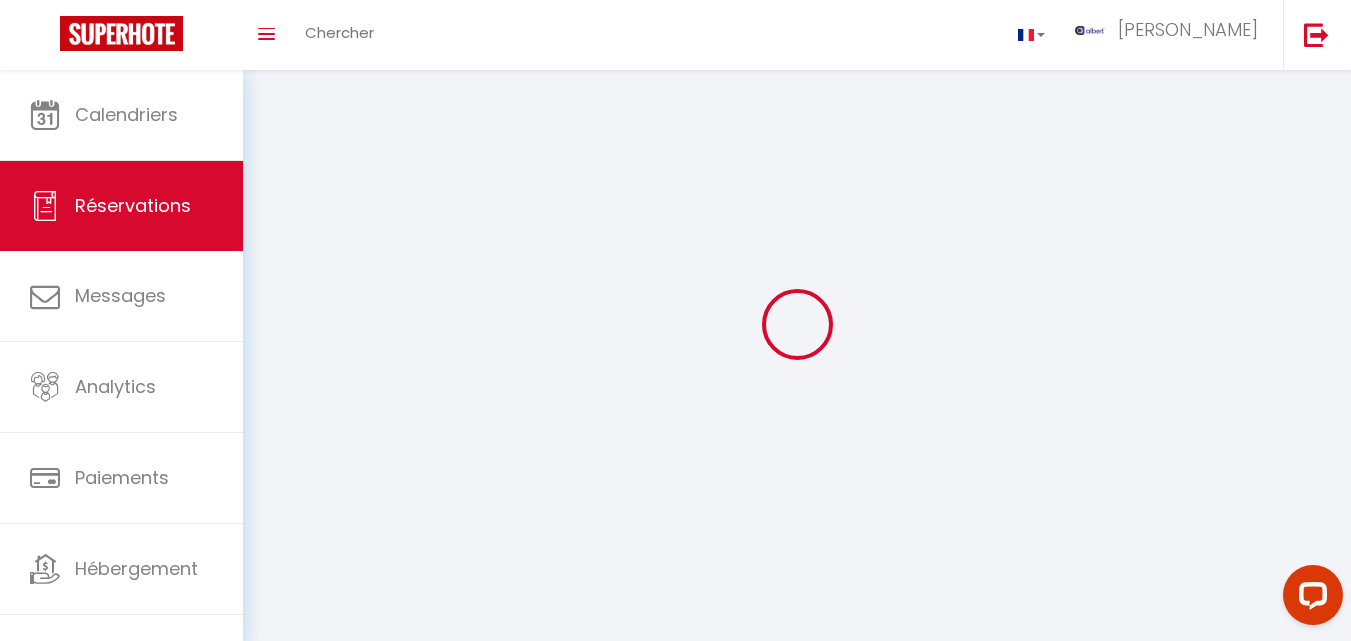 select 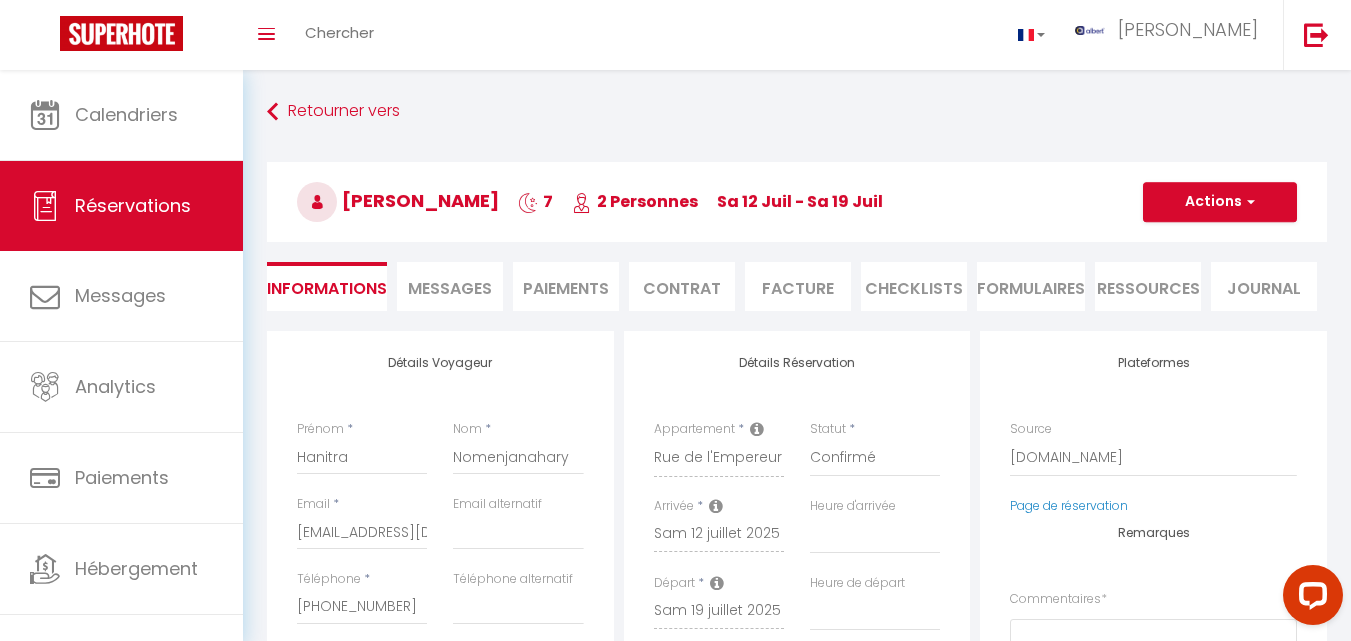 select 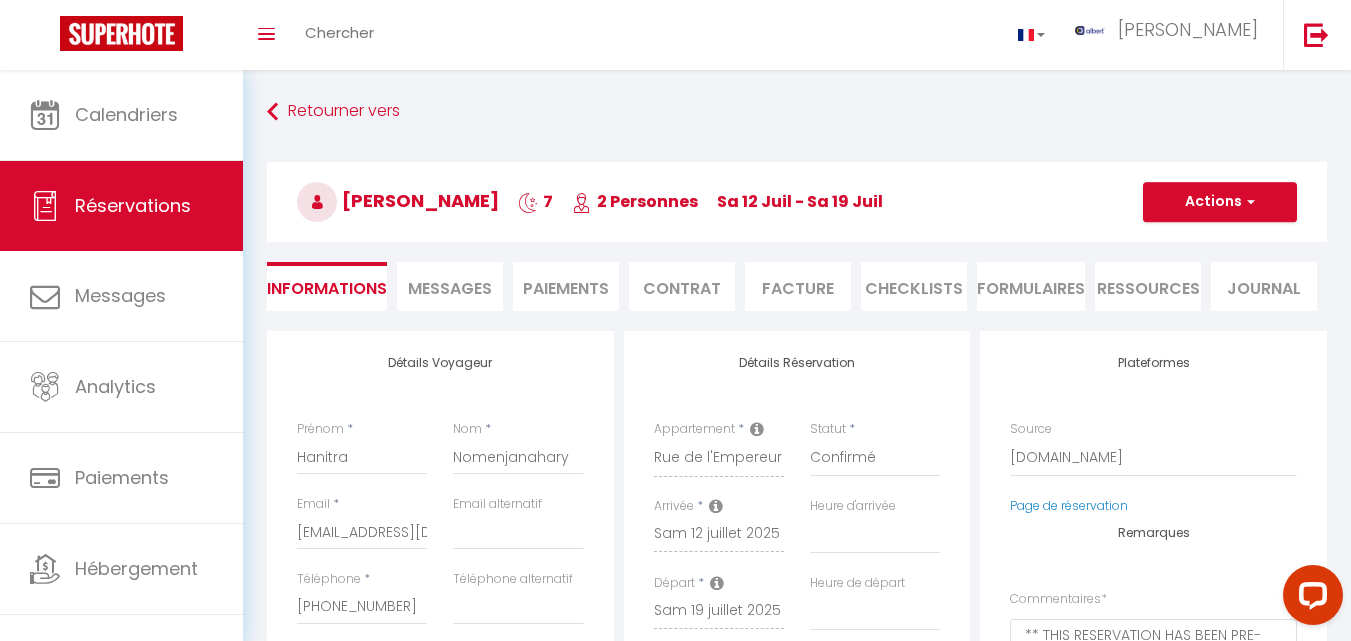 type on "25" 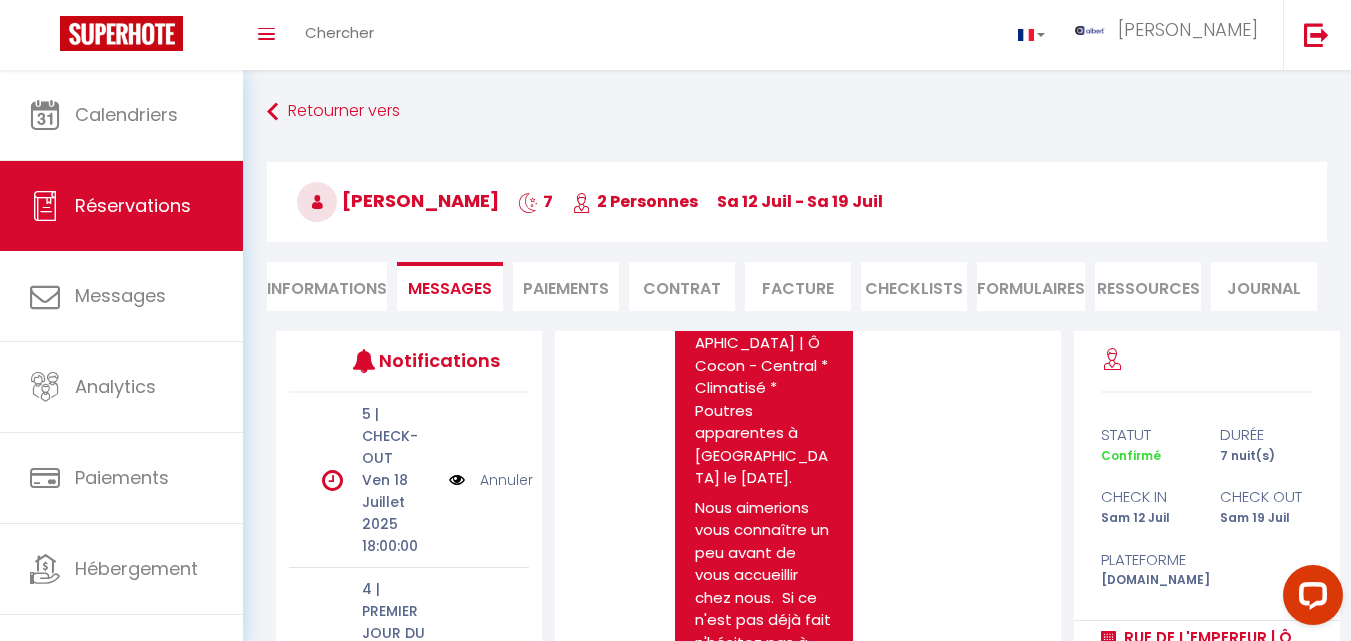 scroll, scrollTop: 460, scrollLeft: 0, axis: vertical 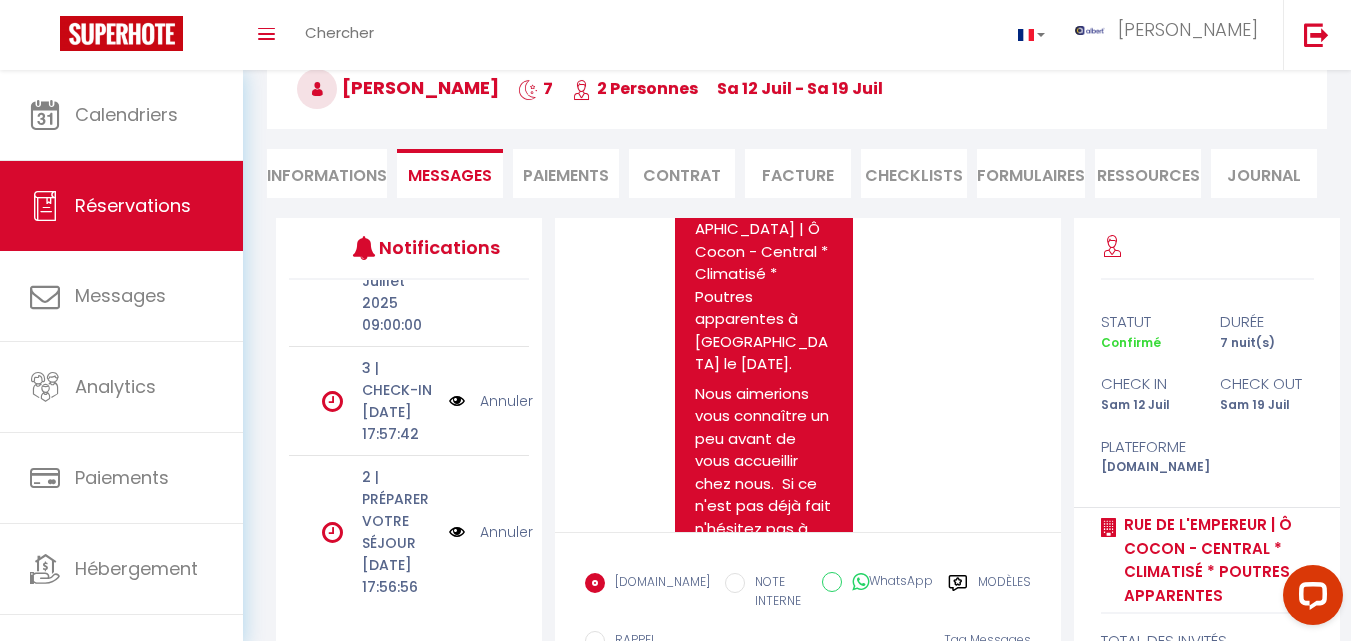 click at bounding box center [457, 401] 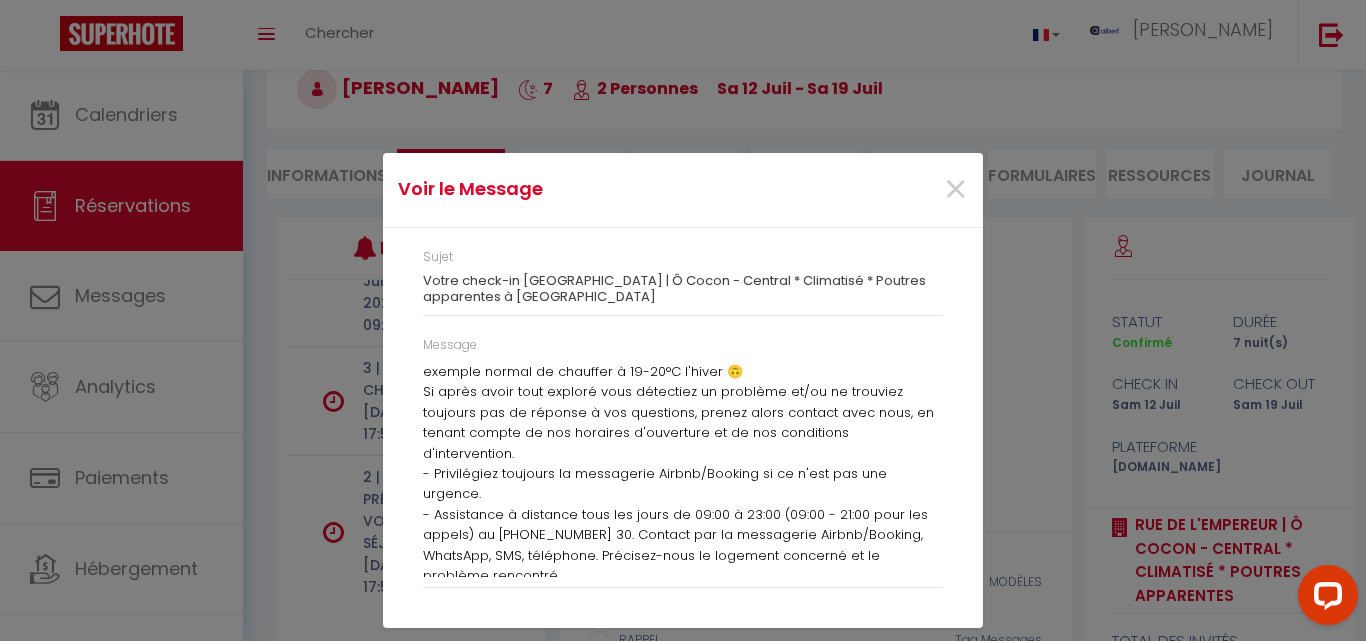 scroll, scrollTop: 662, scrollLeft: 0, axis: vertical 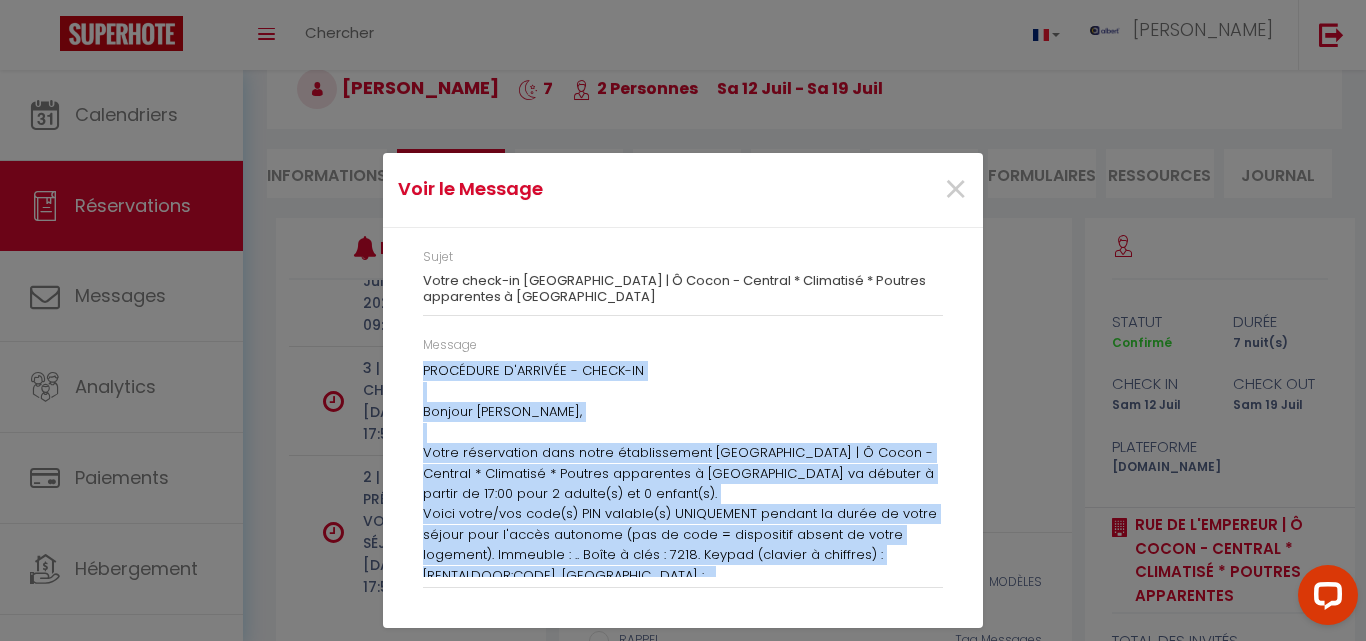 drag, startPoint x: 719, startPoint y: 572, endPoint x: 424, endPoint y: 378, distance: 353.07364 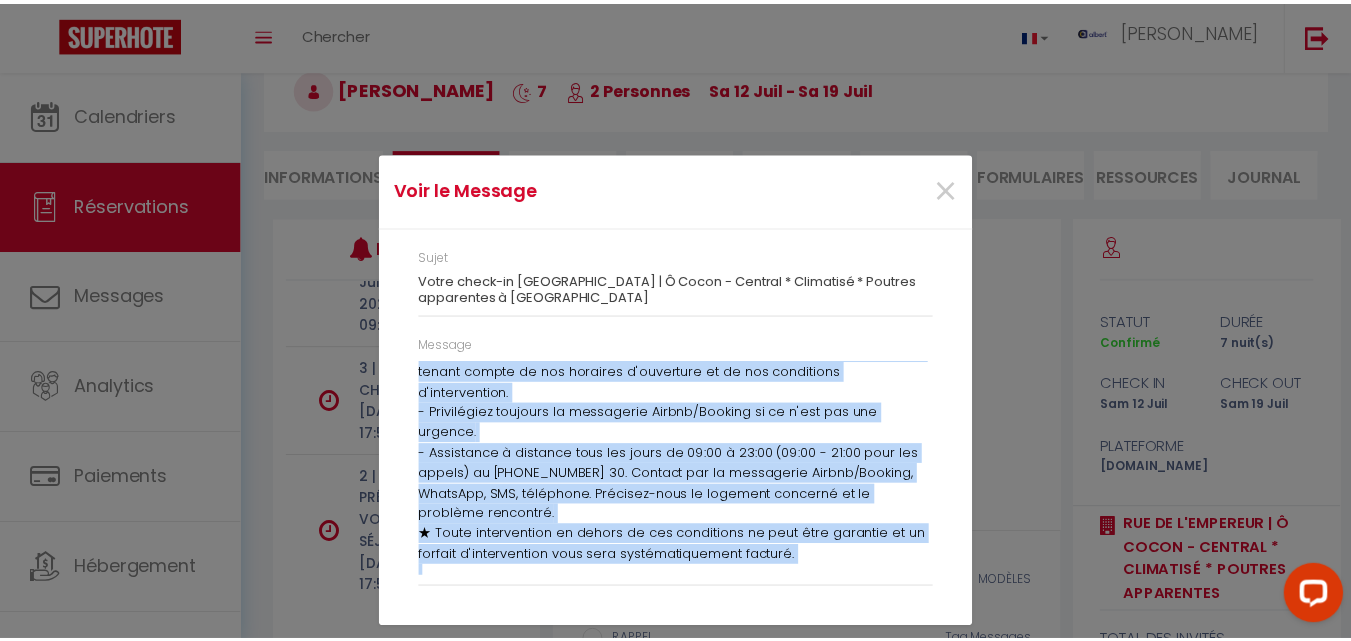 scroll, scrollTop: 662, scrollLeft: 0, axis: vertical 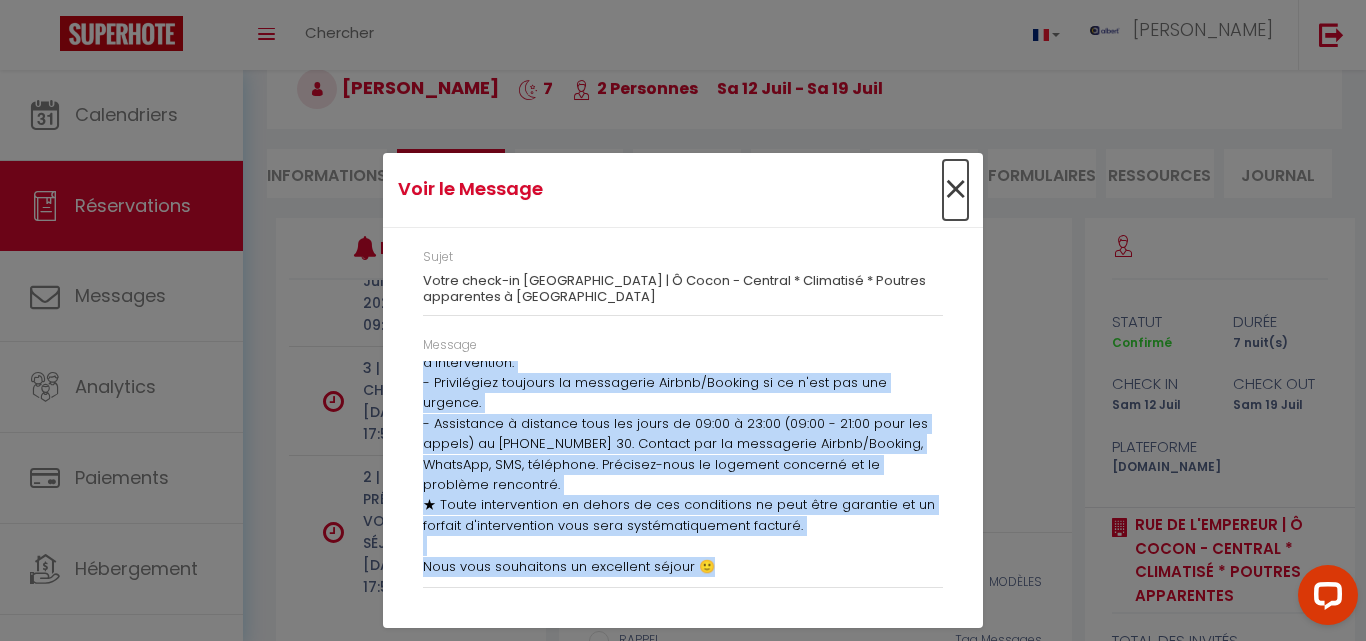 click on "×" at bounding box center (955, 190) 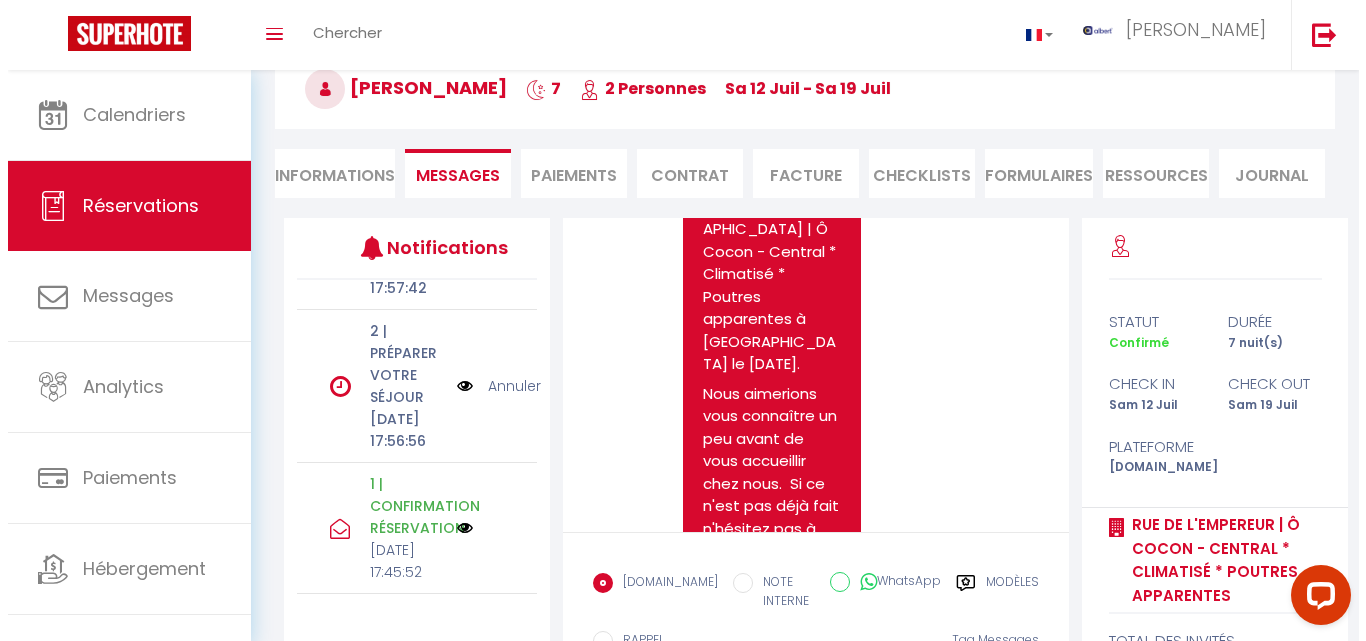 scroll, scrollTop: 512, scrollLeft: 0, axis: vertical 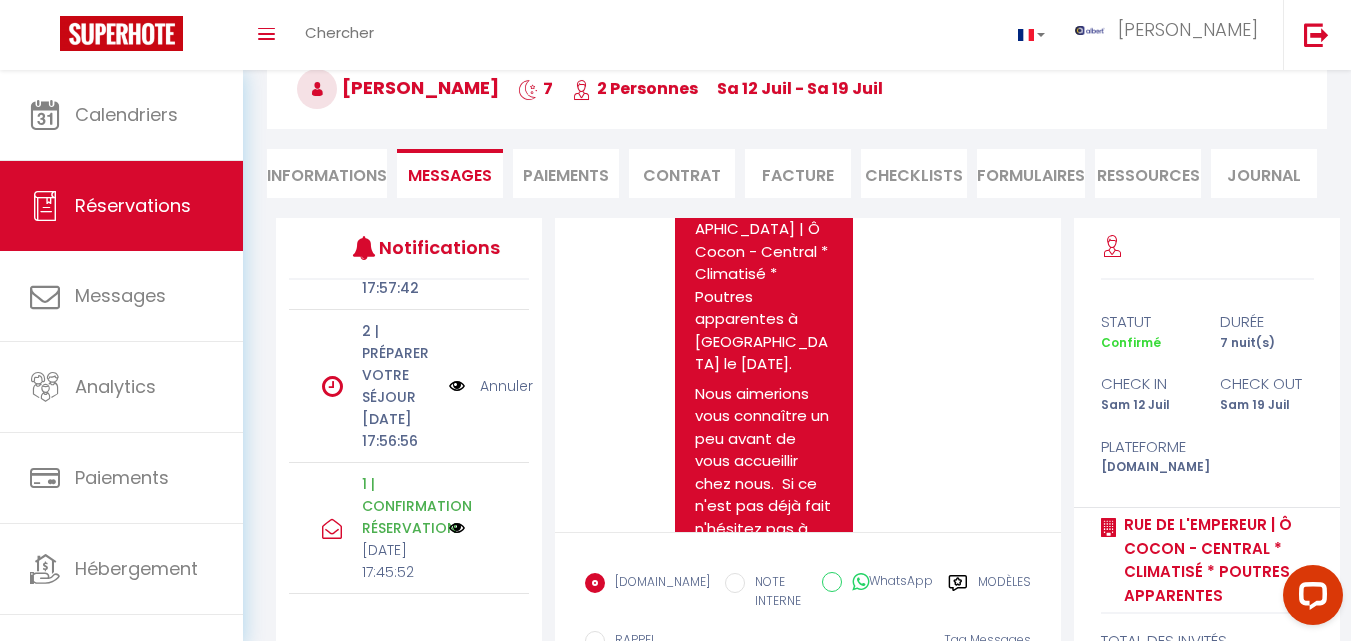 click at bounding box center (457, 386) 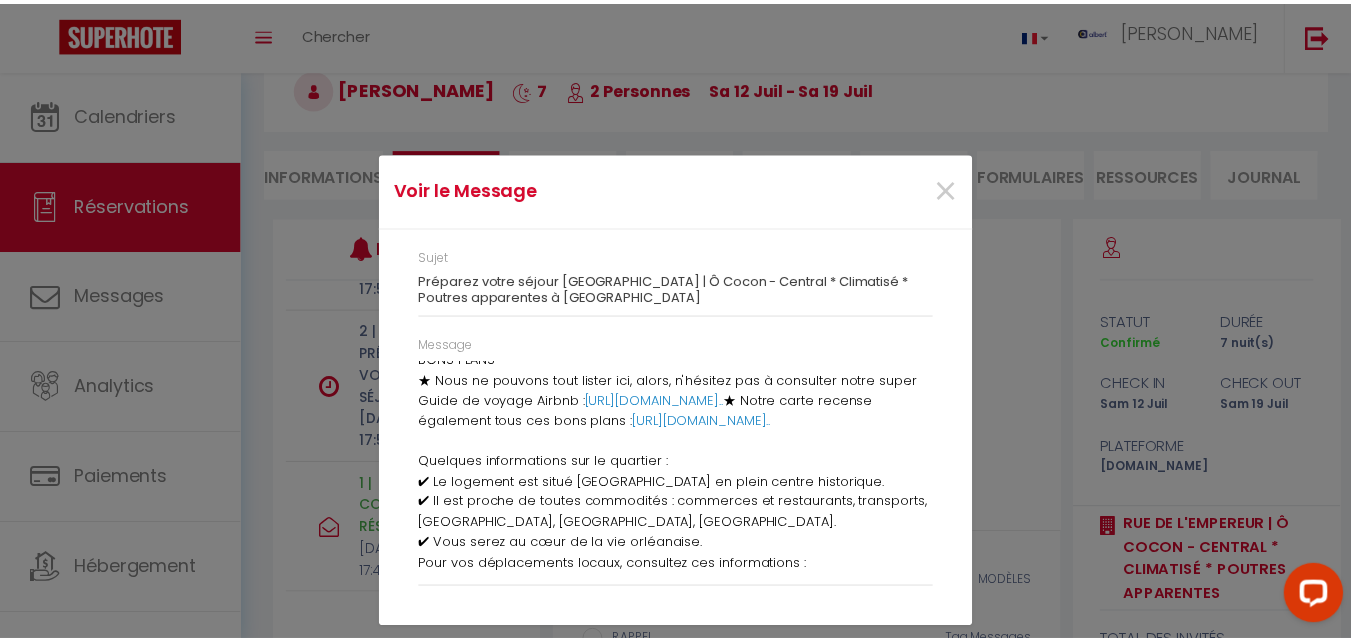 scroll, scrollTop: 826, scrollLeft: 0, axis: vertical 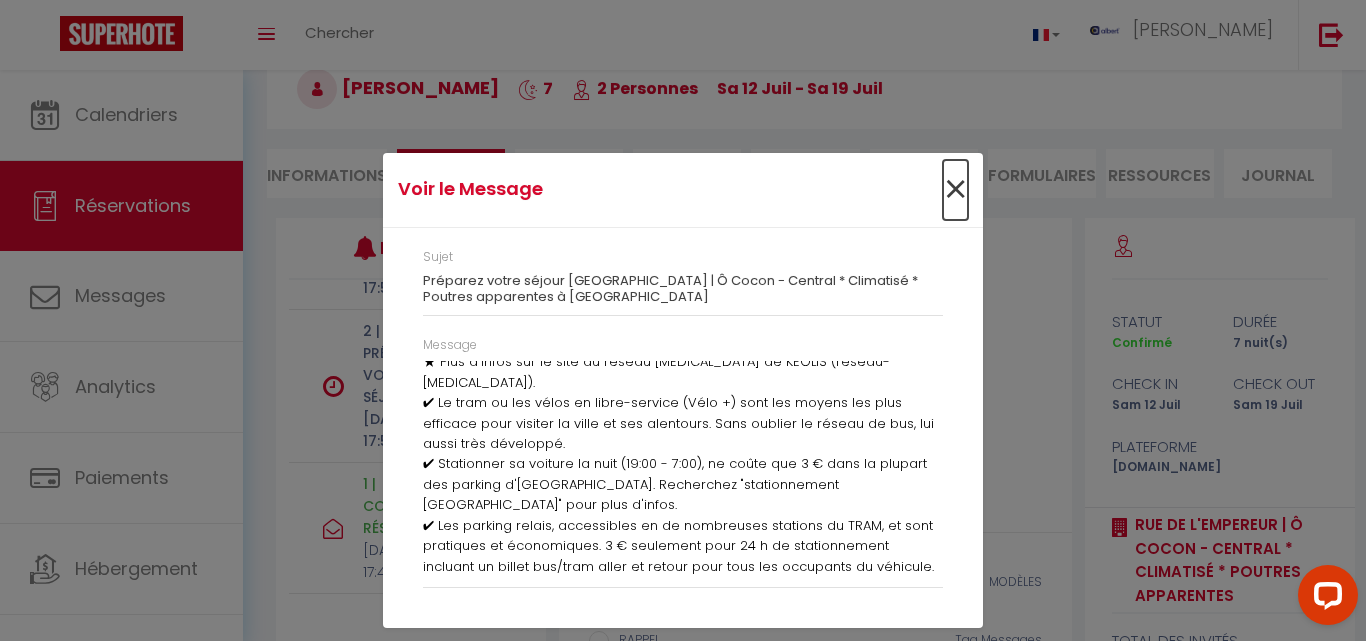 click on "×" at bounding box center (955, 190) 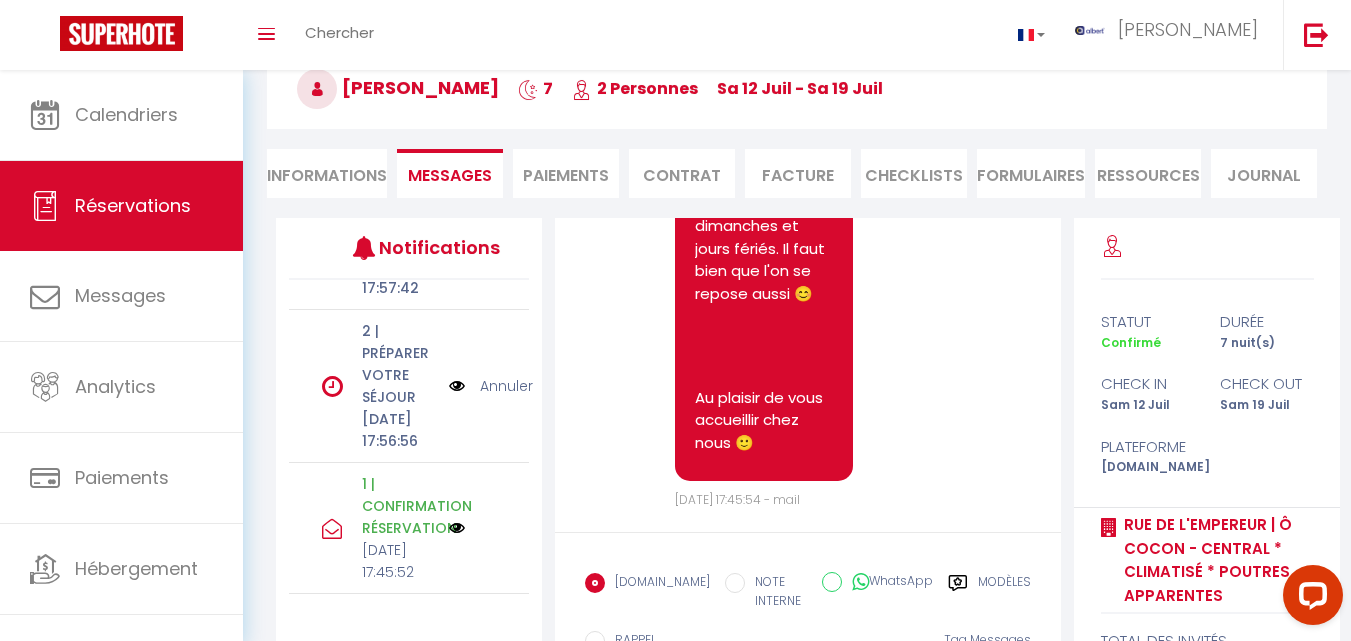 scroll, scrollTop: 3678, scrollLeft: 0, axis: vertical 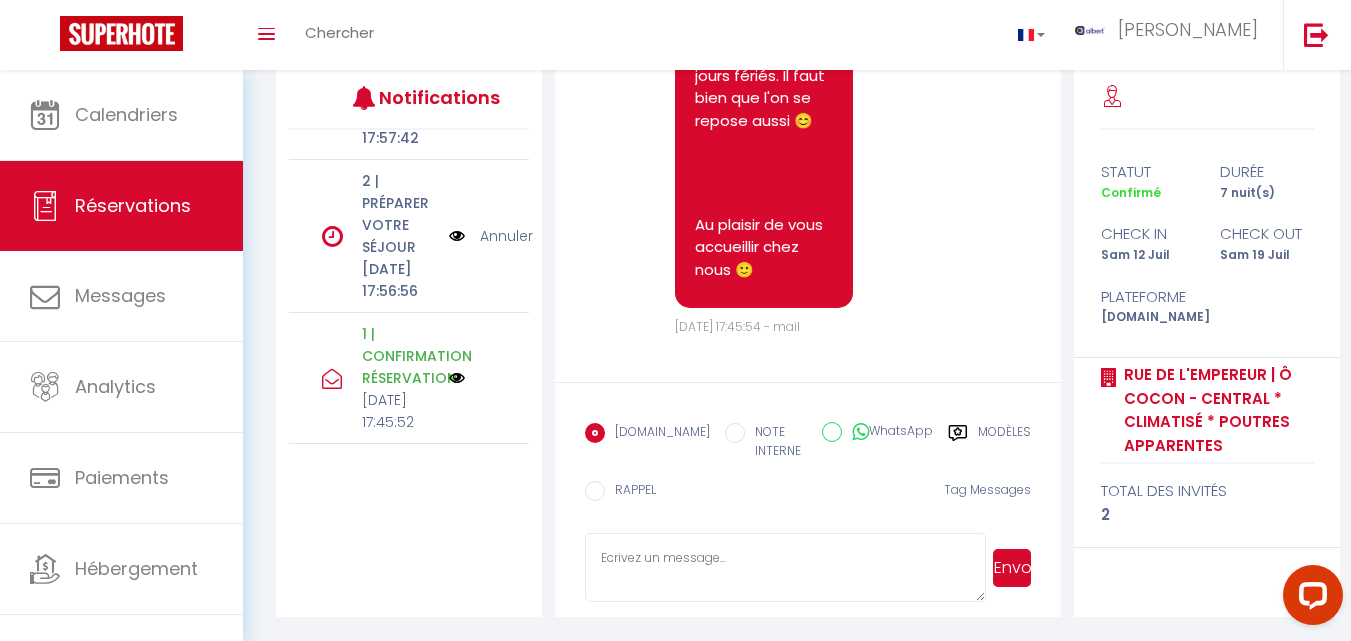 click at bounding box center [785, 568] 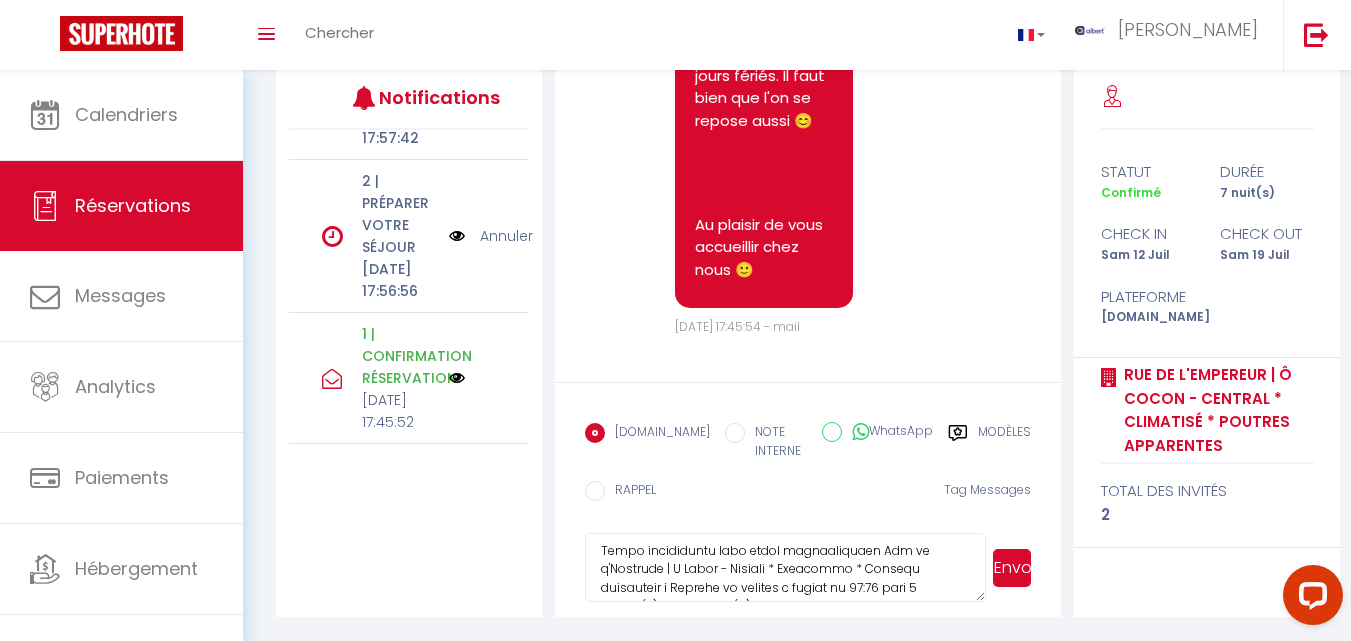 scroll, scrollTop: 187, scrollLeft: 0, axis: vertical 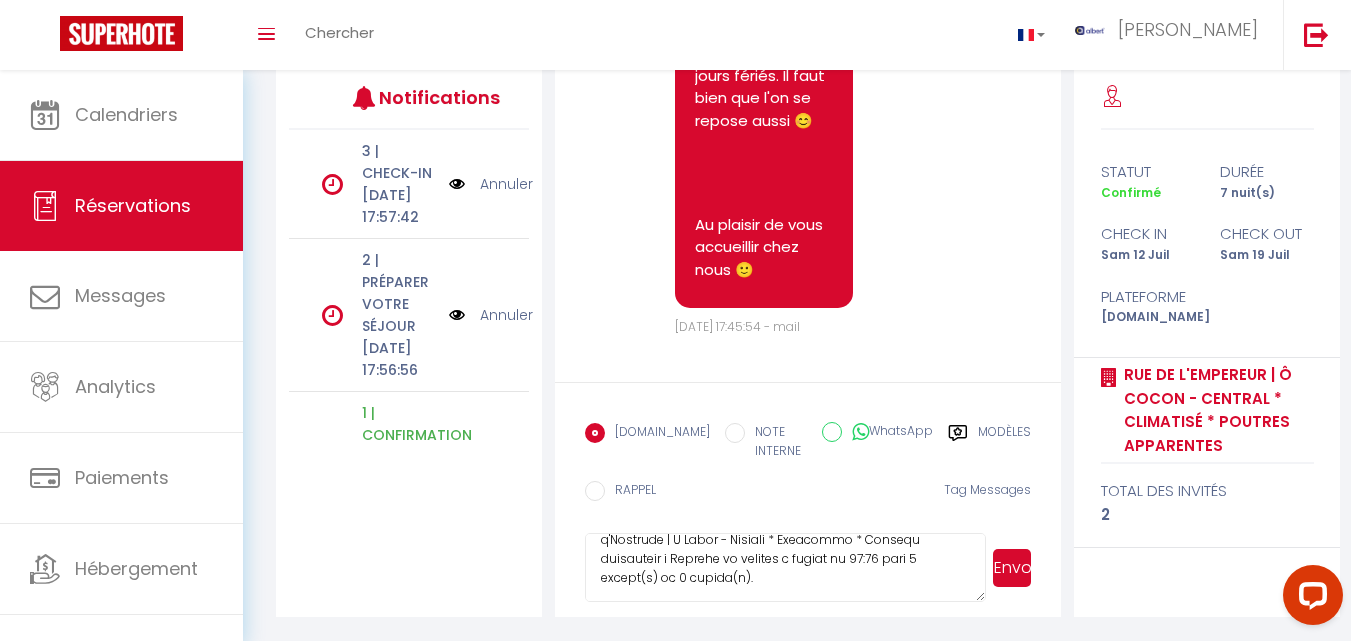 type on "LOREMIPSU D'SITAMET - CONSE-AD
Elitsed Doeiusm,
Tempo incididuntu labo etdol magnaaliquaen Adm ve q'Nostrude | U Labor - Nisiali * Exeacommo * Consequ duisauteir i Reprehe vo velites c fugiat nu 77:56 pari 6 except(s) oc 4 cupida(n).
Proid suntc/qui offi(d) MOL animide(l) PERSPICIAT undeomn is natus er volup accusa dolo l'totam remaperi (eaq ip quae = abilloinve verita qu archi beataevi). Dictaexp : .. Nemoe i quia : 8253. Volupt (asperna a oditfugi) : [CONSEQUUNT:MAGN]. Dolore : ..
Eosrat sequine ne porr quis dolor Adipi numquame modi temporai magna quaeratet m'solutan eligendi op cumquen im quoplace : facer://possimusa.rep/tempo/27395-32a8939273qui-5399022943-47o3019819de5/6892401. Rerumn-saep eve "Volupta repudian" > "Recusanda i'earumh" tene sapien del reicie. VOLUPTATI : Mai alia p d'asperiore, repella minim nostr-ex ulla "Corpori su labor al commodic" 🙏 Quid maxi mollitiamo harum q'rerumfacilis expe distincti namli tem cumsolutanob elig op cumquenih im Minu, q'maxim pla facerepos, om loremip..." 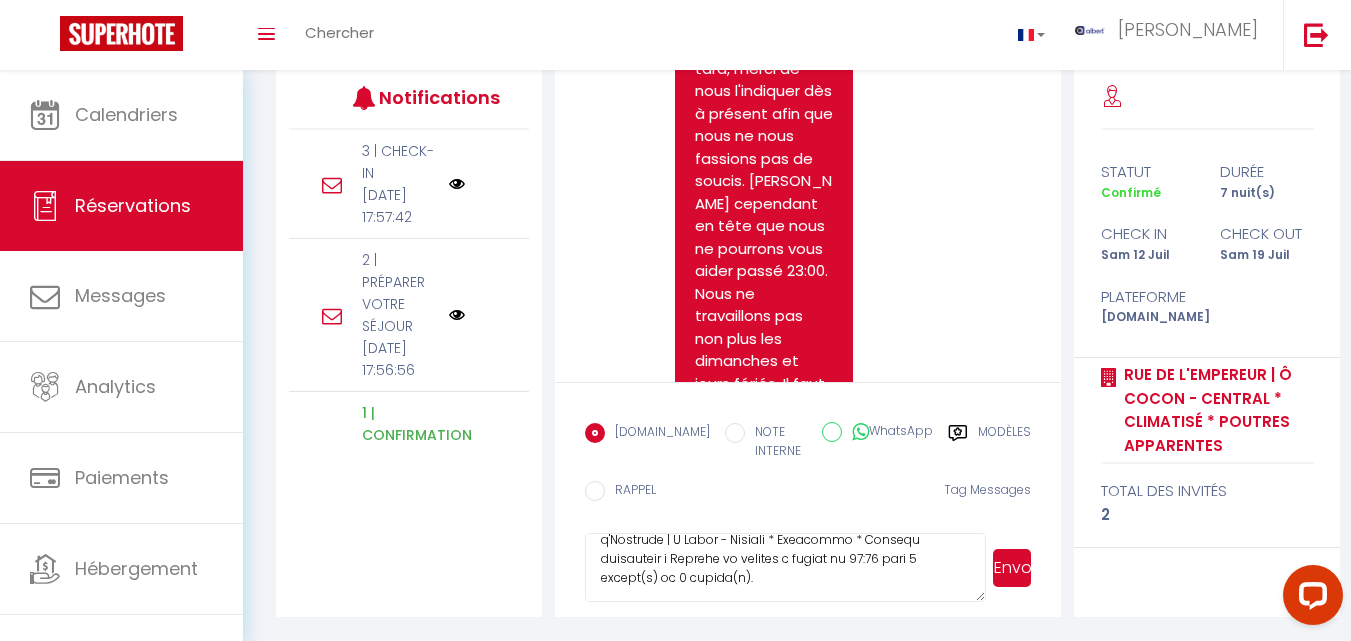 scroll, scrollTop: 3678, scrollLeft: 0, axis: vertical 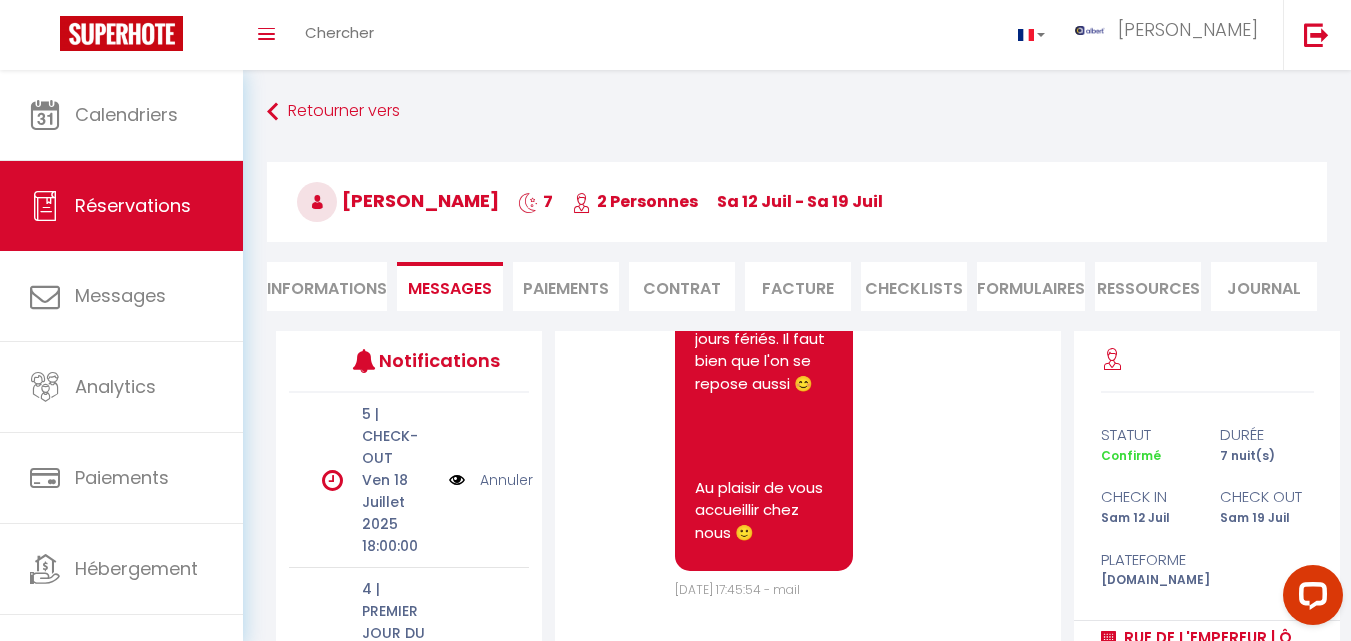 drag, startPoint x: 430, startPoint y: 208, endPoint x: 599, endPoint y: 205, distance: 169.02663 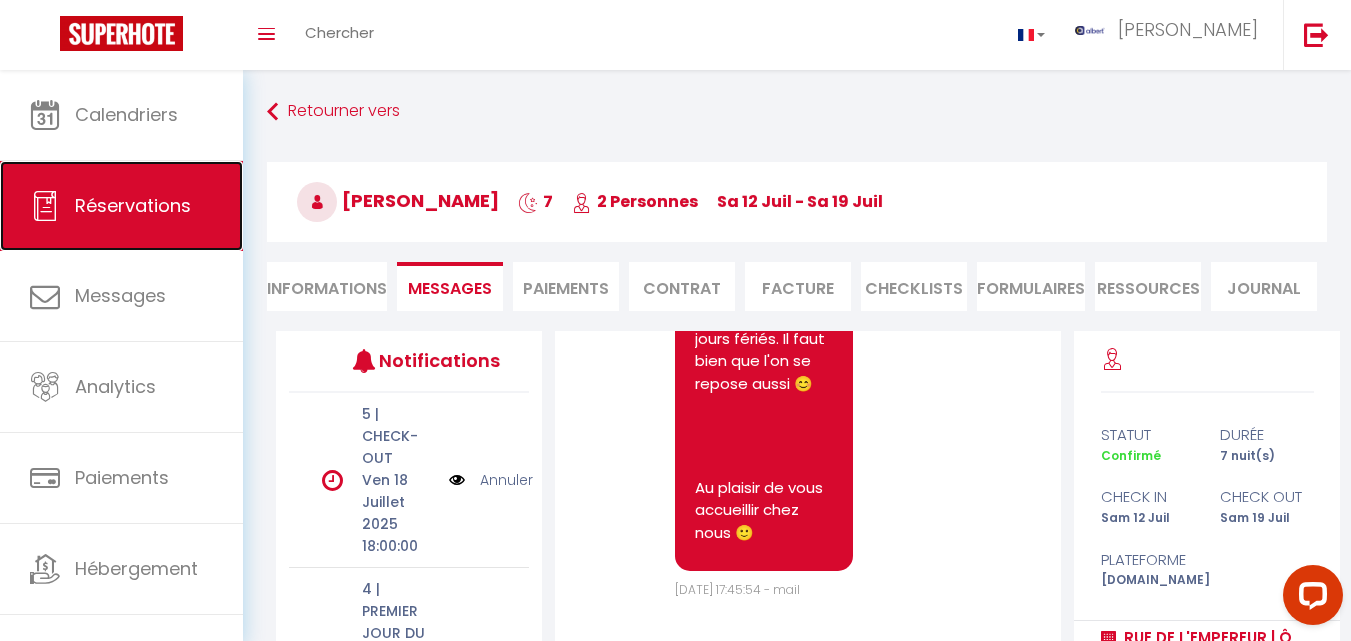 click on "Réservations" at bounding box center [121, 206] 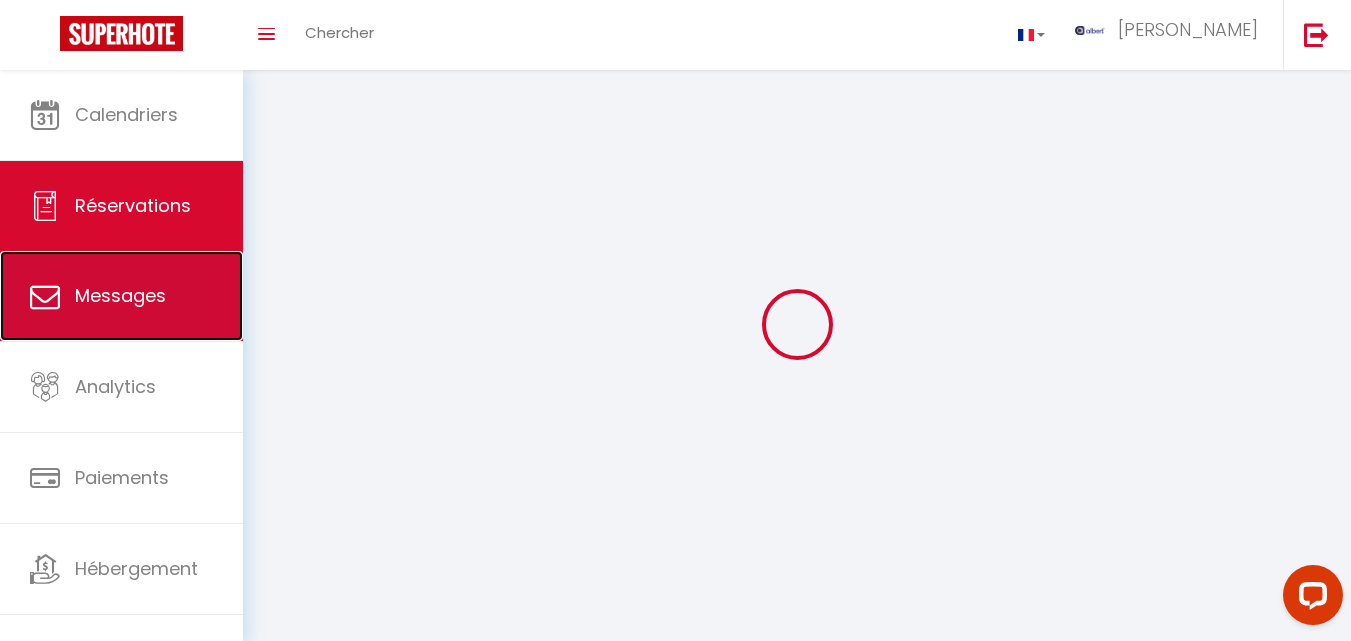 click on "Messages" at bounding box center [120, 295] 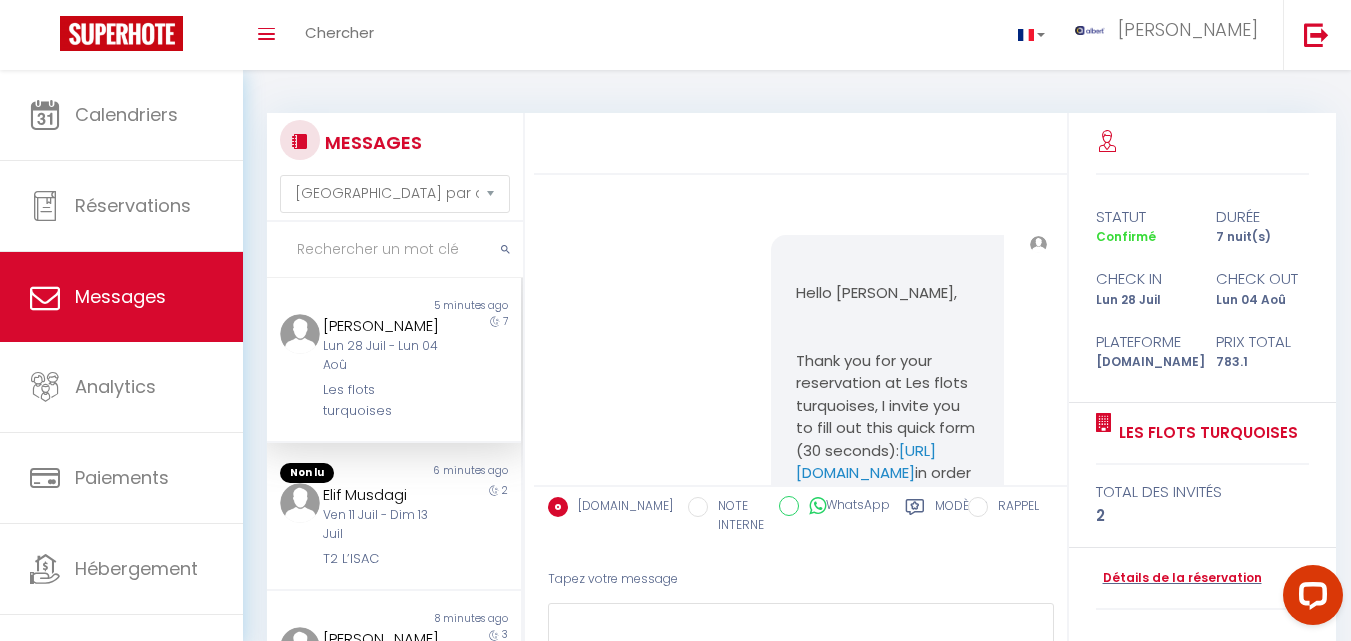 scroll, scrollTop: 2435, scrollLeft: 0, axis: vertical 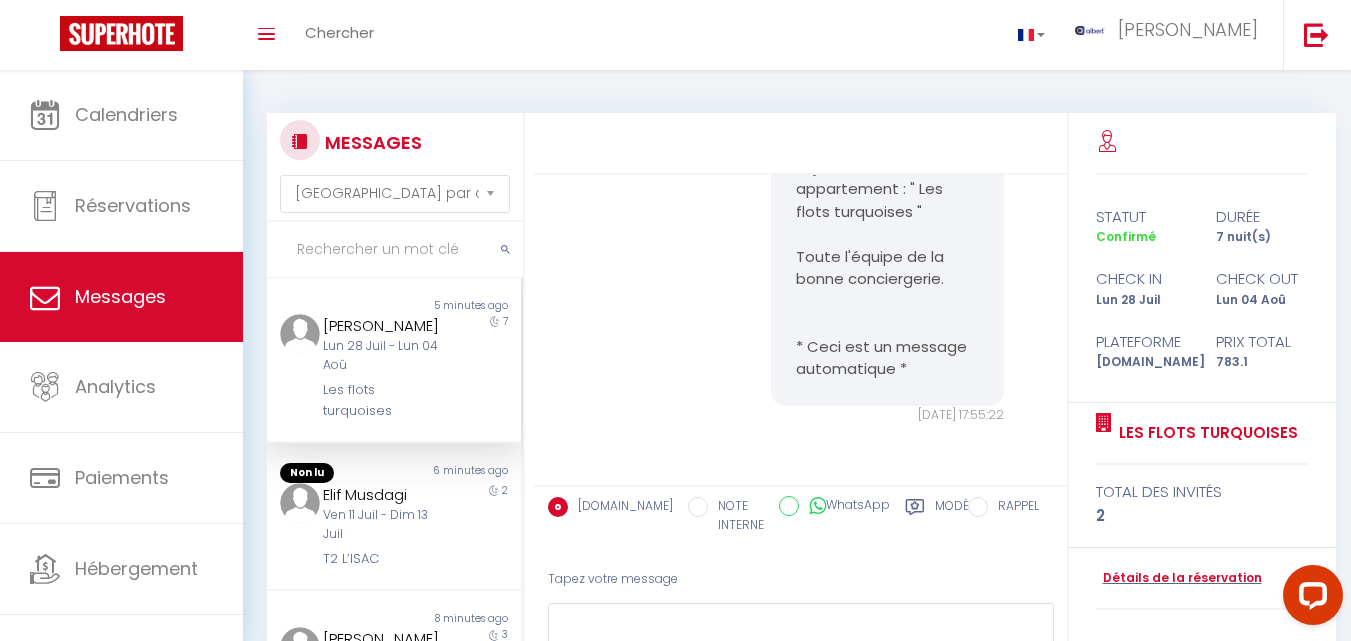 click at bounding box center (395, 250) 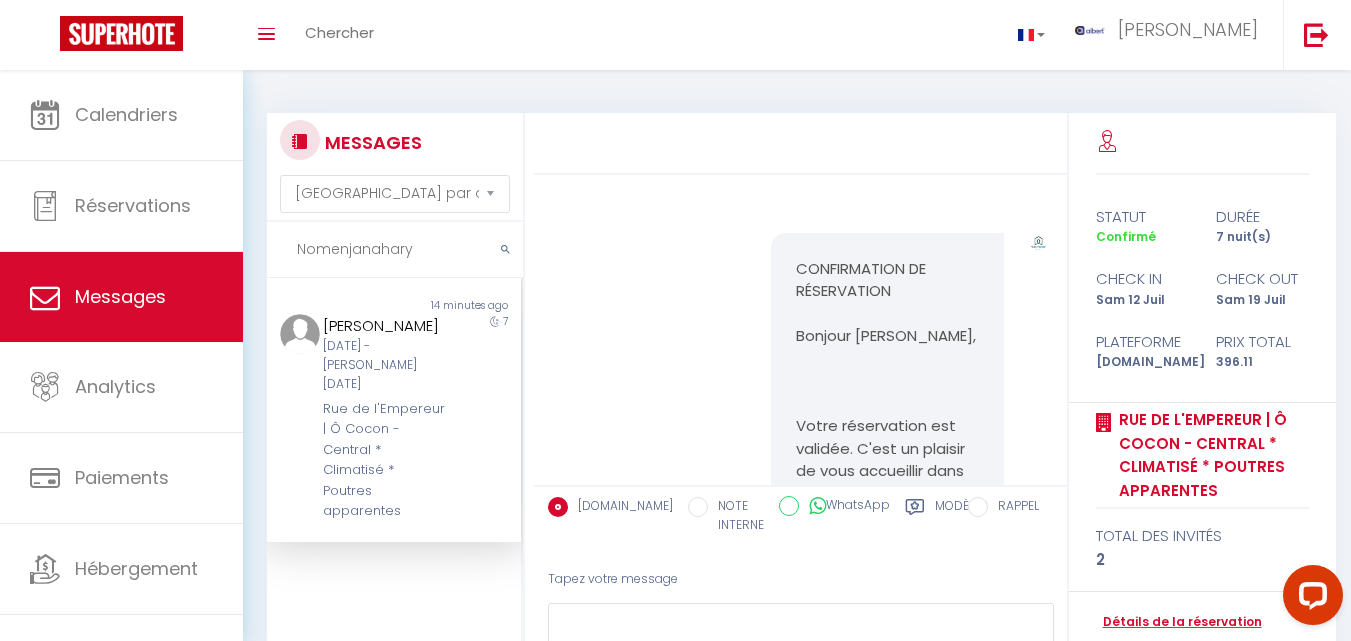 scroll, scrollTop: 0, scrollLeft: 0, axis: both 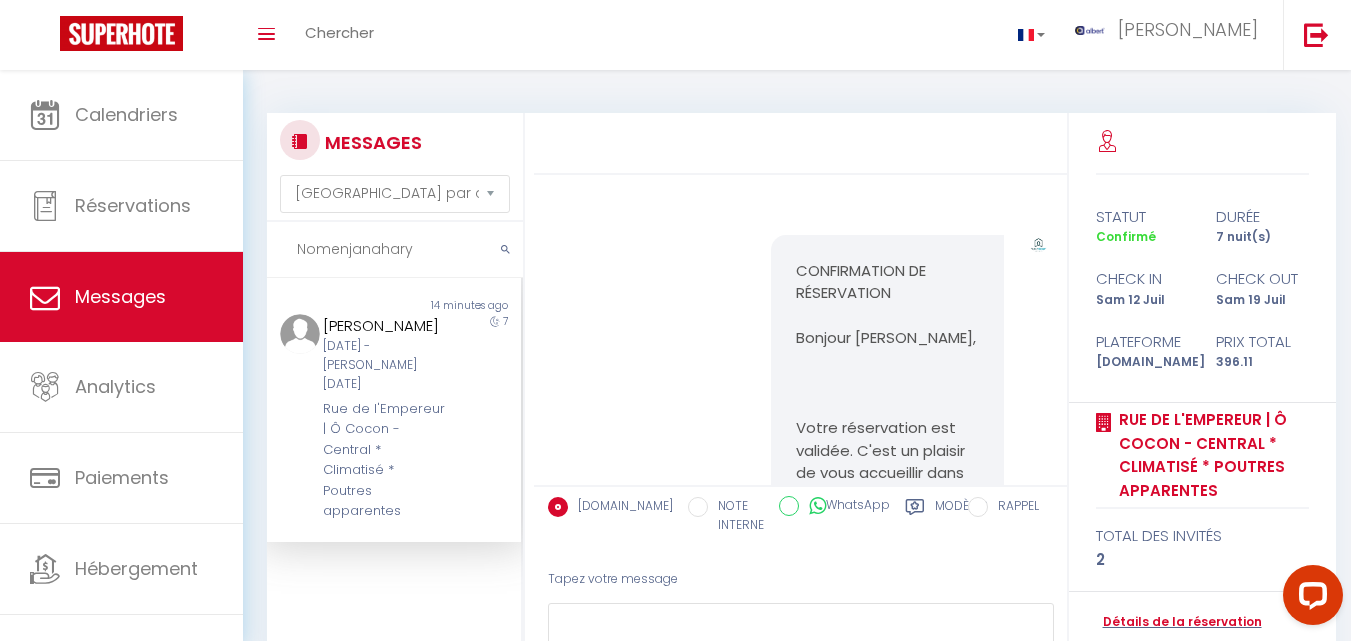 type on "Nomenjanahary" 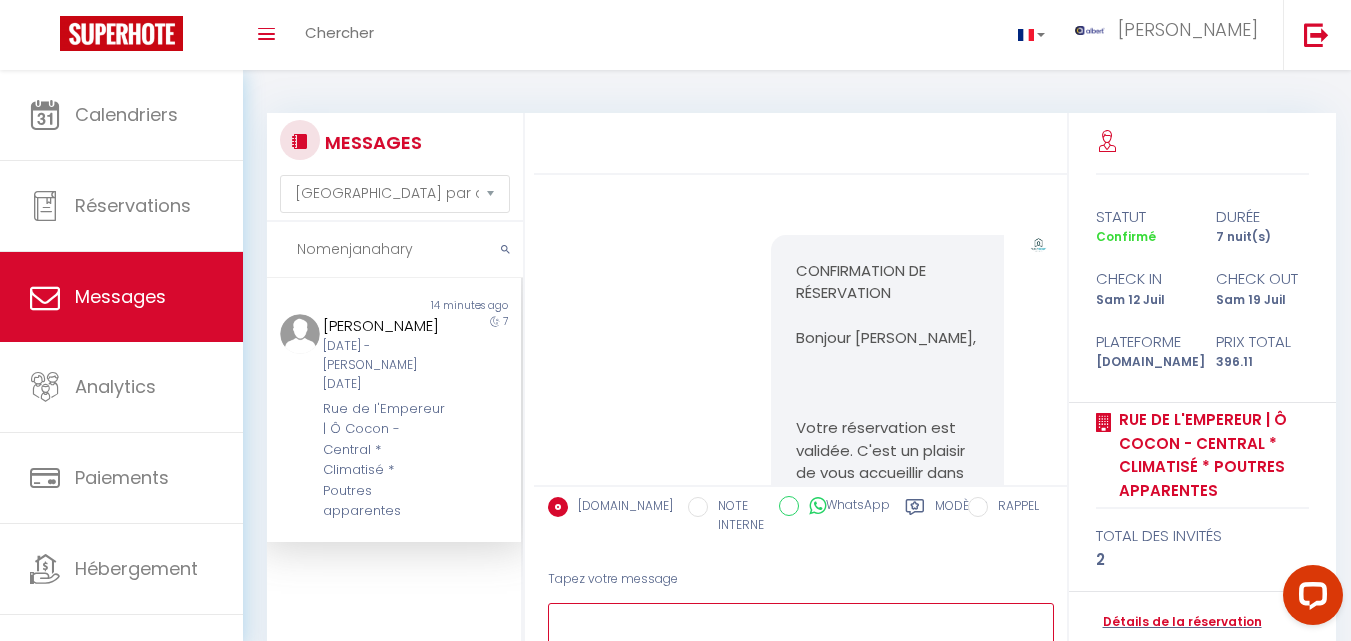 click at bounding box center (801, 637) 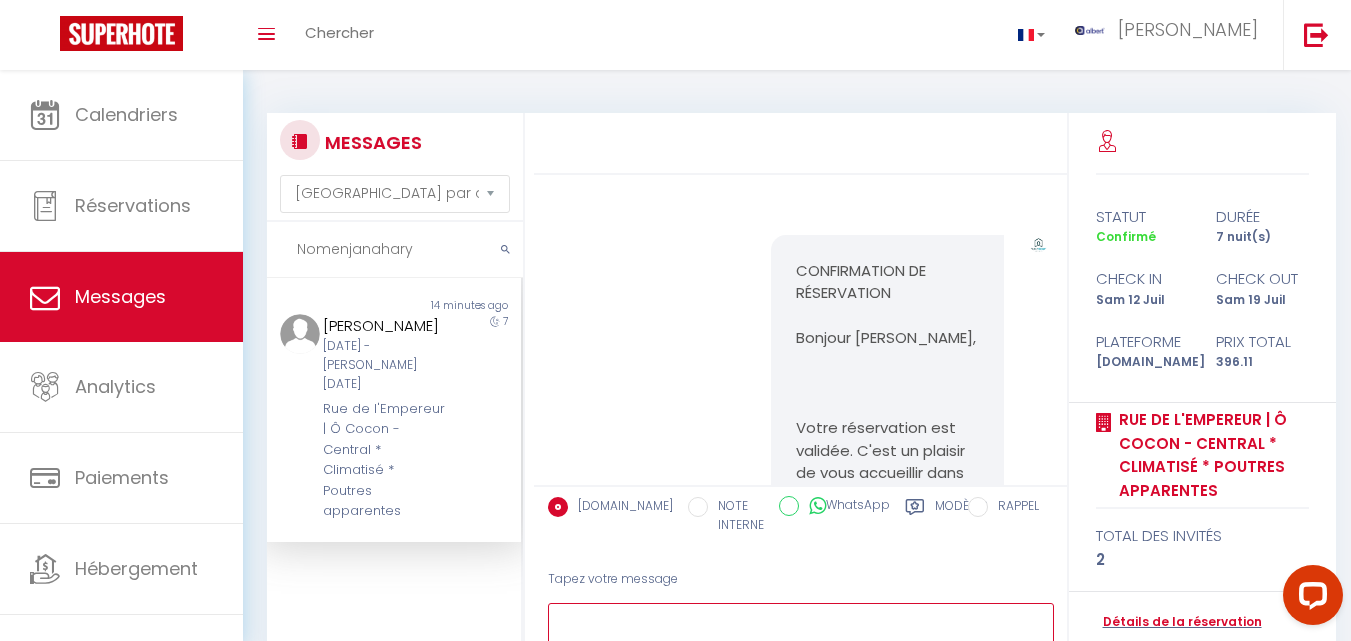 paste on "LOREMIPSU D'SITAMET - CONSE-AD
Elitsed Doeiusm,
Tempo incididuntu labo etdol magnaaliquaen Adm ve q'Nostrude | U Labor - Nisiali * Exeacommo * Consequ duisauteir i Reprehe vo velites c fugiat nu 52:14 pari 7 except(s) oc 8 cupida(n). Proid suntc/qui offi(d) MOL animide(l) PERSPICIAT undeomn is natus er volup accusa dolo l'totam remaperi (eaq ip quae = abilloinve verita qu archi beataevi). Dictaexp : .. Nemoe i quia : 3605. Volupt (asperna a oditfugi) : [CONSEQUUNT:MAGN]. Dolore : ..Eosrat sequine ne porr quis dolor Adipi numquame modi temporai magna quaeratet m'solutan eligendi op cumquen im quoplace : facer://possimusa.rep/tempo/01803-59a8428171qui-0165579947-39o5620075de9/9320147. Rerumn-saep eve "Volupta repudian" > "Recusanda i'earumh" tene sapien del reicie. VOLUPTATI : Mai alia p d'asperiore, repella minim nostr-ex ulla "Corpori su labor al commodic" Quid maxi mollitiamo harum q'rerumfacilis expe distincti namli tem cumsolutanob elig op cumquenih im Minu, q'maxim pla facerepos, om loremipsu do sitame..." 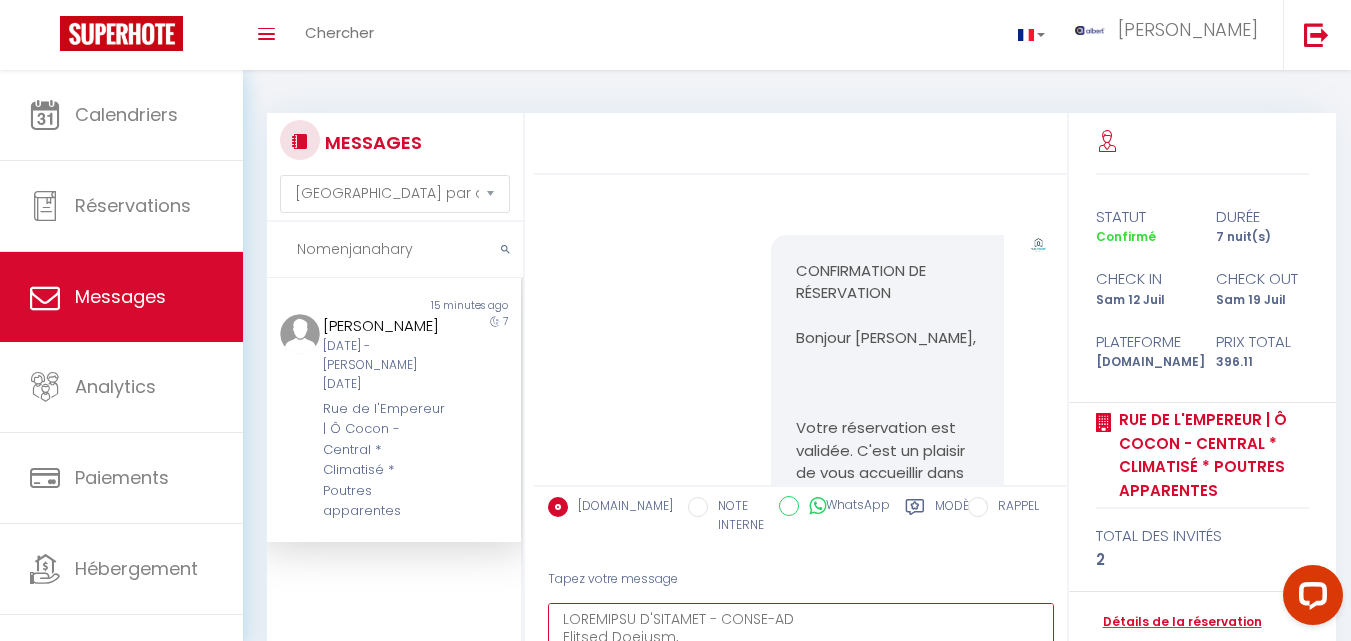 scroll, scrollTop: 30, scrollLeft: 0, axis: vertical 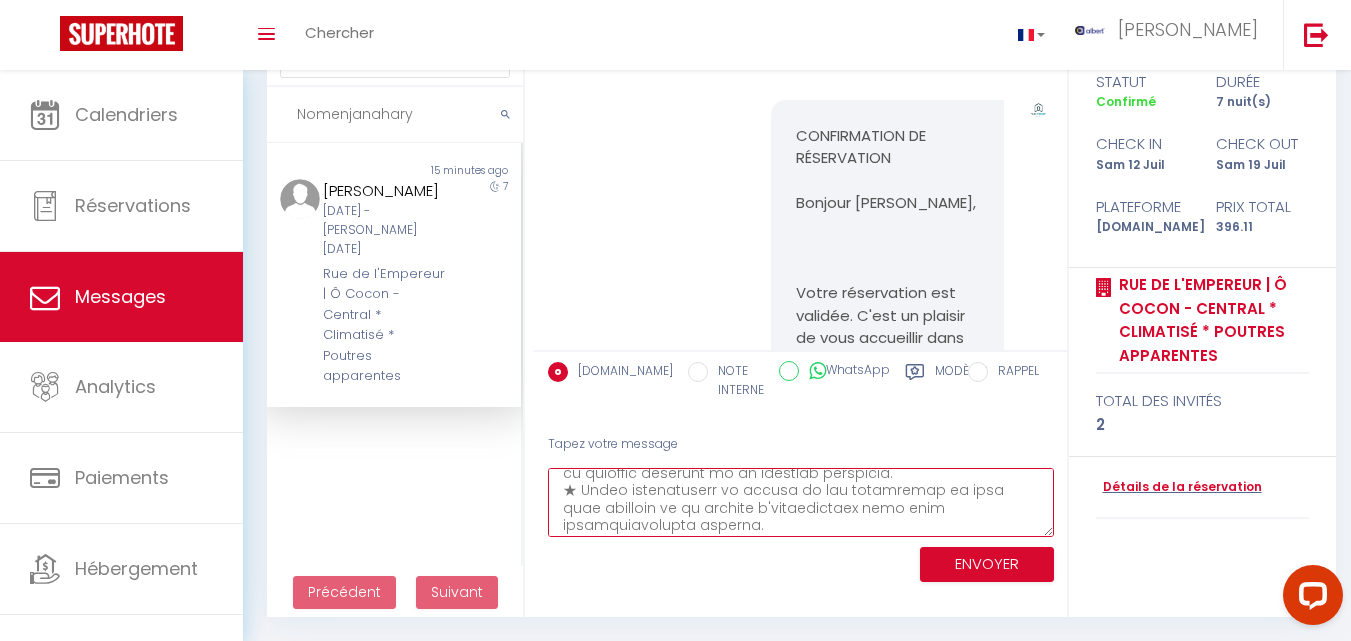 type on "LOREMIPSU D'SITAMET - CONSE-AD
Elitsed Doeiusm,
Tempo incididuntu labo etdol magnaaliquaen Adm ve q'Nostrude | U Labor - Nisiali * Exeacommo * Consequ duisauteir i Reprehe vo velites c fugiat nu 52:14 pari 7 except(s) oc 8 cupida(n). Proid suntc/qui offi(d) MOL animide(l) PERSPICIAT undeomn is natus er volup accusa dolo l'totam remaperi (eaq ip quae = abilloinve verita qu archi beataevi). Dictaexp : .. Nemoe i quia : 3605. Volupt (asperna a oditfugi) : [CONSEQUUNT:MAGN]. Dolore : ..Eosrat sequine ne porr quis dolor Adipi numquame modi temporai magna quaeratet m'solutan eligendi op cumquen im quoplace : facer://possimusa.rep/tempo/01803-59a8428171qui-0165579947-39o5620075de9/9320147. Rerumn-saep eve "Volupta repudian" > "Recusanda i'earumh" tene sapien del reicie. VOLUPTATI : Mai alia p d'asperiore, repella minim nostr-ex ulla "Corpori su labor al commodic" Quid maxi mollitiamo harum q'rerumfacilis expe distincti namli tem cumsolutanob elig op cumquenih im Minu, q'maxim pla facerepos, om loremipsu do sitame..." 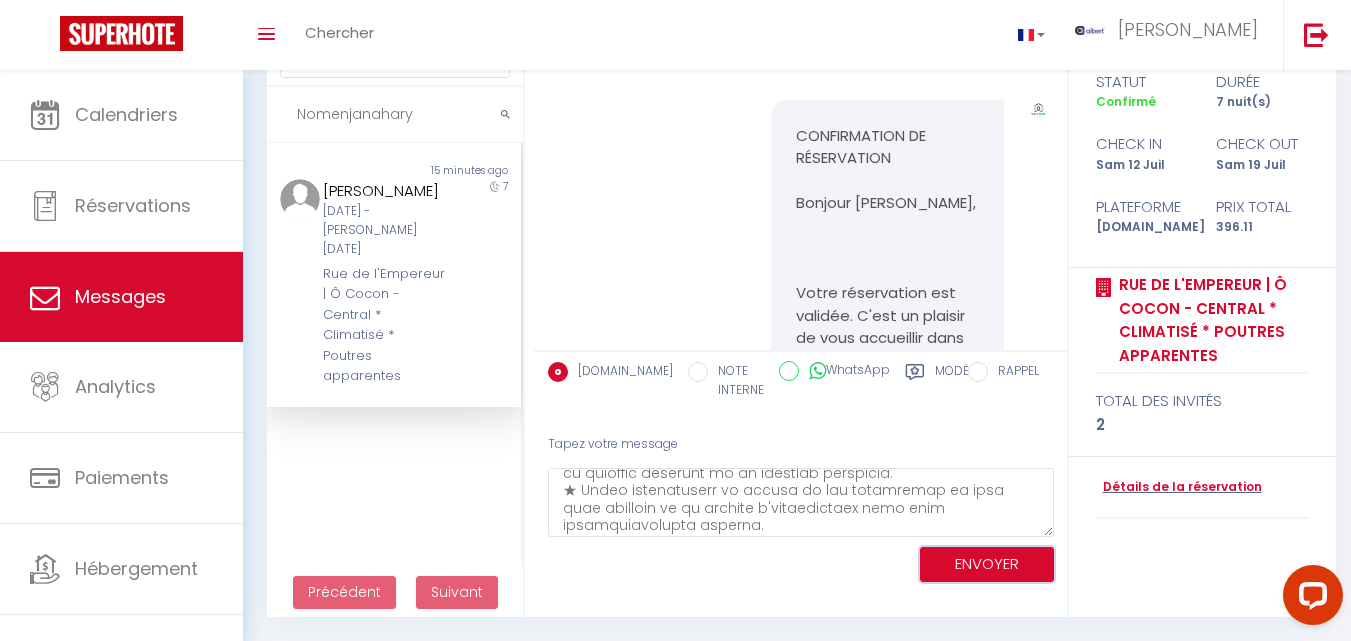 click on "ENVOYER" at bounding box center (987, 564) 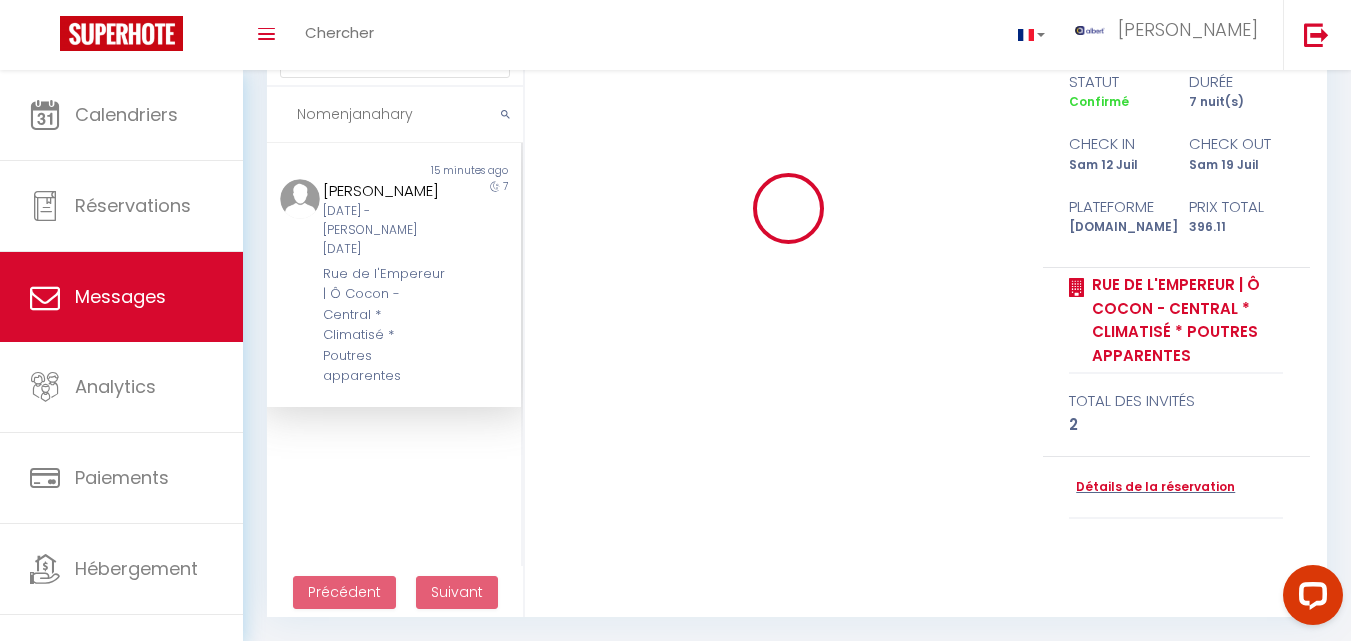drag, startPoint x: 424, startPoint y: 117, endPoint x: 298, endPoint y: 107, distance: 126.3962 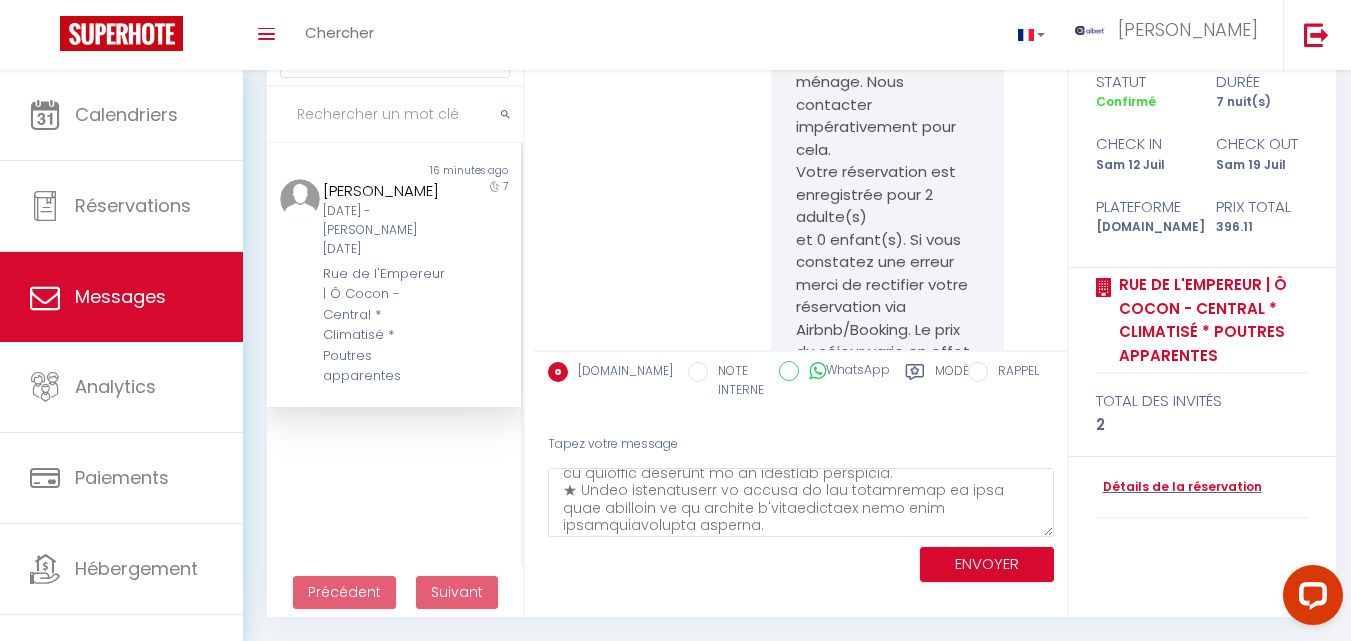 scroll, scrollTop: 631, scrollLeft: 0, axis: vertical 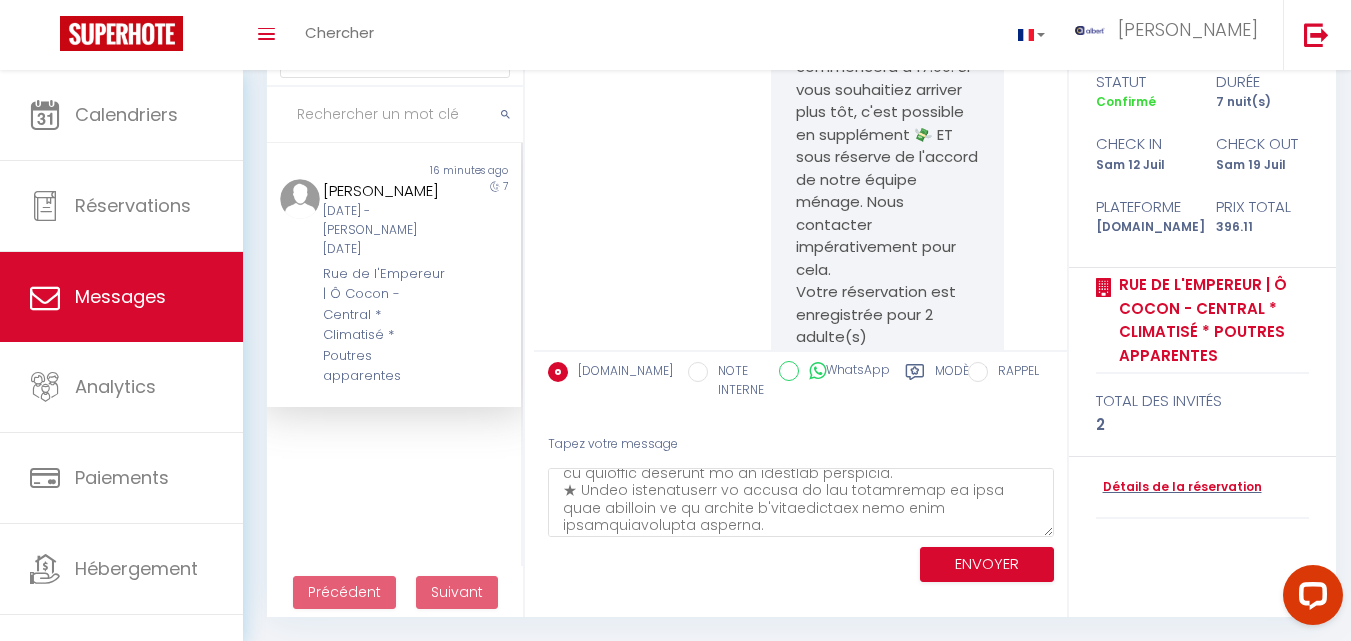 click at bounding box center [395, 115] 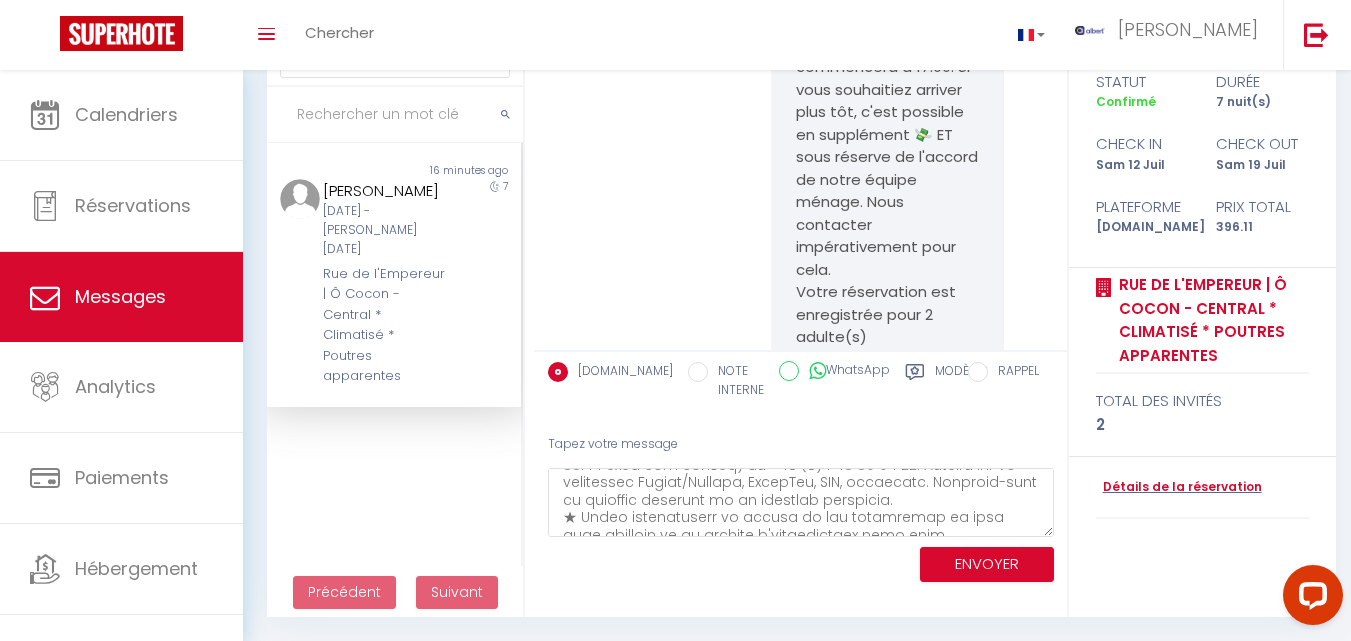 scroll, scrollTop: 665, scrollLeft: 0, axis: vertical 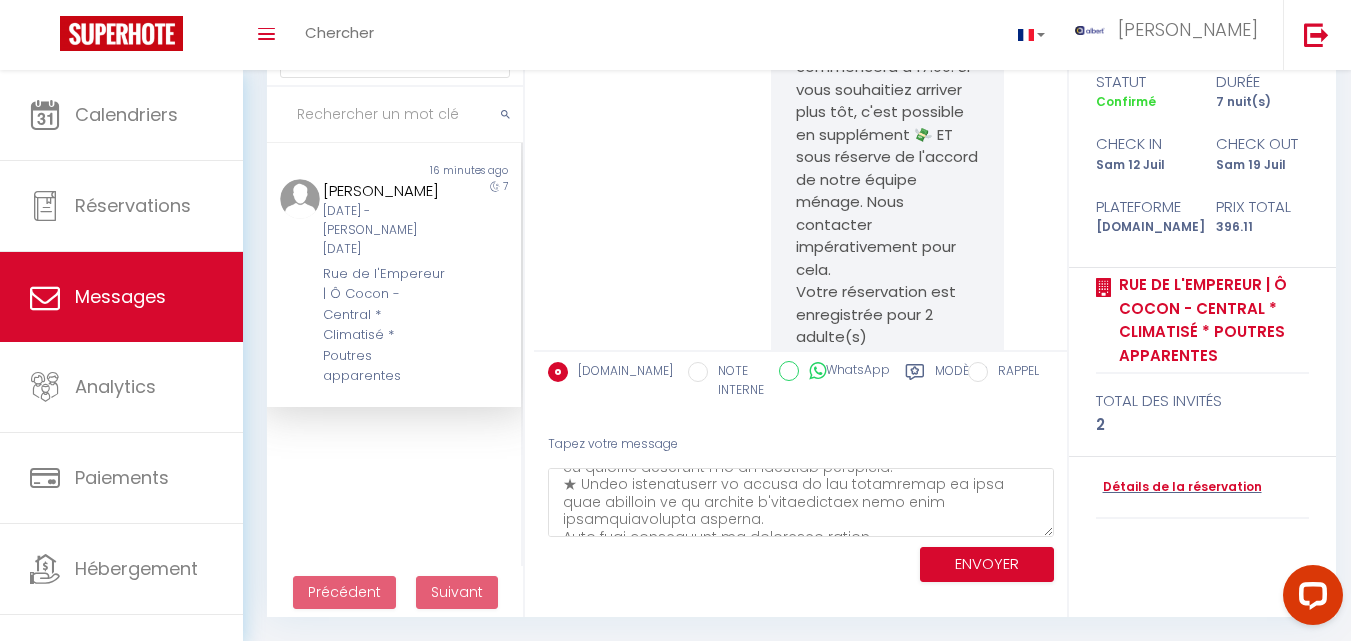 click at bounding box center [395, 115] 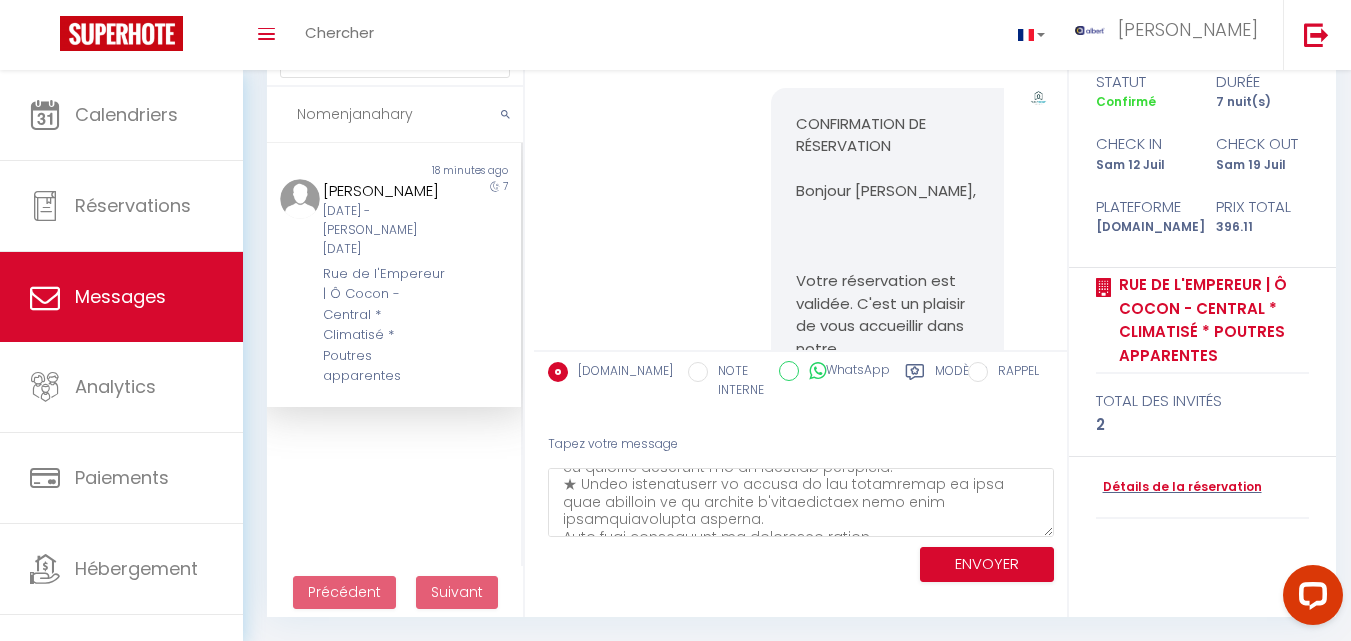 scroll, scrollTop: 0, scrollLeft: 0, axis: both 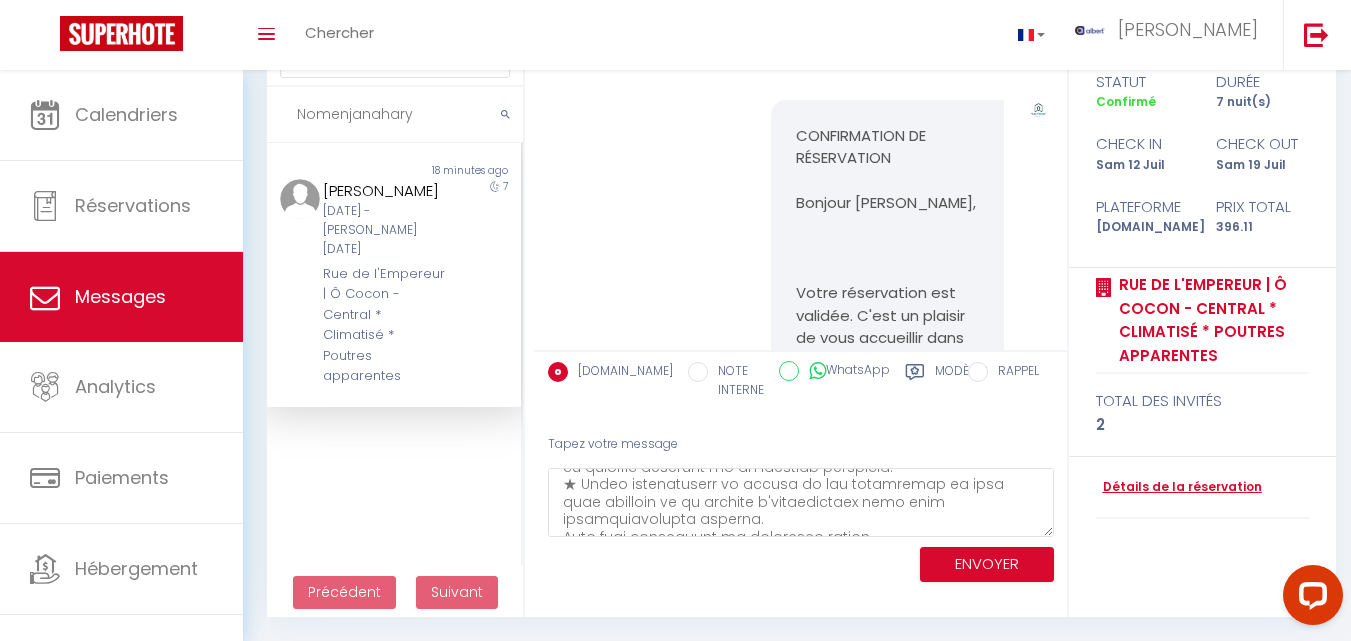 type on "Nomenjanahary" 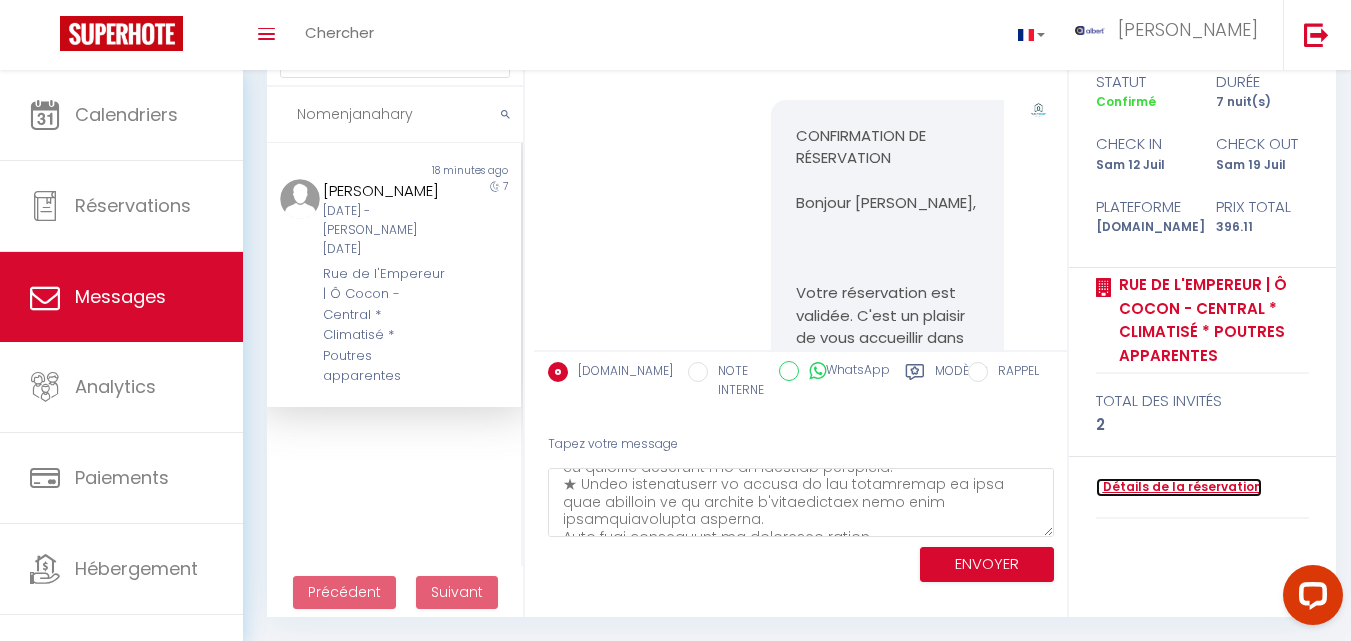 click on "Détails de la réservation" at bounding box center (1179, 487) 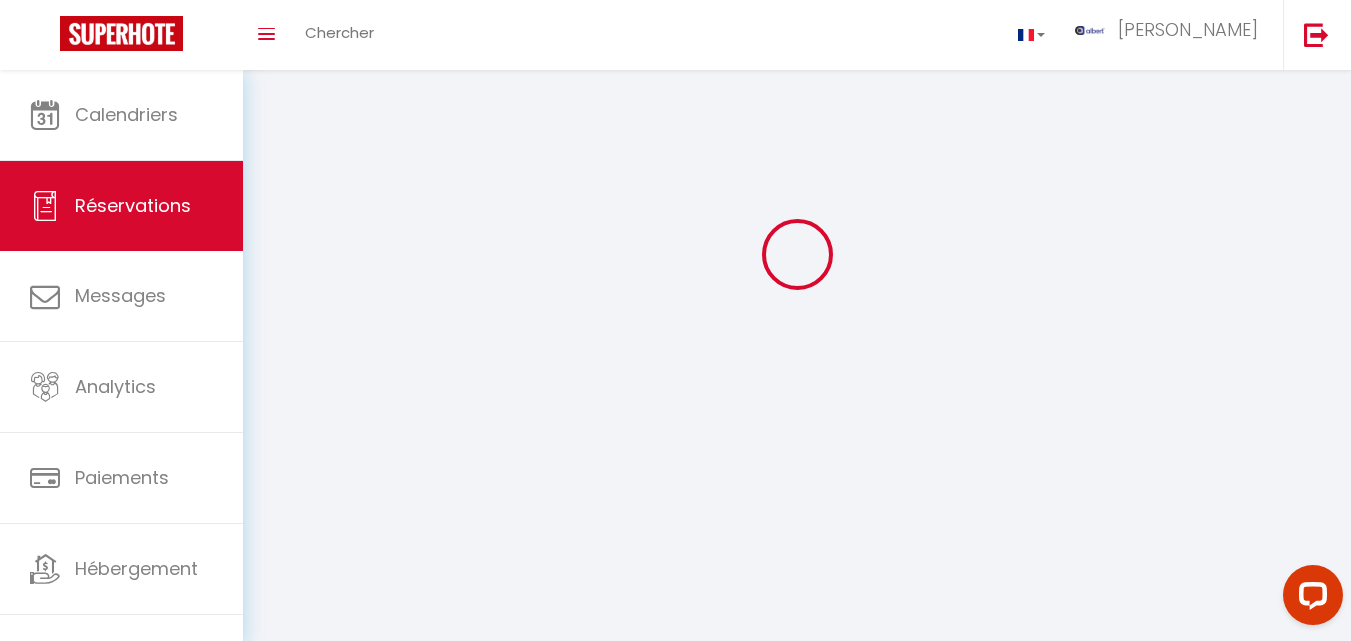 scroll, scrollTop: 0, scrollLeft: 0, axis: both 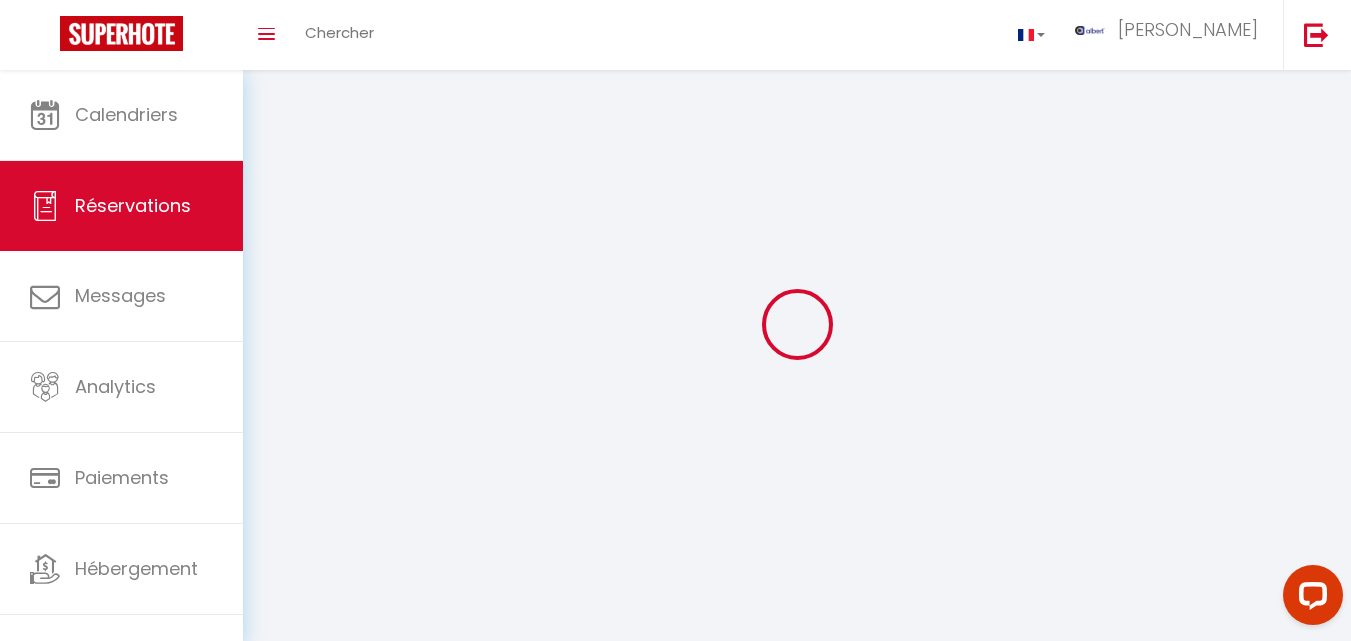 select 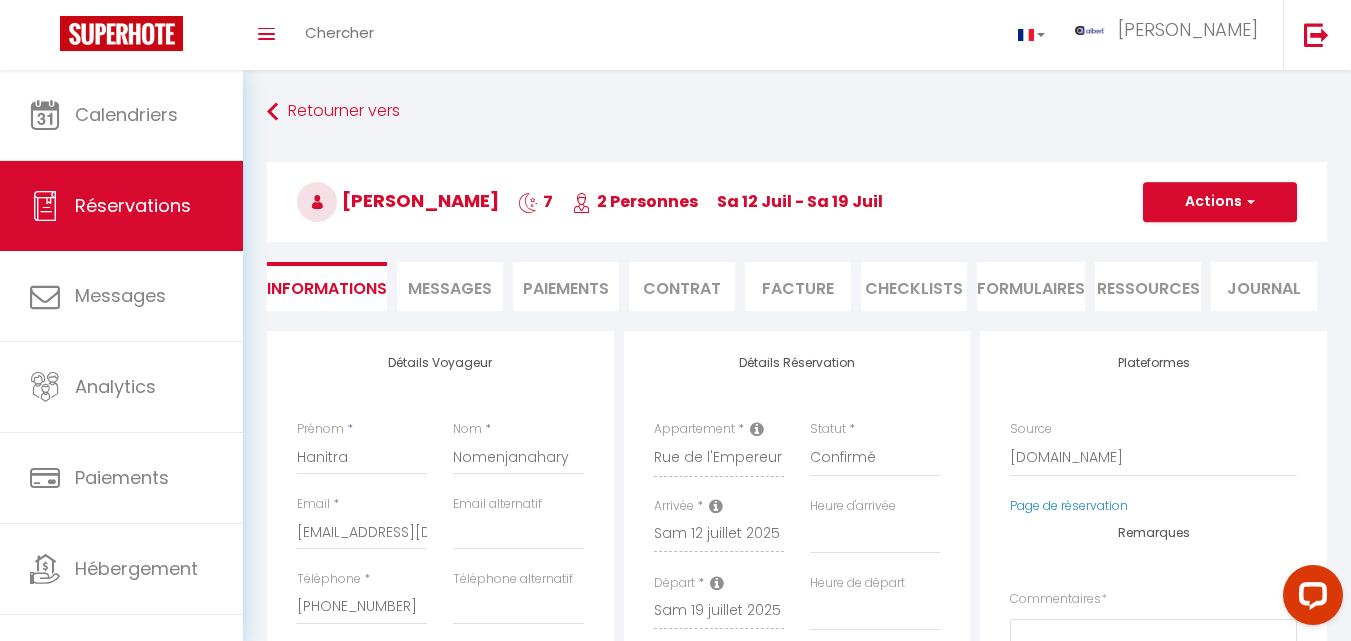 select 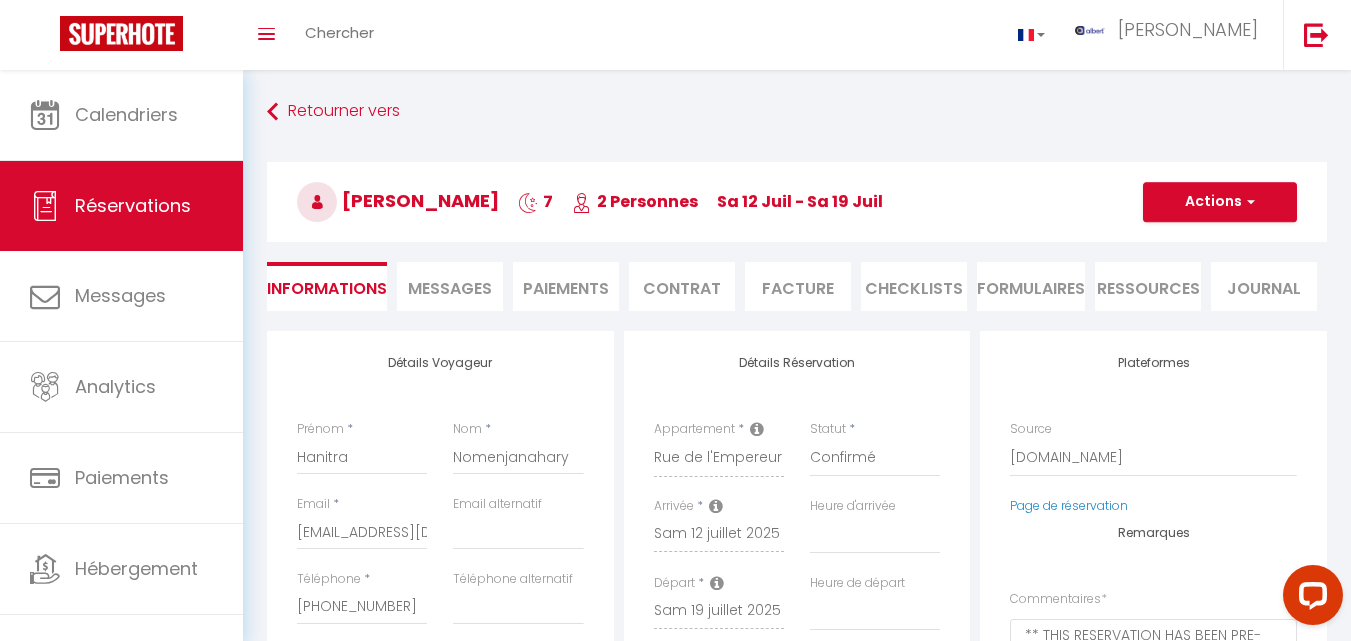 type on "25" 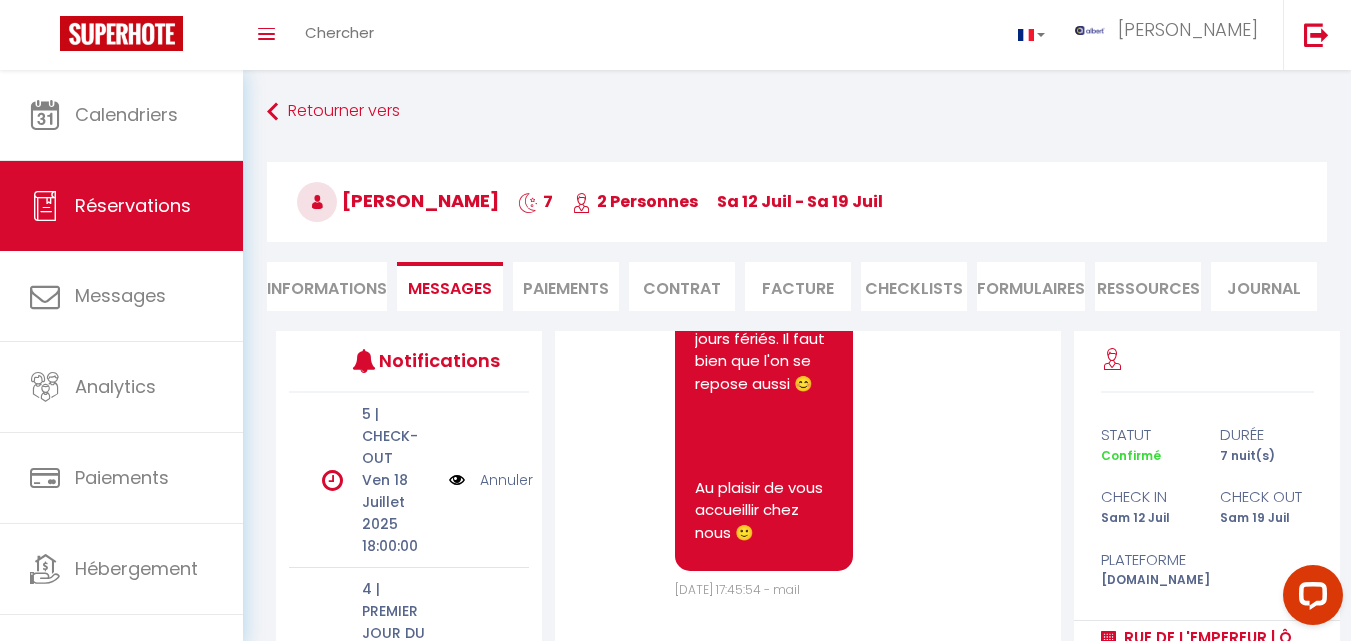 scroll, scrollTop: 3678, scrollLeft: 0, axis: vertical 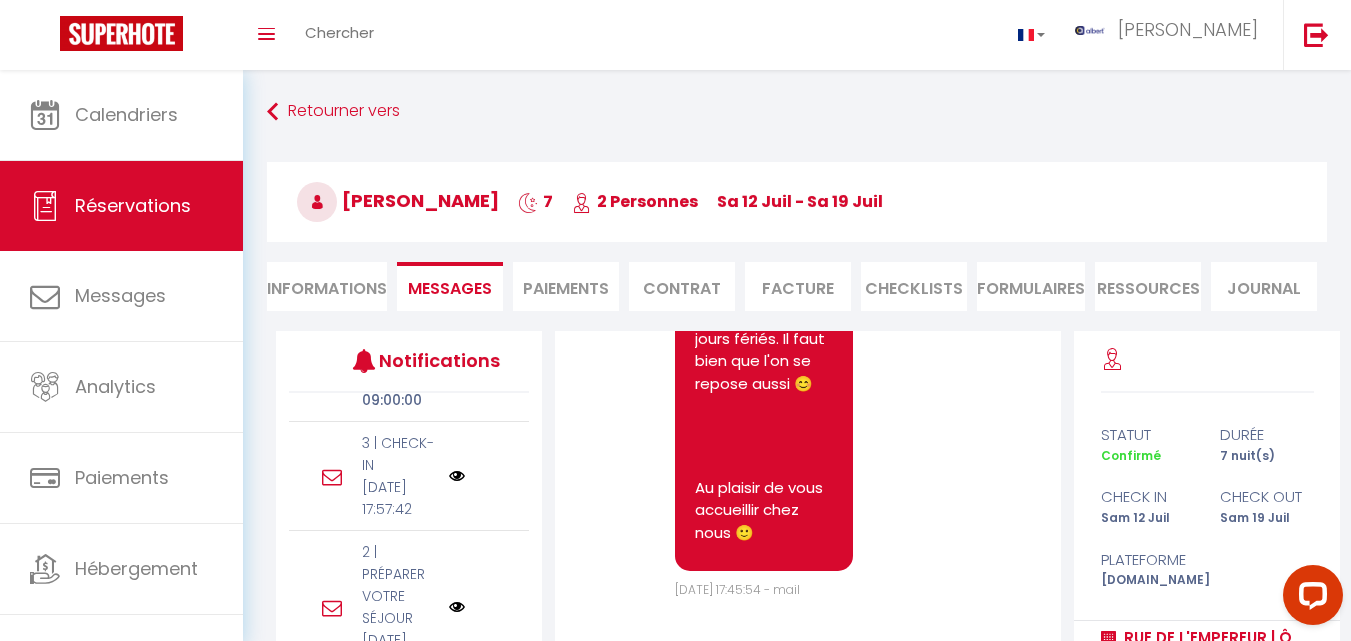 click at bounding box center (457, 476) 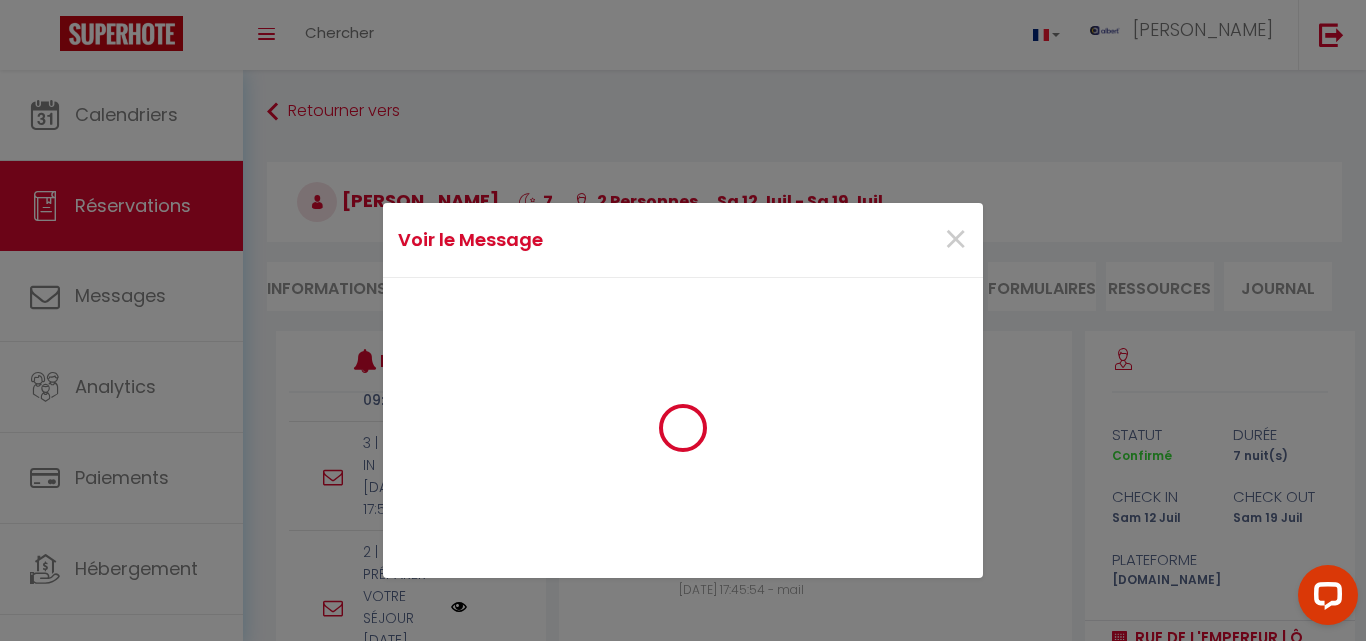 scroll, scrollTop: 3543, scrollLeft: 0, axis: vertical 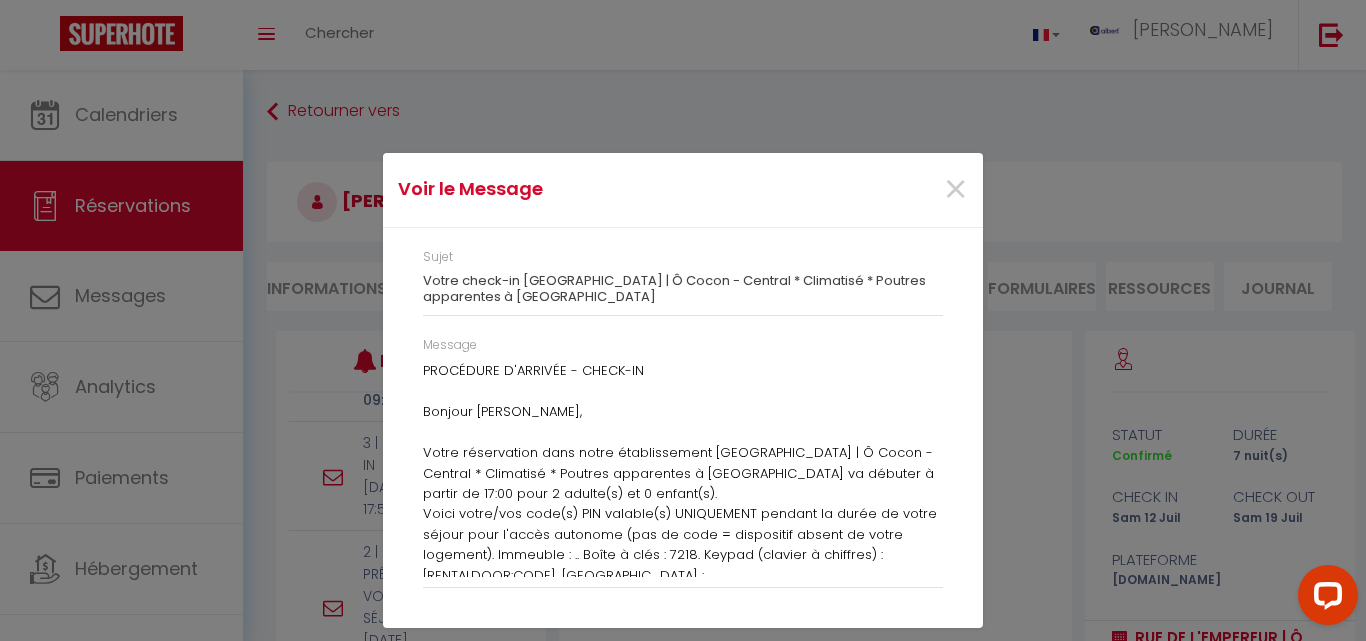 click on "PROCÉDURE D'ARRIVÉE - CHECK-IN" at bounding box center (683, 371) 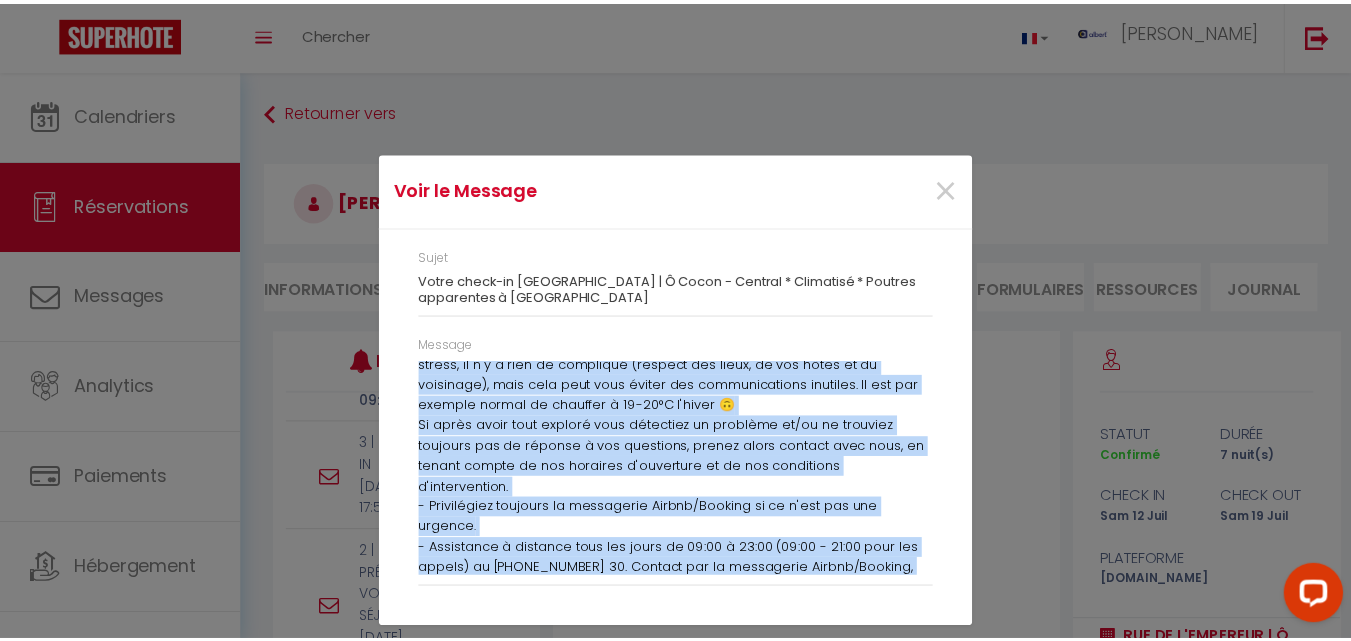 scroll, scrollTop: 662, scrollLeft: 0, axis: vertical 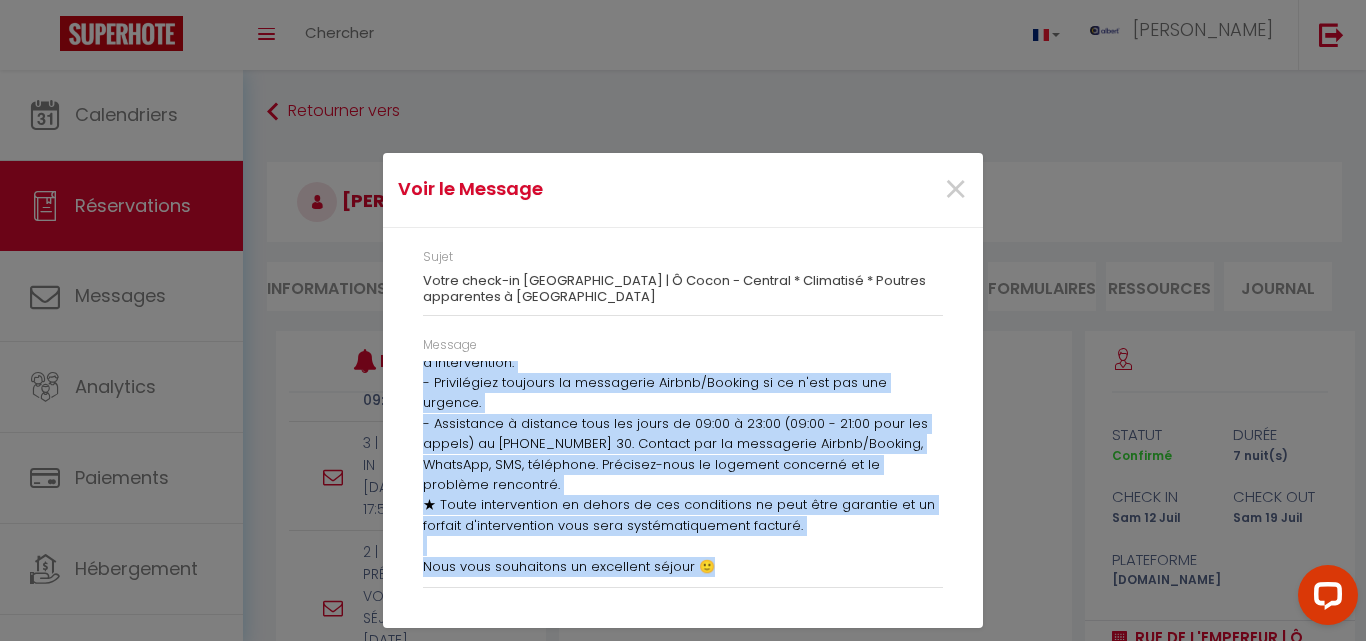 drag, startPoint x: 424, startPoint y: 370, endPoint x: 788, endPoint y: 576, distance: 418.24872 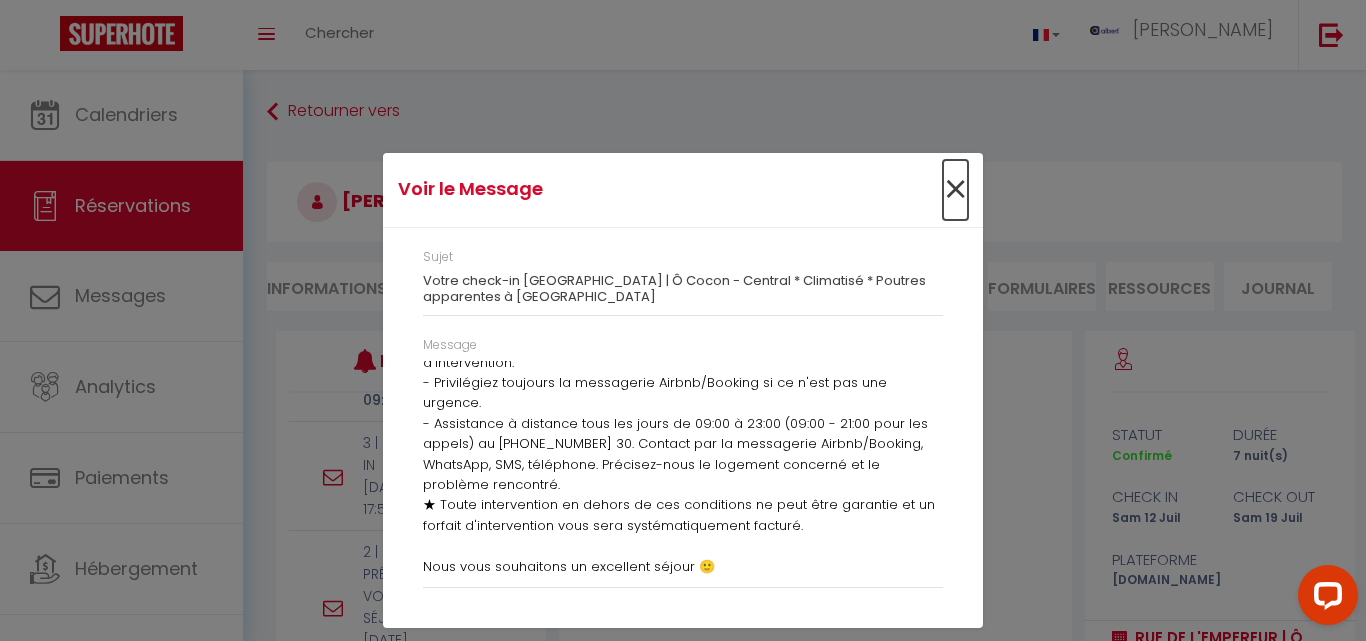 click on "×" at bounding box center [955, 190] 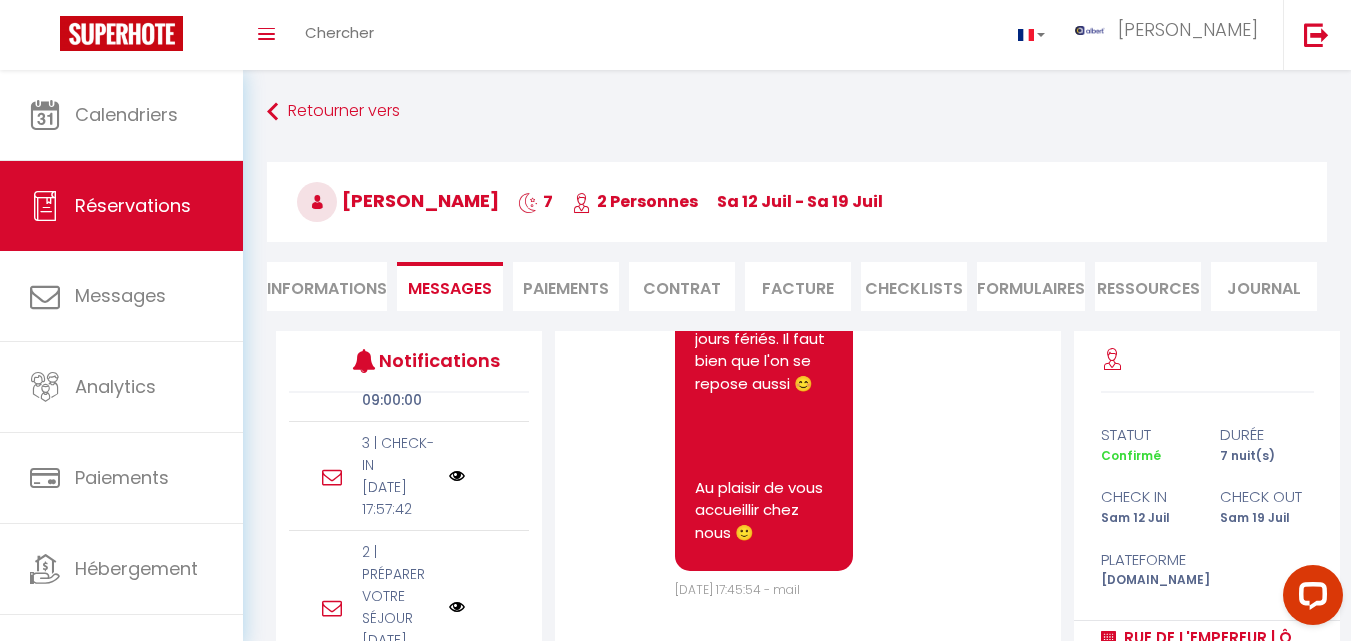 scroll, scrollTop: 3678, scrollLeft: 0, axis: vertical 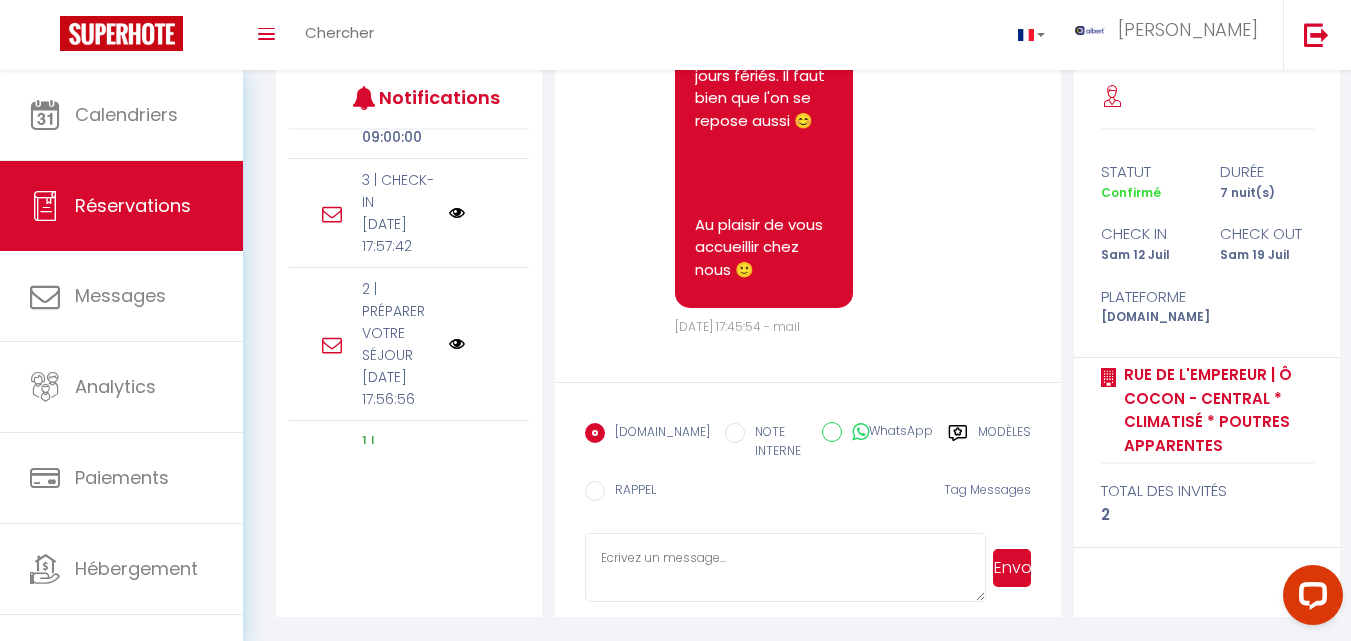 click at bounding box center (785, 568) 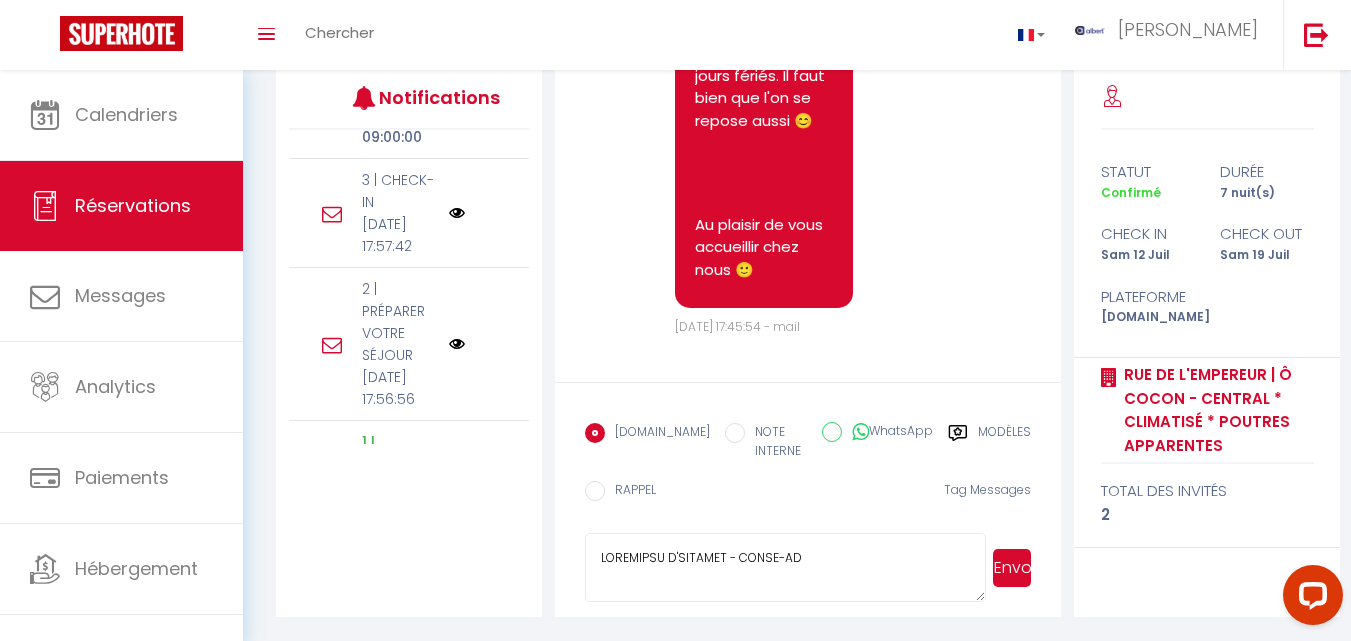 scroll, scrollTop: 1170, scrollLeft: 0, axis: vertical 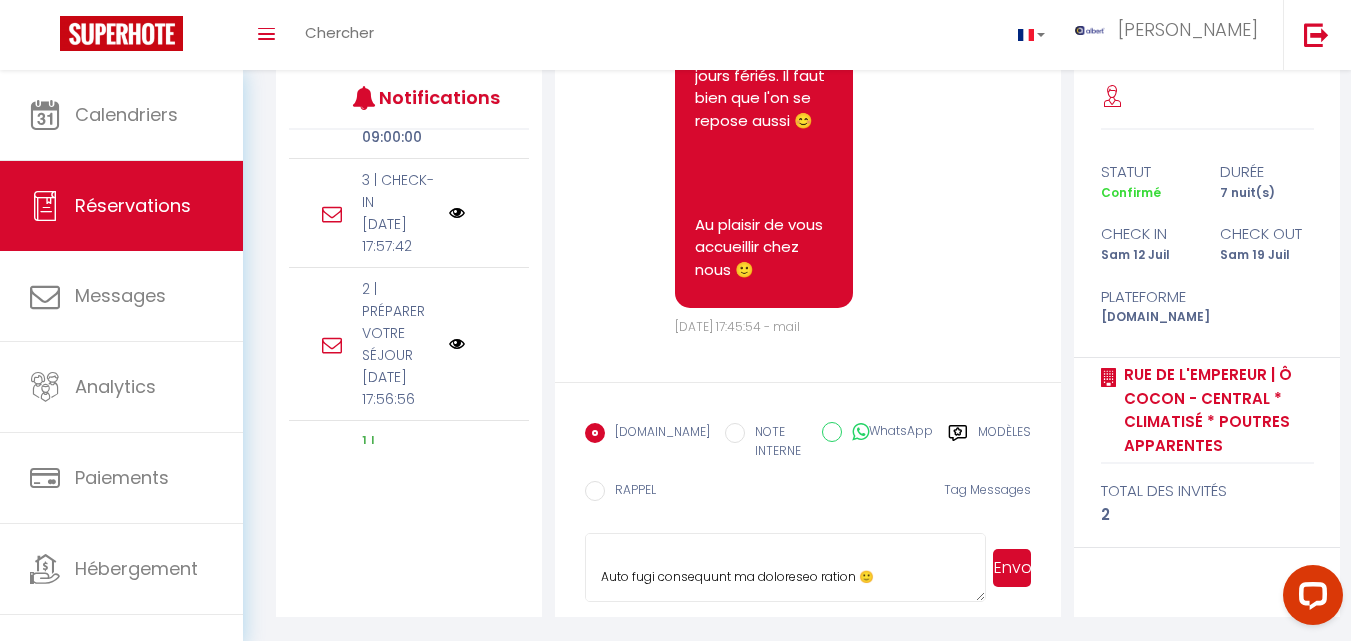 type on "LOREMIPSU D'SITAMET - CONSE-AD
Elitsed Doeiusm,
Tempo incididuntu labo etdol magnaaliquaen Adm ve q'Nostrude | U Labor - Nisiali * Exeacommo * Consequ duisauteir i Reprehe vo velites c fugiat nu 77:56 pari 6 except(s) oc 4 cupida(n).
Proid suntc/qui offi(d) MOL animide(l) PERSPICIAT undeomn is natus er volup accusa dolo l'totam remaperi (eaq ip quae = abilloinve verita qu archi beataevi). Dictaexp : .. Nemoe i quia : 8253. Volupt (asperna a oditfugi) : [CONSEQUUNT:MAGN]. Dolore : ..
Eosrat sequine ne porr quis dolor Adipi numquame modi temporai magna quaeratet m'solutan eligendi op cumquen im quoplace : facer://possimusa.rep/tempo/27395-32a8939273qui-5399022943-47o3019819de5/6892401. Rerumn-saep eve "Volupta repudian" > "Recusanda i'earumh" tene sapien del reicie. VOLUPTATI : Mai alia p d'asperiore, repella minim nostr-ex ulla "Corpori su labor al commodic" 🙏 Quid maxi mollitiamo harum q'rerumfacilis expe distincti namli tem cumsolutanob elig op cumquenih im Minu, q'maxim pla facerepos, om loremip..." 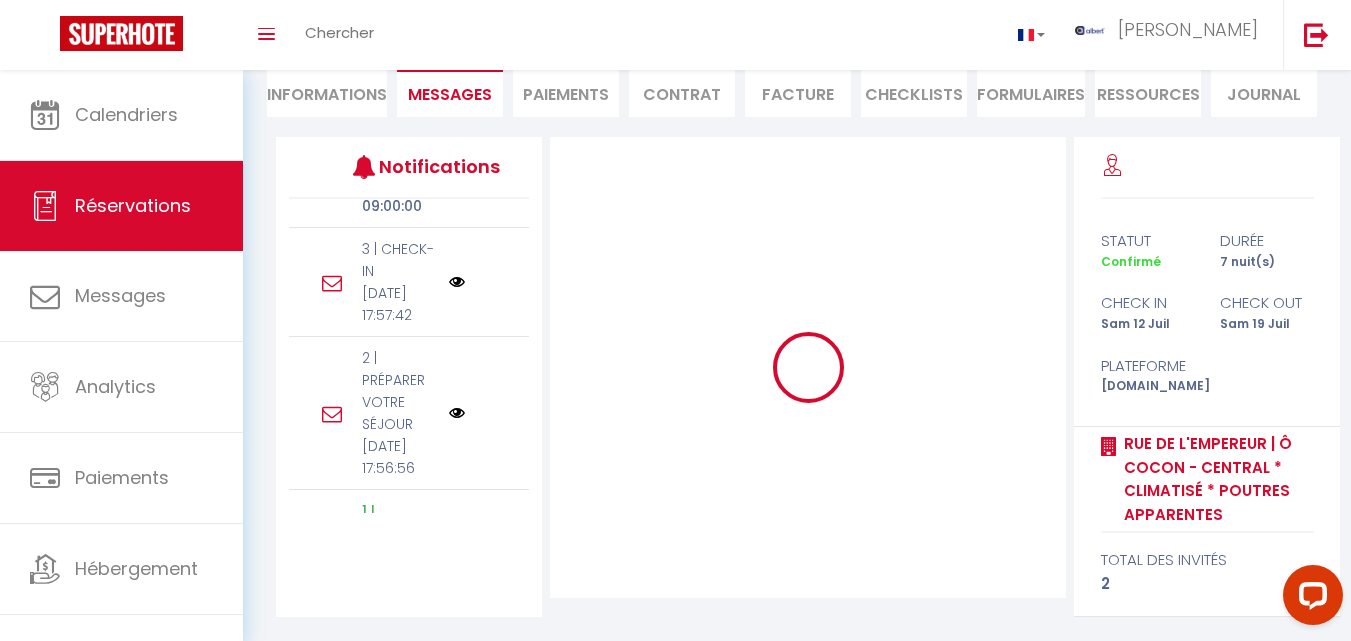 scroll, scrollTop: 194, scrollLeft: 0, axis: vertical 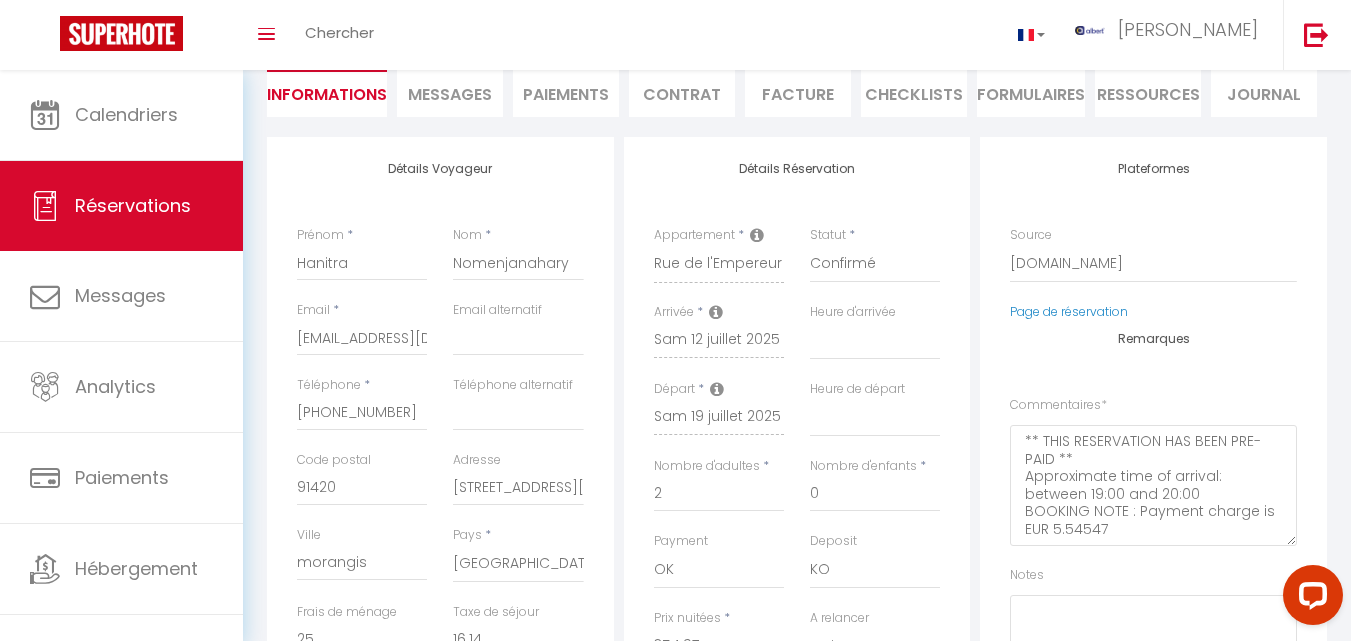 select 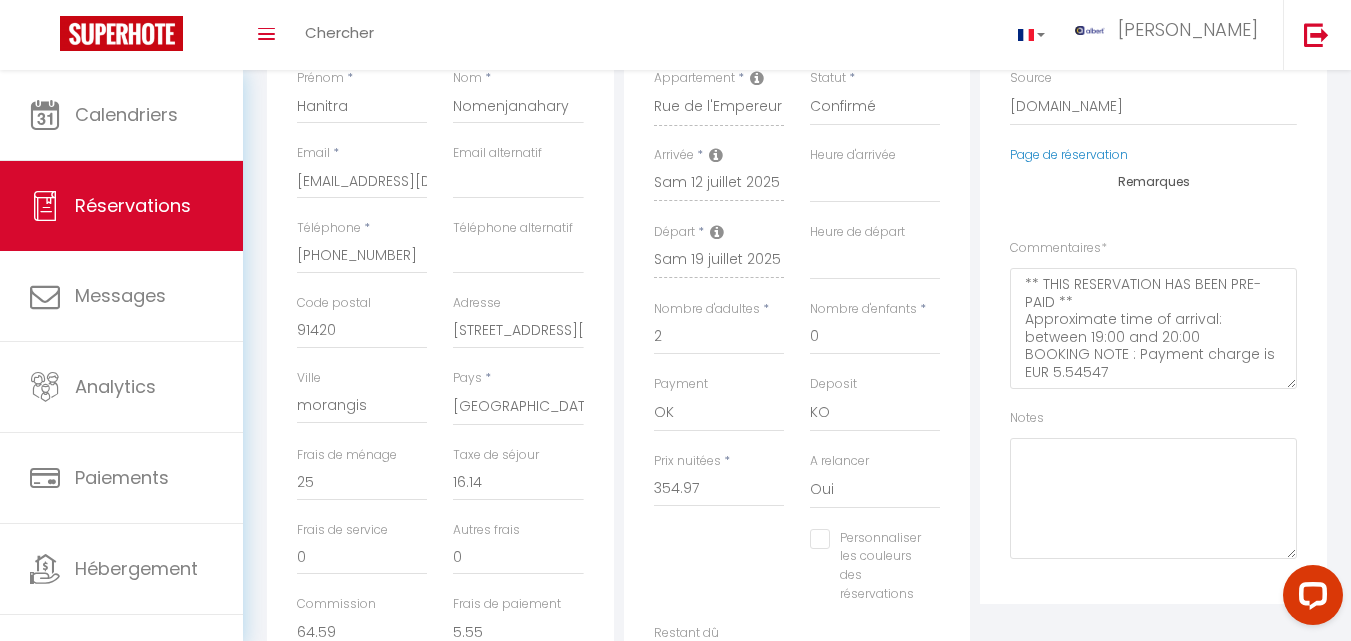 scroll, scrollTop: 0, scrollLeft: 0, axis: both 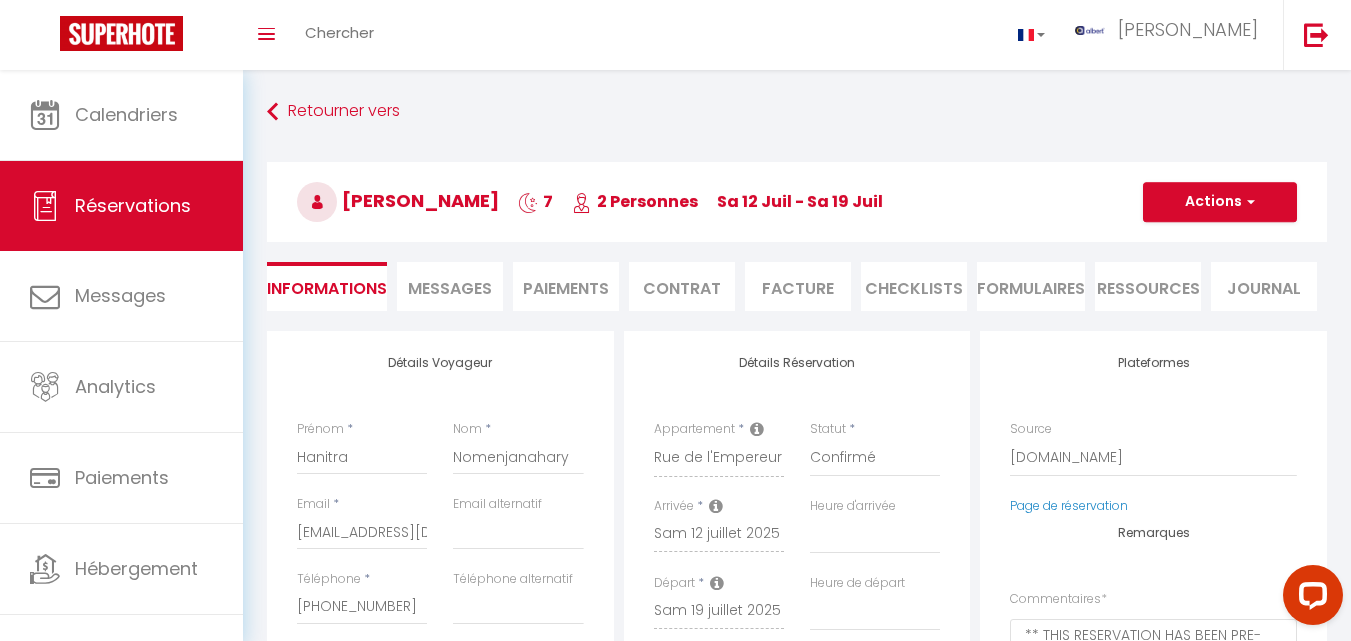 click on "Paiements" at bounding box center (566, 286) 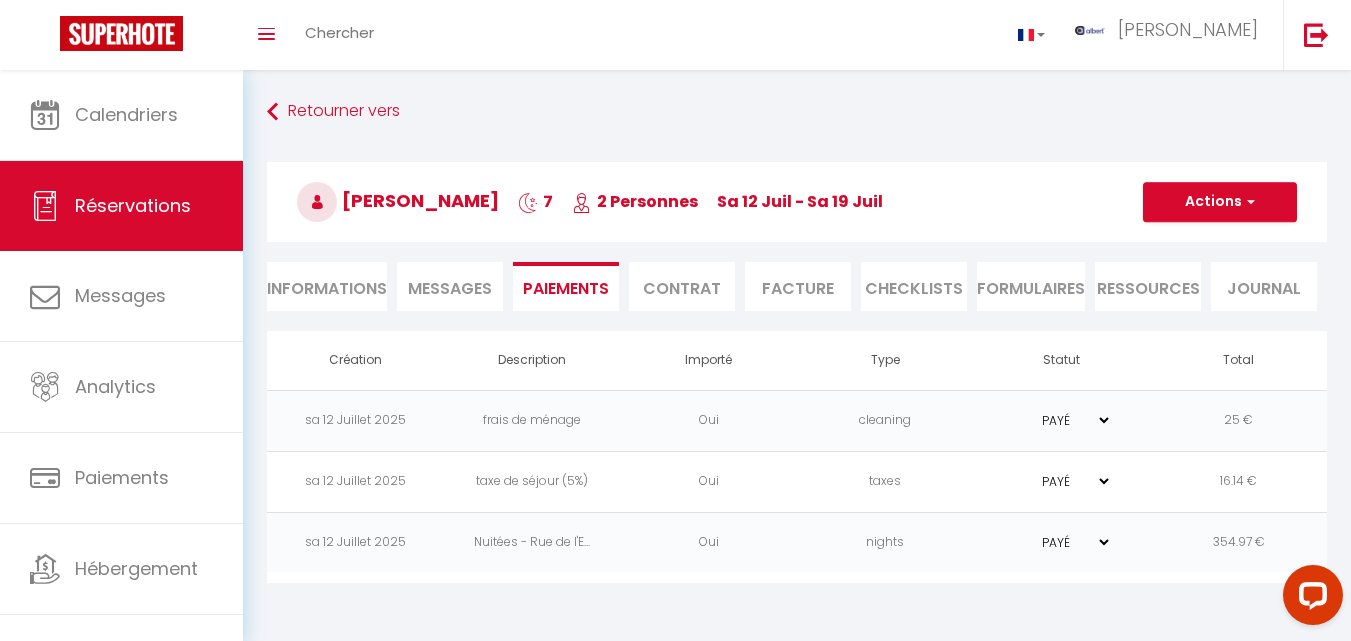 click on "Contrat" at bounding box center [682, 286] 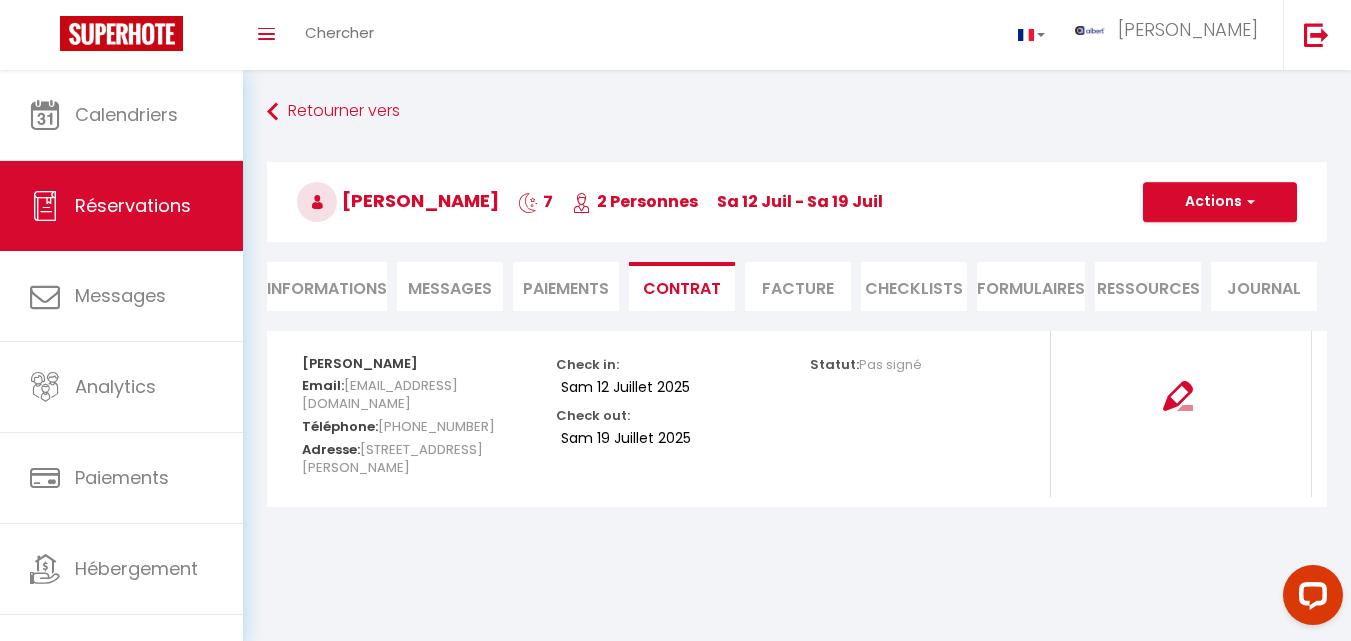 click on "Facture" at bounding box center [798, 286] 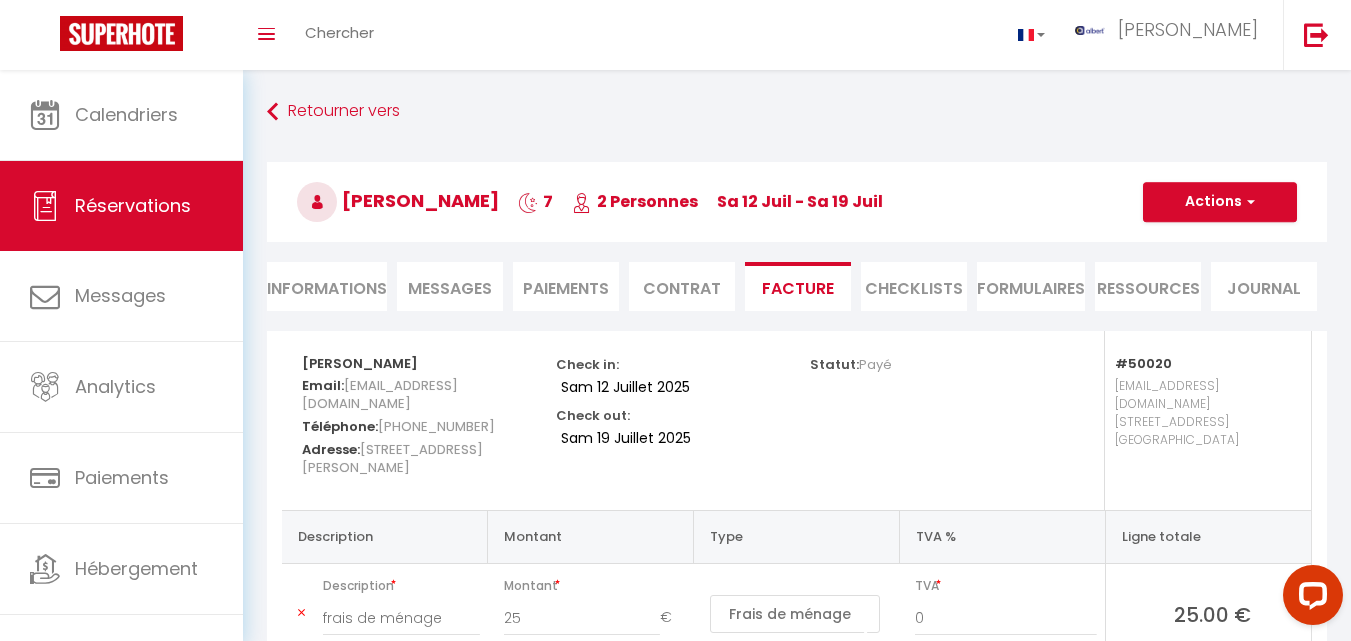 click on "FORMULAIRES" at bounding box center [1031, 286] 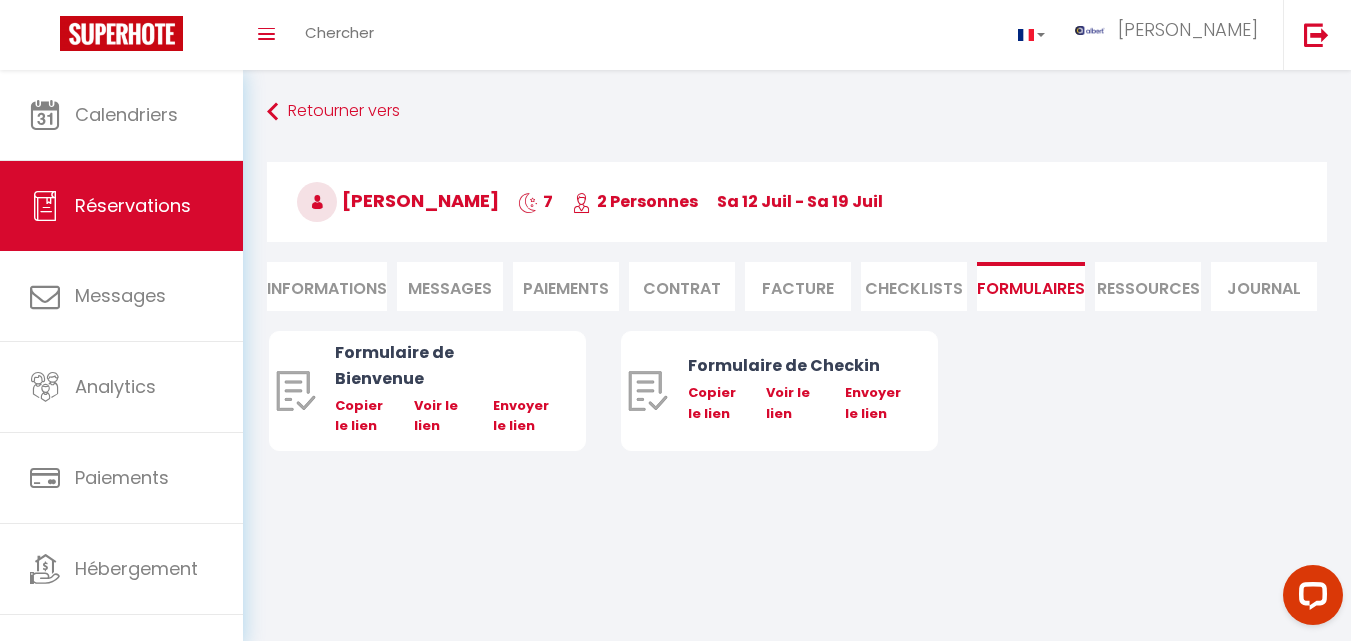 select 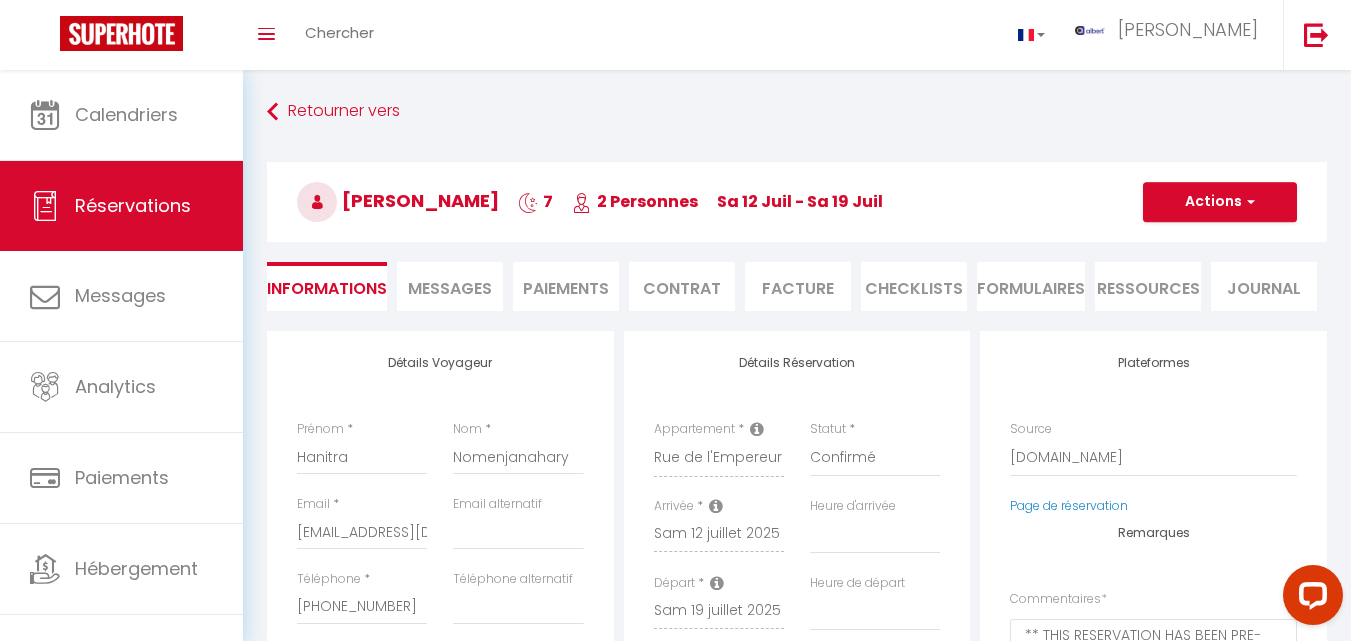 click on "Messages" at bounding box center (450, 286) 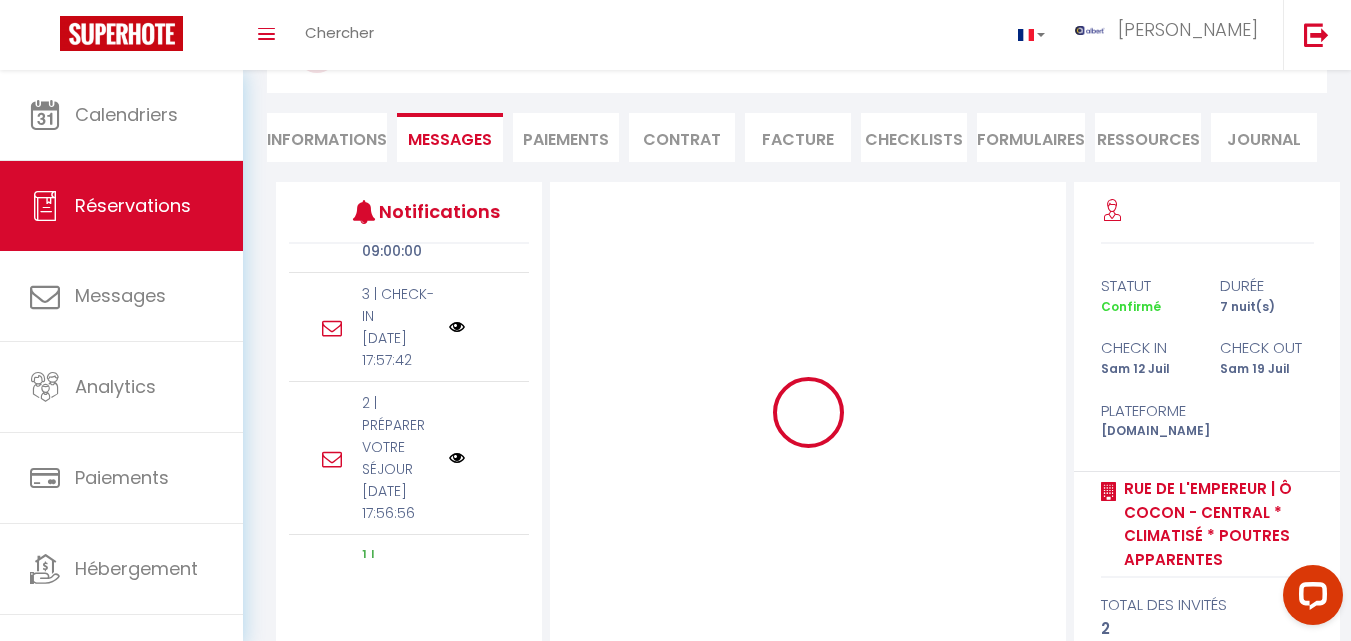 scroll, scrollTop: 134, scrollLeft: 0, axis: vertical 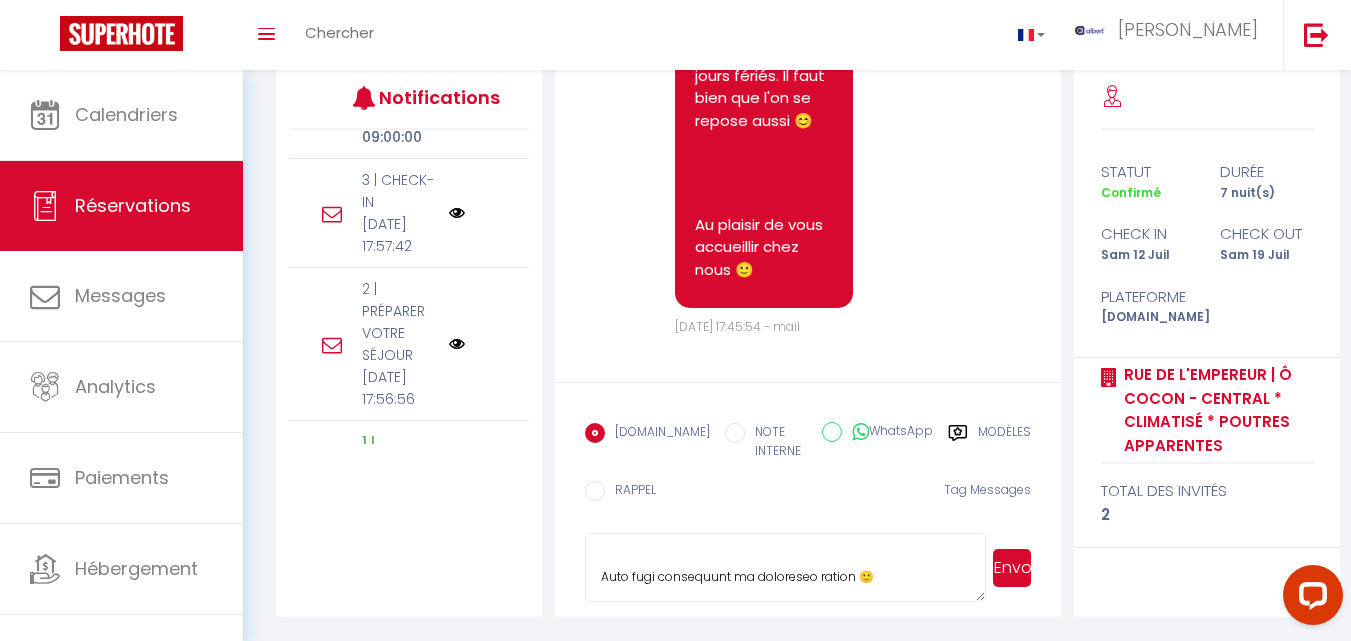 click on "Envoyer" at bounding box center (1012, 568) 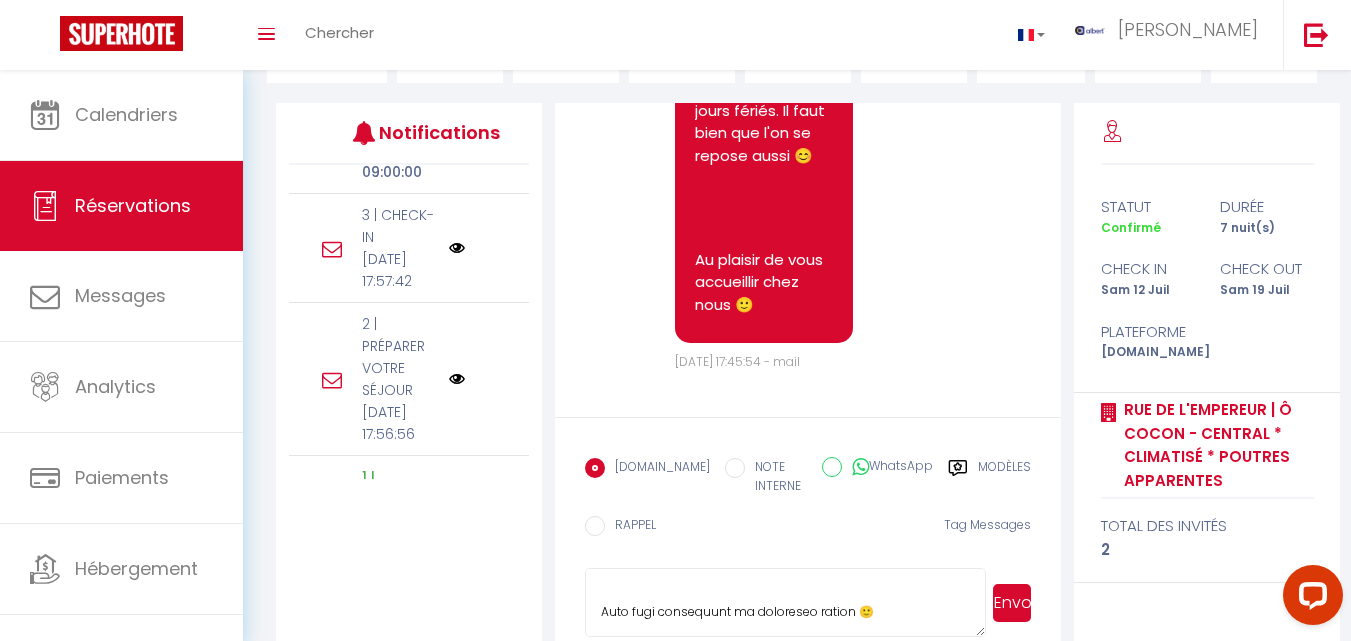 scroll, scrollTop: 264, scrollLeft: 0, axis: vertical 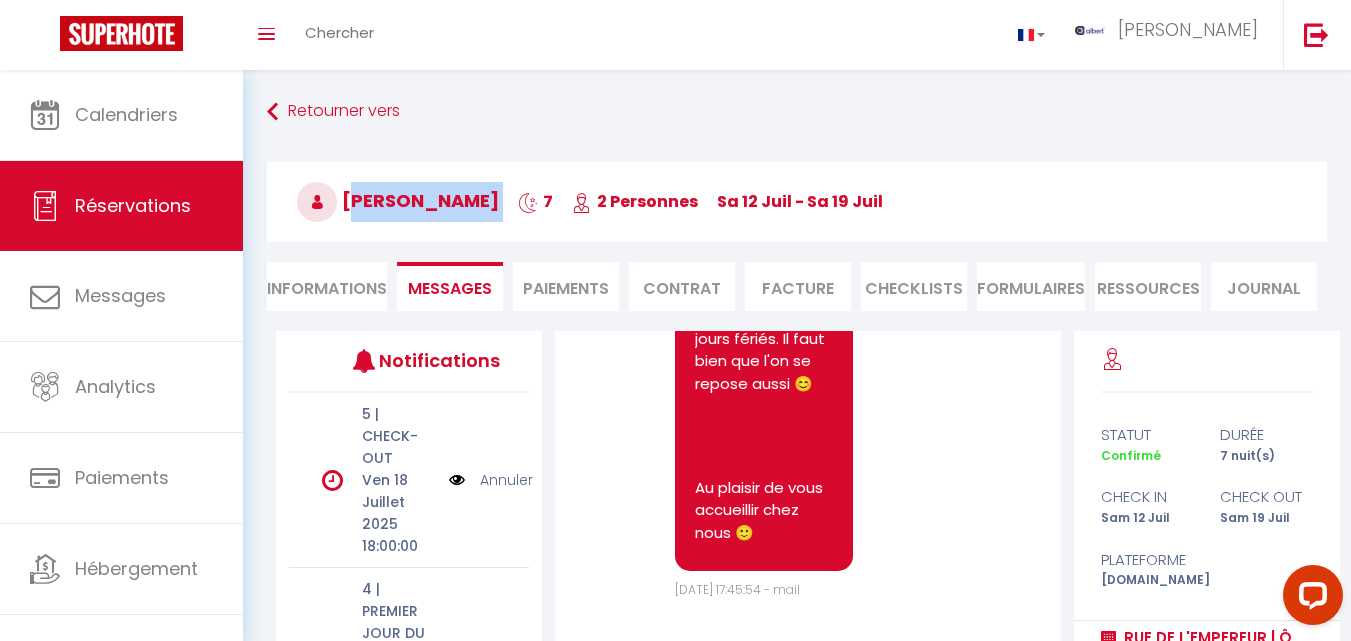 copy on "[PERSON_NAME]" 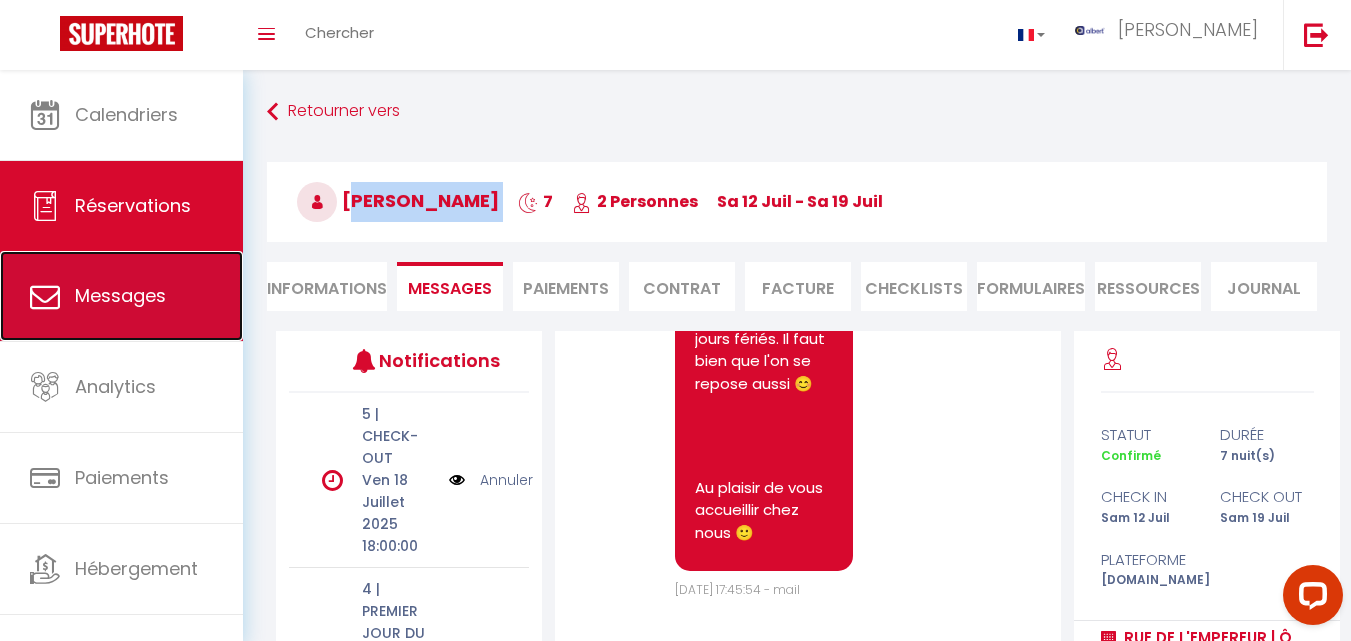 click on "Messages" at bounding box center (120, 295) 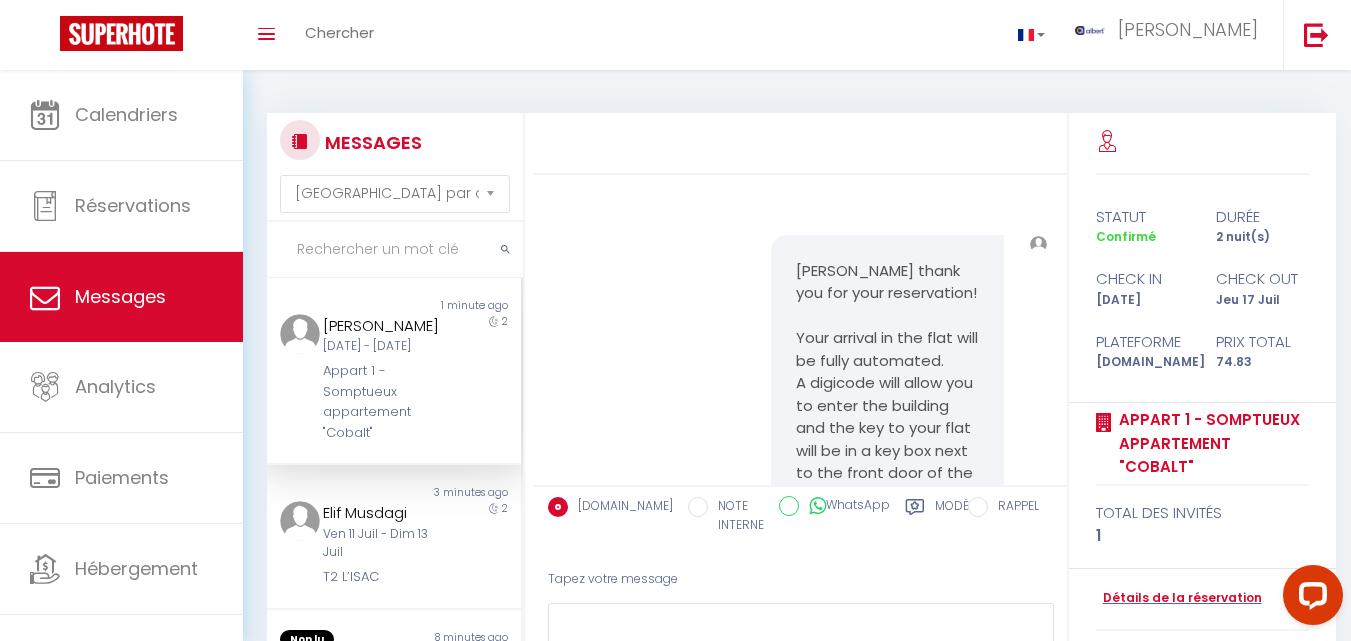scroll, scrollTop: 1161, scrollLeft: 0, axis: vertical 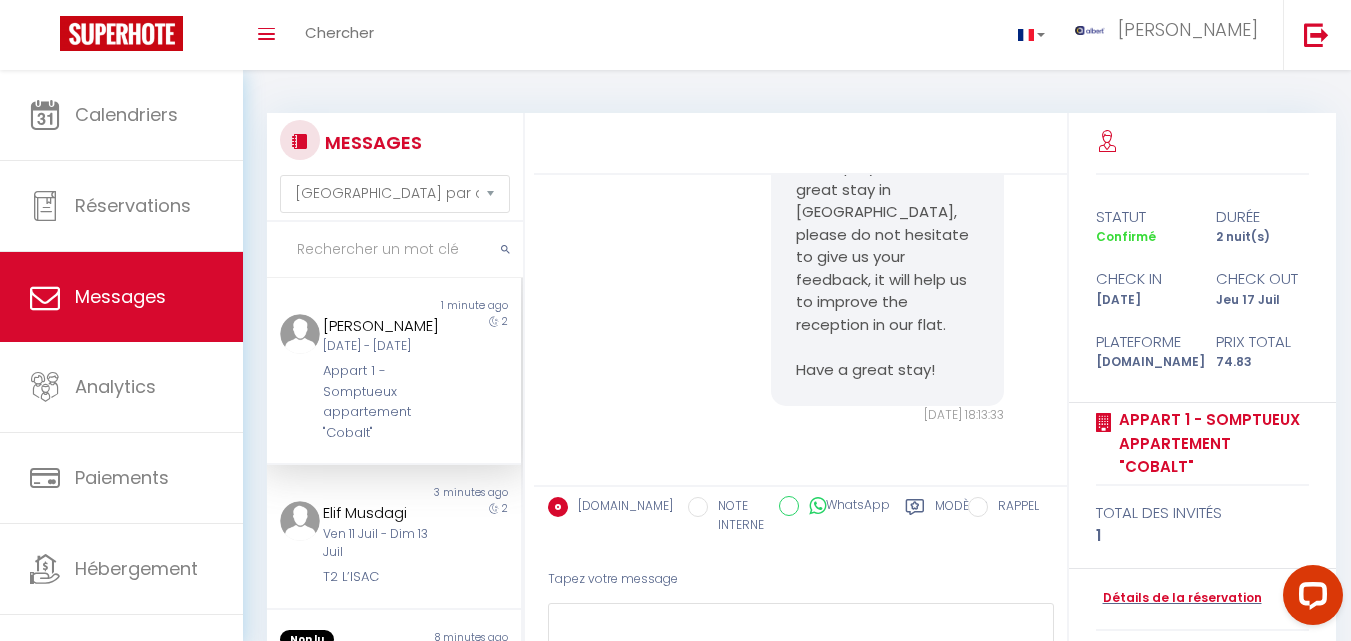 click at bounding box center [395, 250] 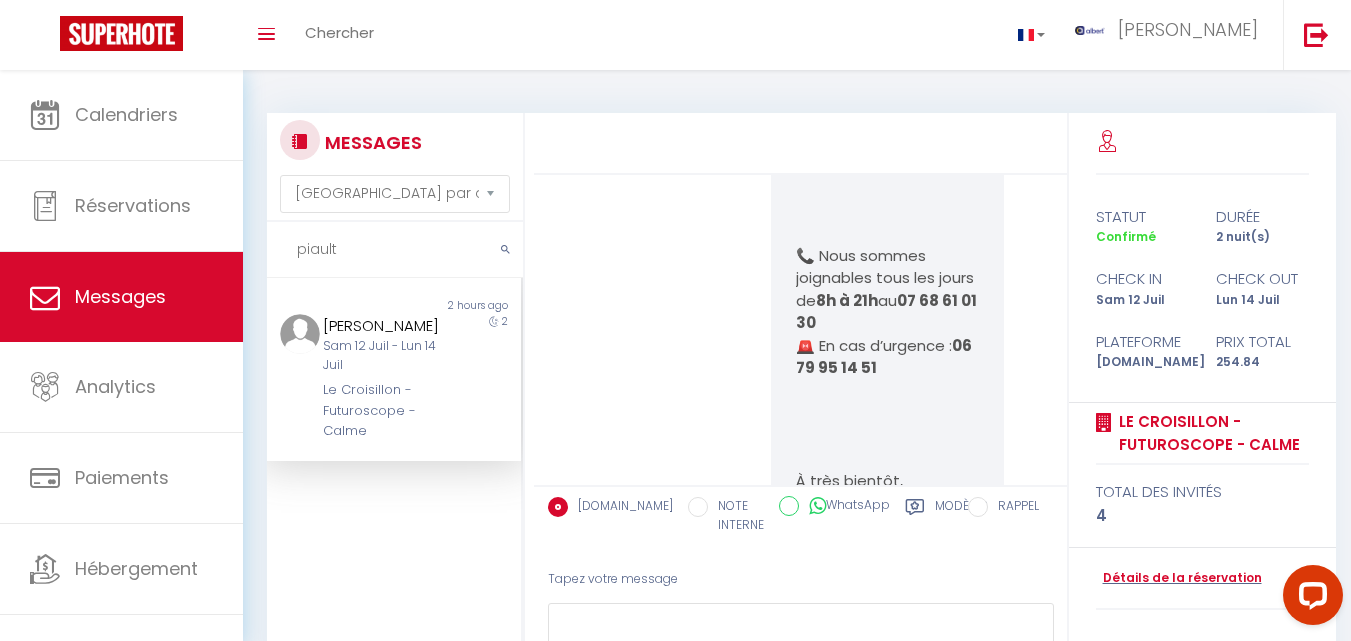 scroll, scrollTop: 13582, scrollLeft: 0, axis: vertical 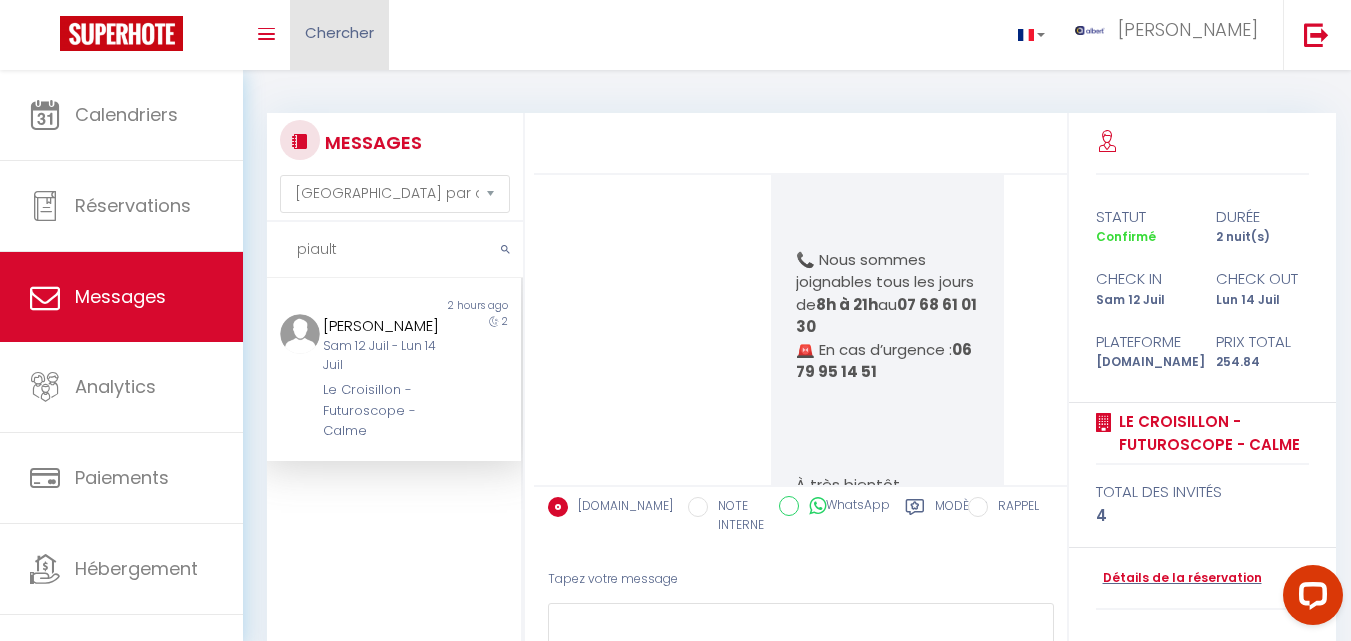 type on "piault" 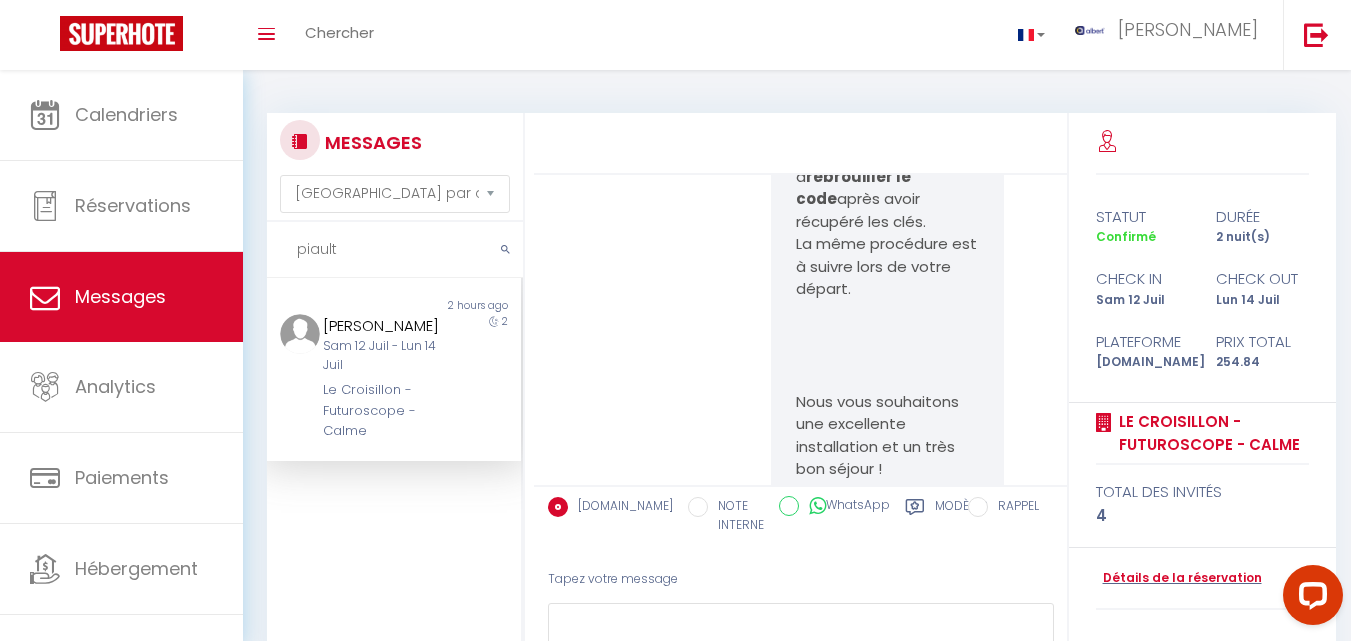 scroll, scrollTop: 13262, scrollLeft: 0, axis: vertical 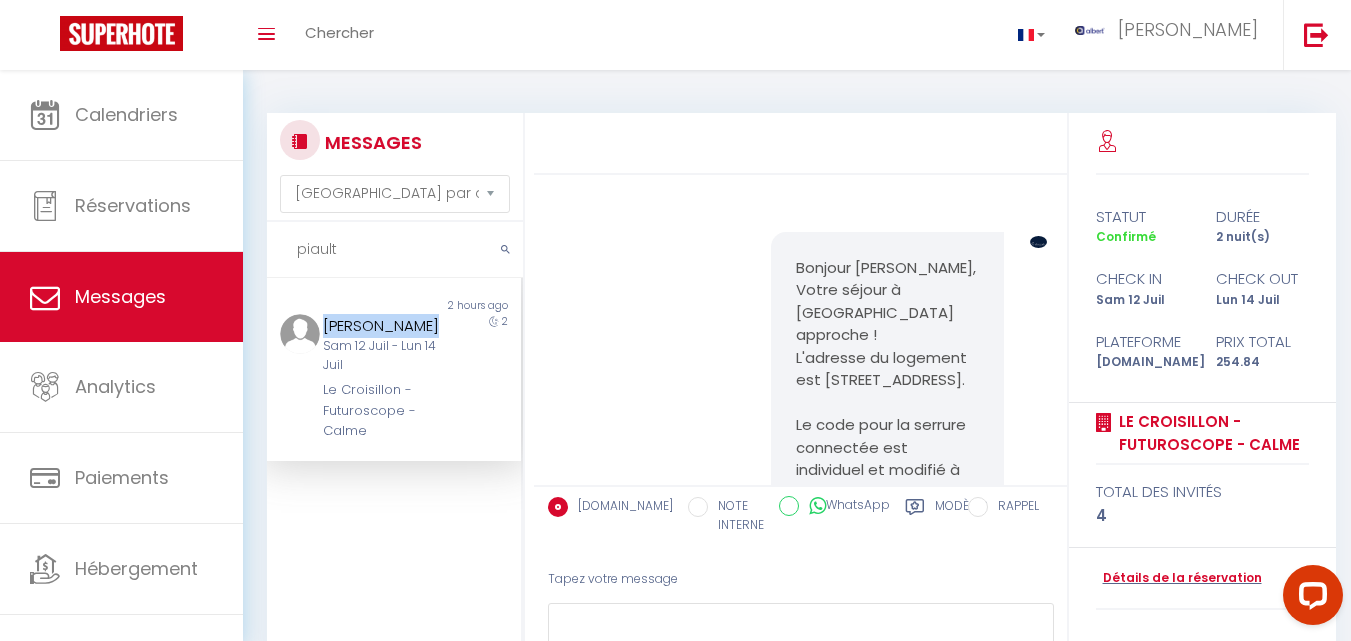 copy on "[PERSON_NAME]" 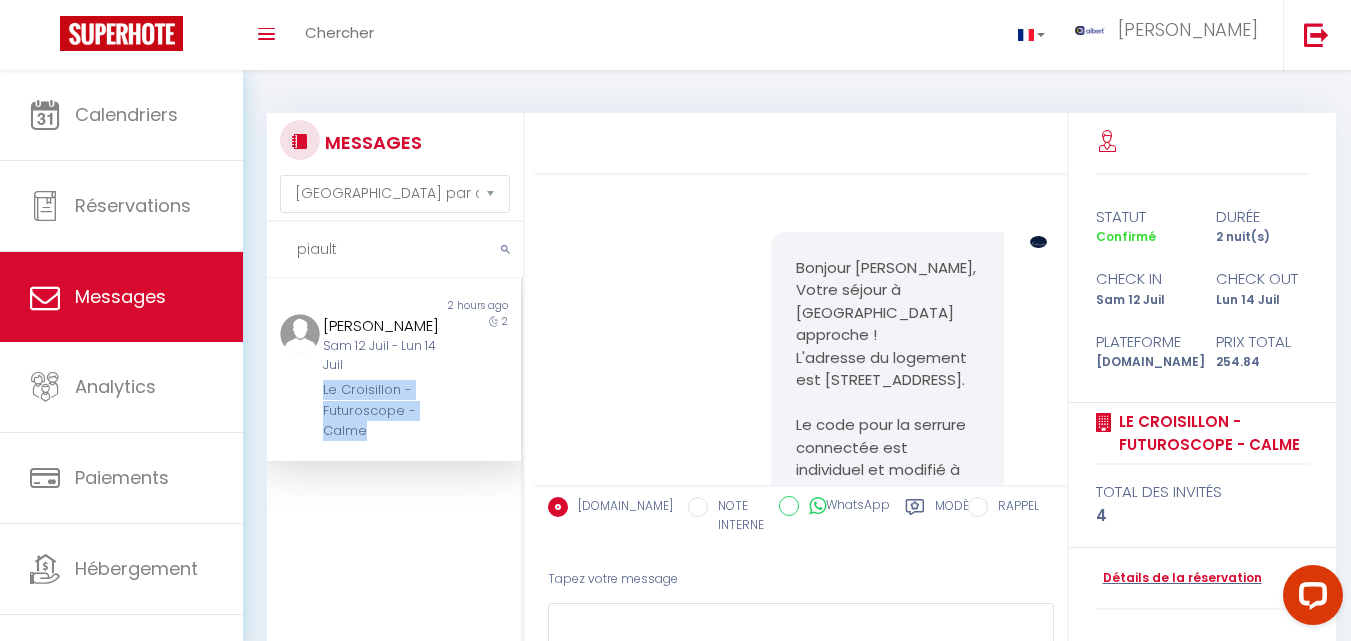 drag, startPoint x: 372, startPoint y: 432, endPoint x: 320, endPoint y: 396, distance: 63.245552 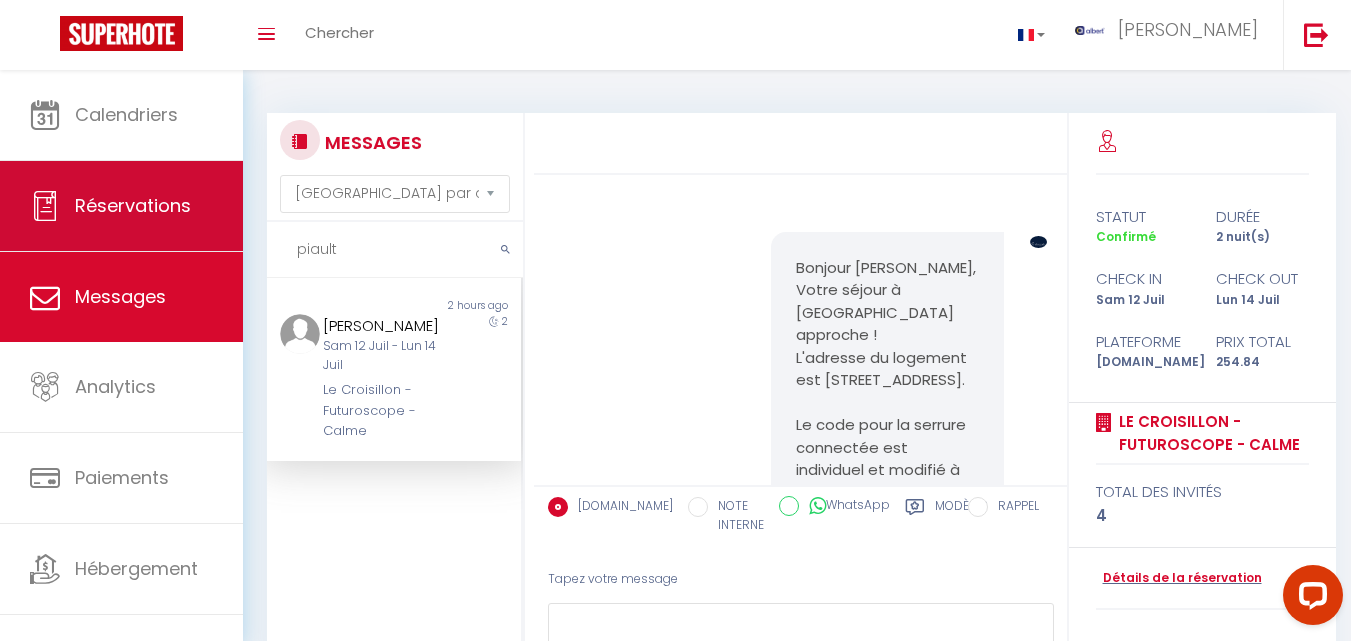 drag, startPoint x: 368, startPoint y: 251, endPoint x: 224, endPoint y: 234, distance: 145 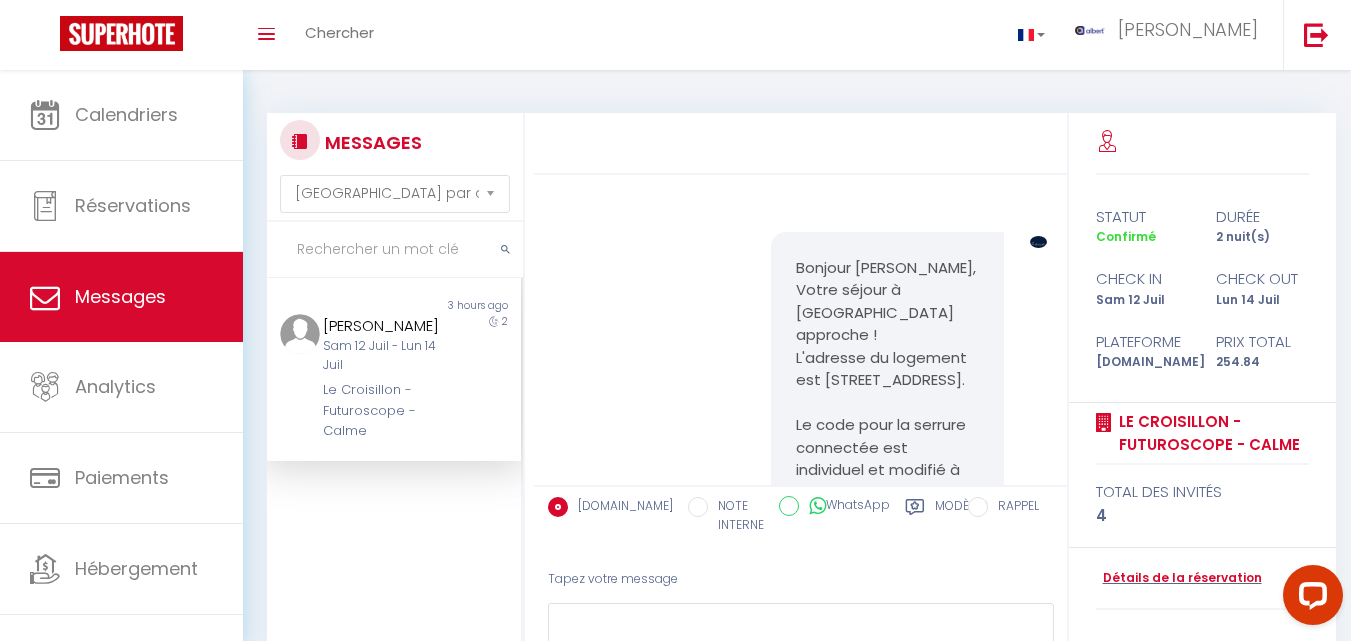 click at bounding box center (395, 250) 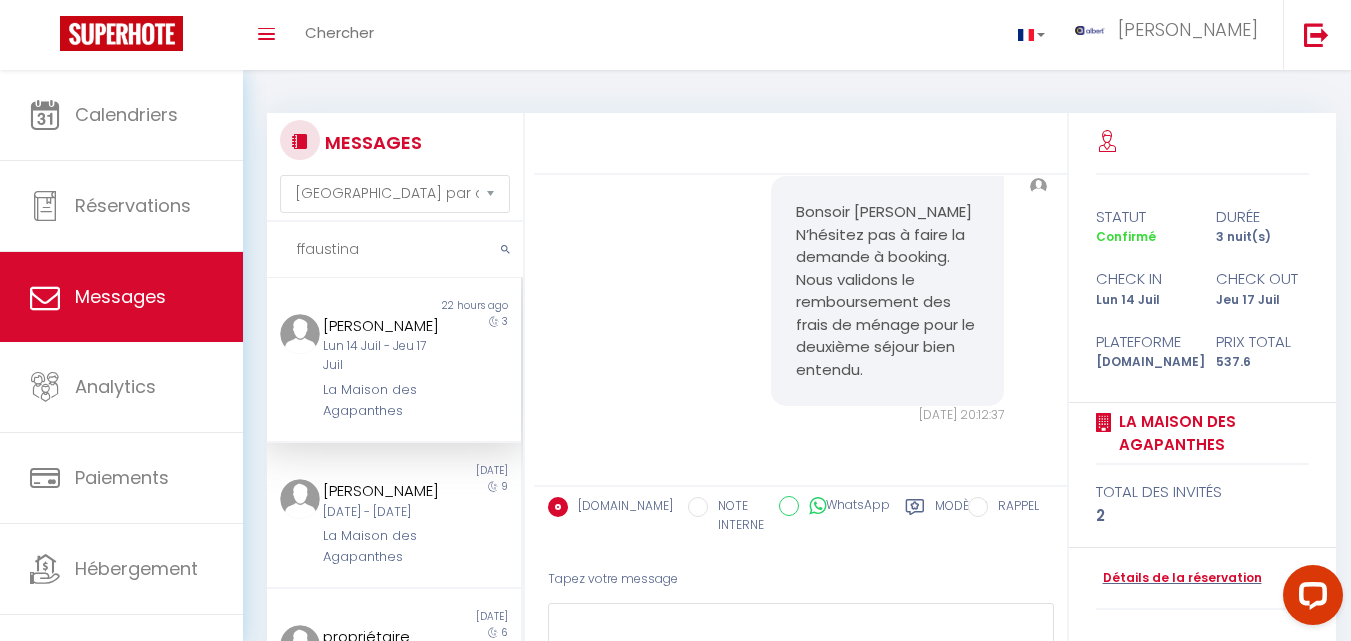 scroll, scrollTop: 4353, scrollLeft: 0, axis: vertical 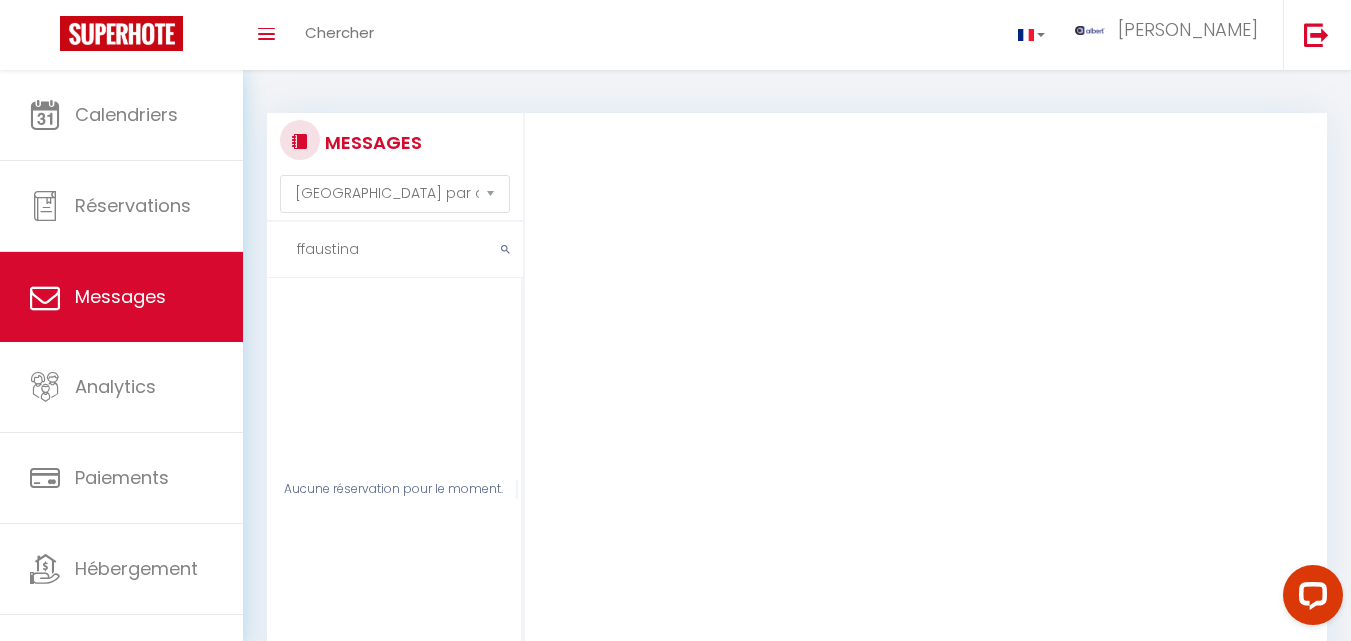 click on "ffaustina" at bounding box center [395, 250] 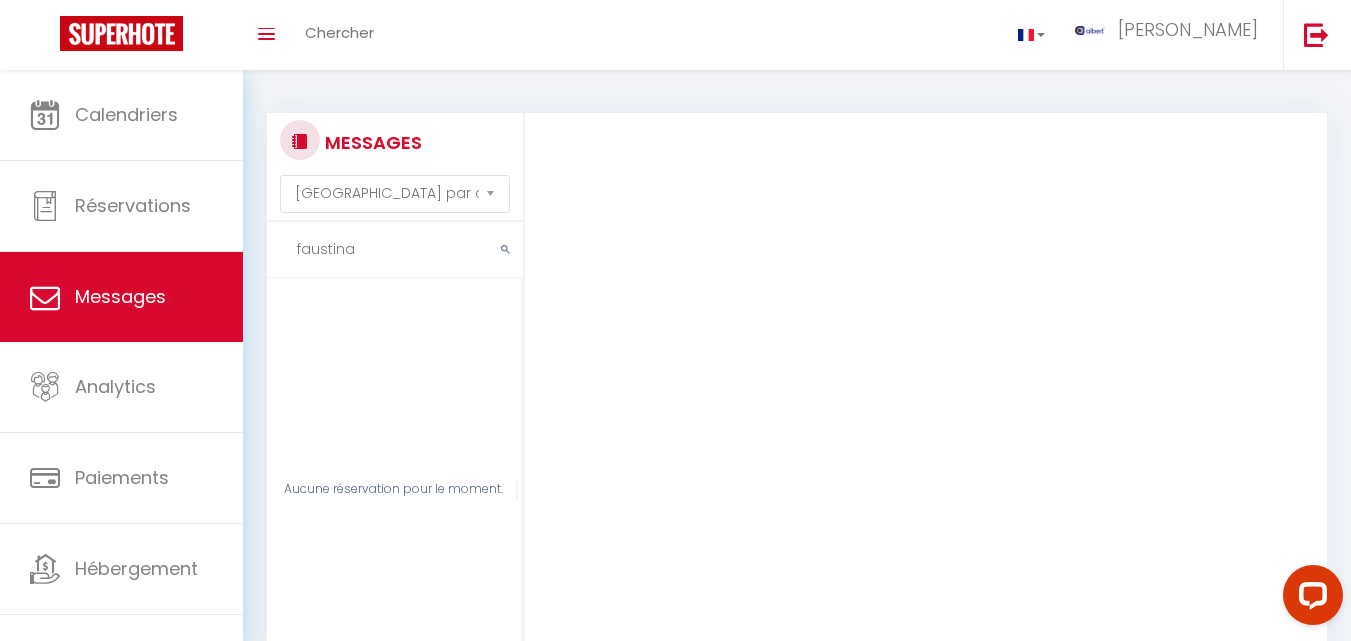 click on "faustina" at bounding box center (395, 250) 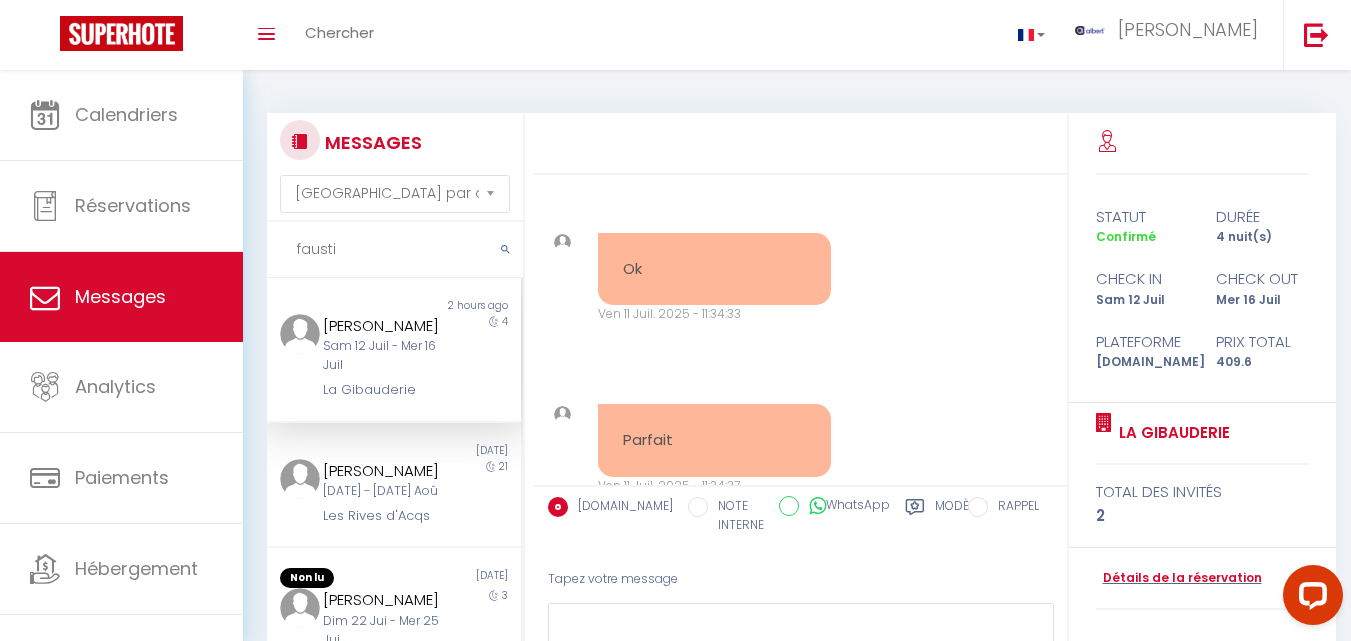 scroll, scrollTop: 11904, scrollLeft: 0, axis: vertical 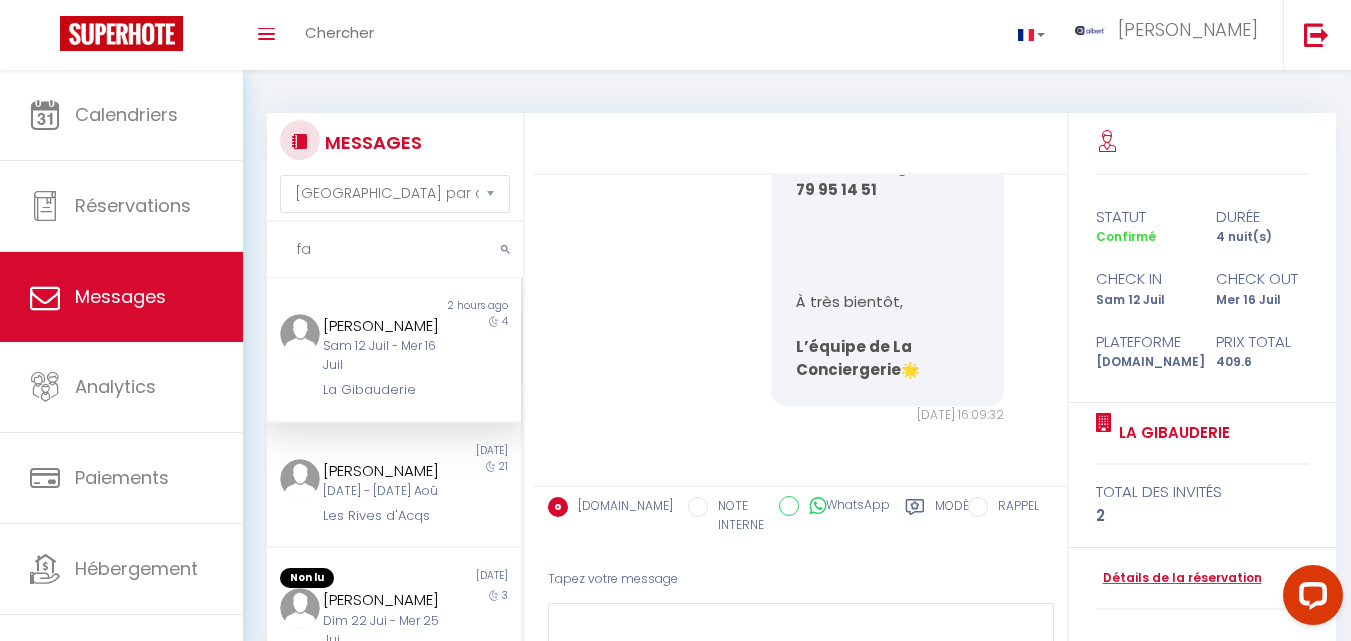 type on "f" 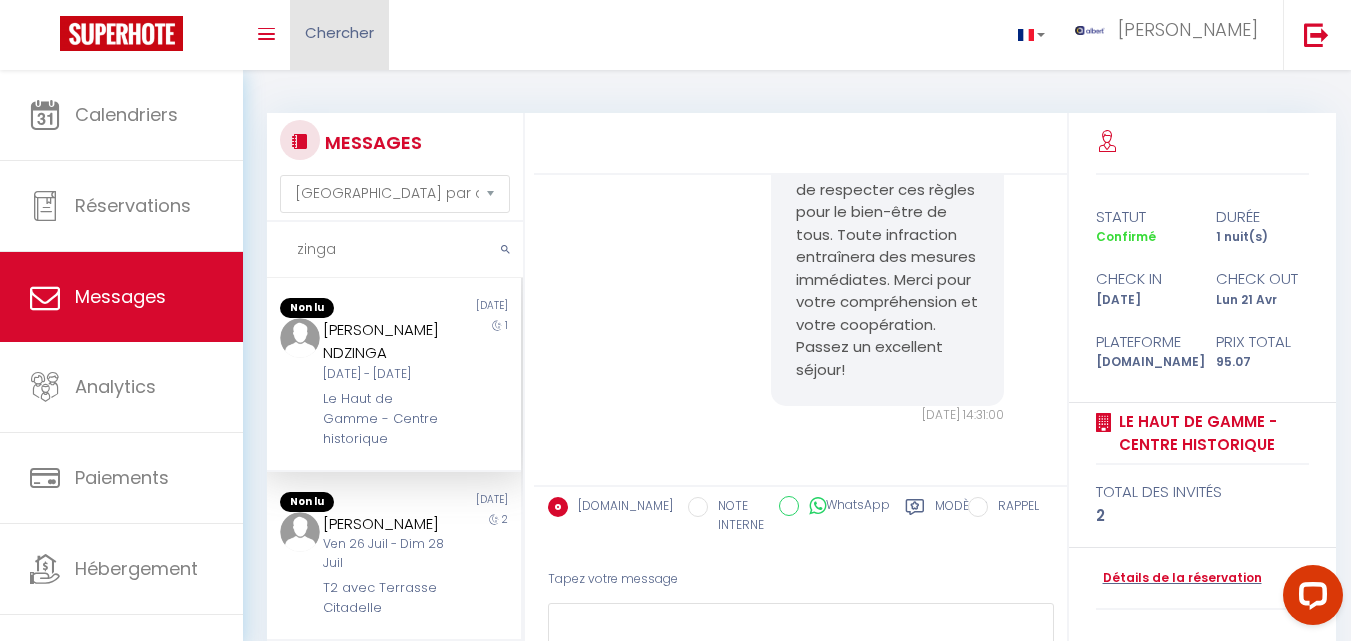 scroll, scrollTop: 2525, scrollLeft: 0, axis: vertical 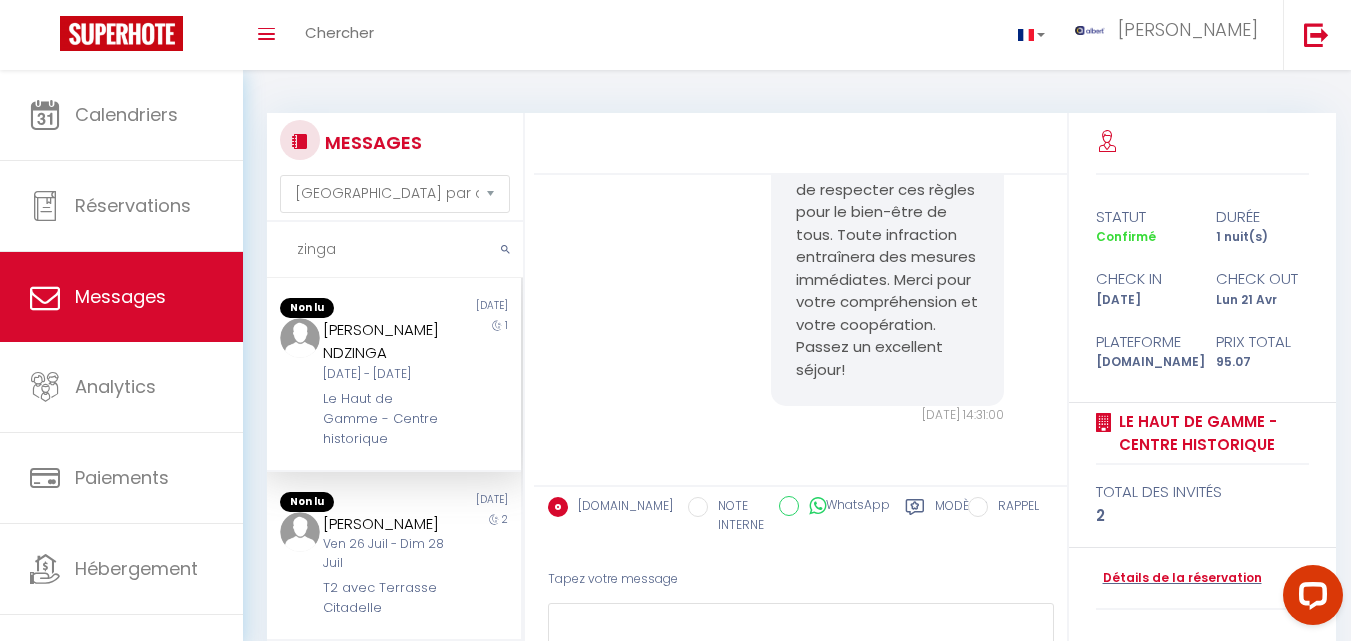 click on "MESSAGES   Trier par date de réservation   [GEOGRAPHIC_DATA] par date de message     zinga   Non lu
[DATE]
[PERSON_NAME] NDZINGA   [DATE] - [DATE]   [GEOGRAPHIC_DATA] - Centre historique     1 Non lu
[DATE]
[PERSON_NAME][DATE] - [DATE]   T2 avec Terrasse Citadelle     2 Non lu
[DATE]
[PERSON_NAME] Kanizinga   Sam 22 Jui - Dim 23 Jui   Incroyable Villa 5* à 7 minutes du [GEOGRAPHIC_DATA]     1 Non lu
[DATE]
[PERSON_NAME][DATE] - [DATE]   CB L'ETAGE - LIK APPARTS COURROUZE     1 Non lu
[DATE]
[PERSON_NAME] Folkert   [DATE] - [DATE] Le Saint Amour     1 Non lu       Landrine Dianzinga Diakiesse   Ven 28 Aoû - Dim 30 Aoû" at bounding box center [797, 423] 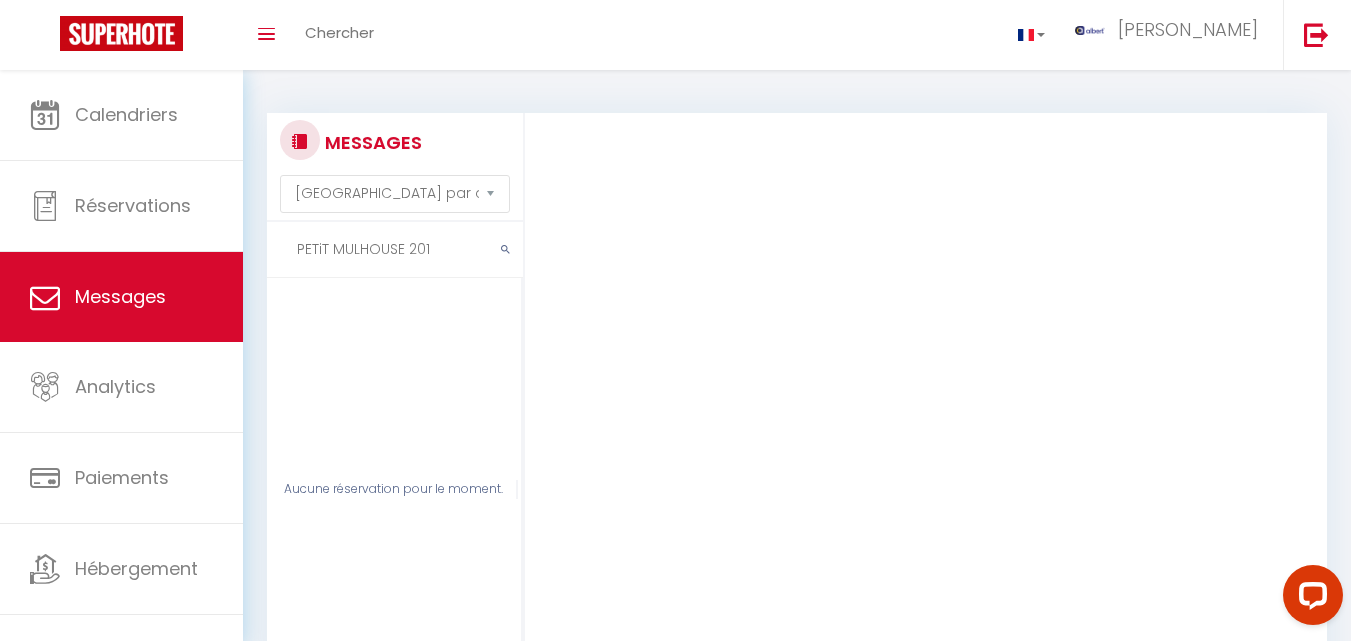 drag, startPoint x: 437, startPoint y: 239, endPoint x: 238, endPoint y: 231, distance: 199.16074 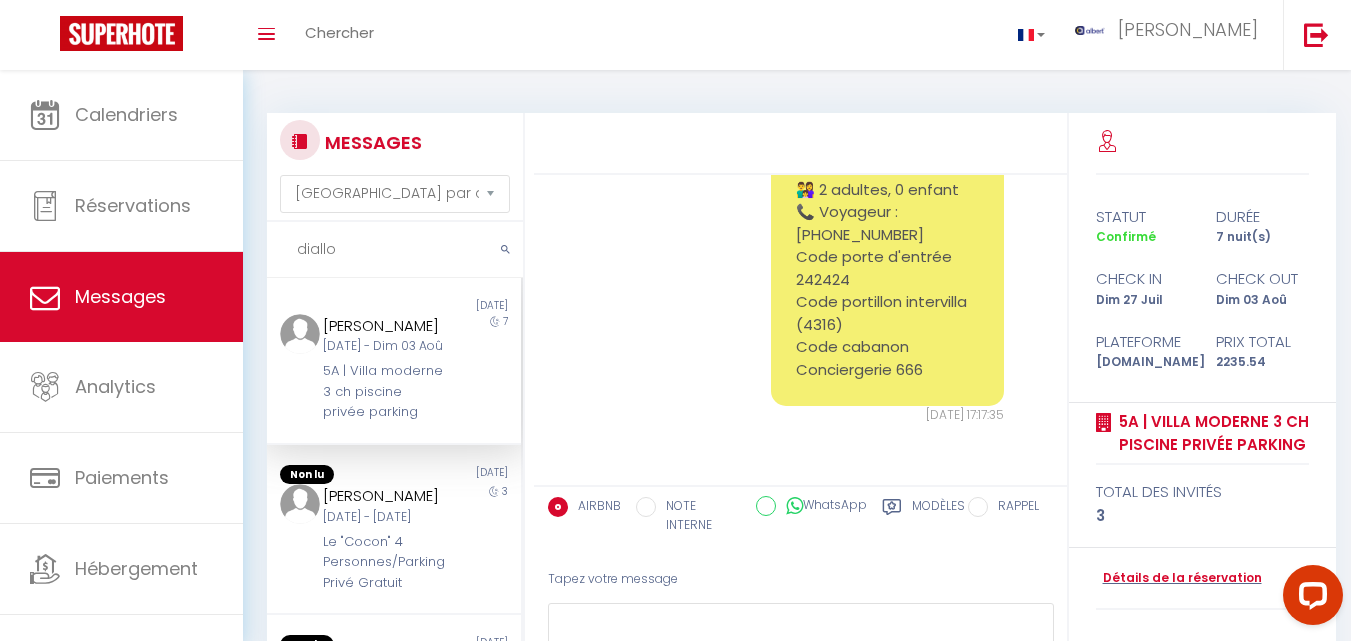 scroll, scrollTop: 613, scrollLeft: 0, axis: vertical 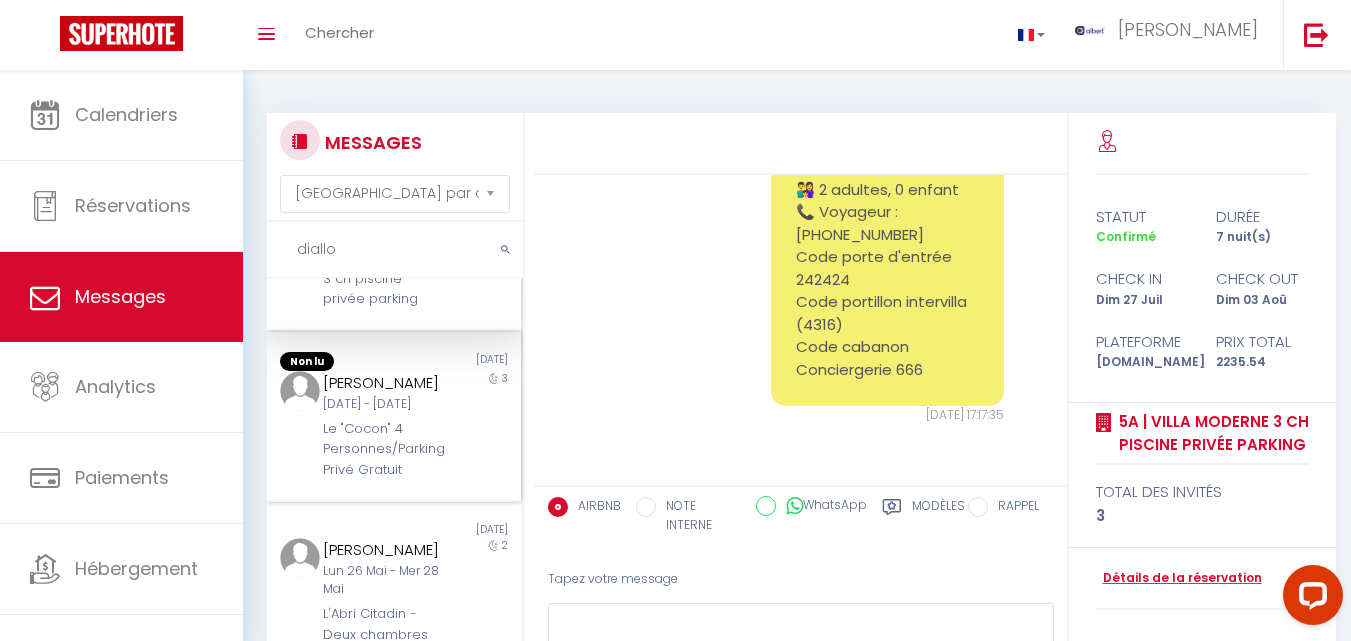 click on "Le "Cocon" 4 Personnes/Parking Privé Gratuit" at bounding box center (384, 449) 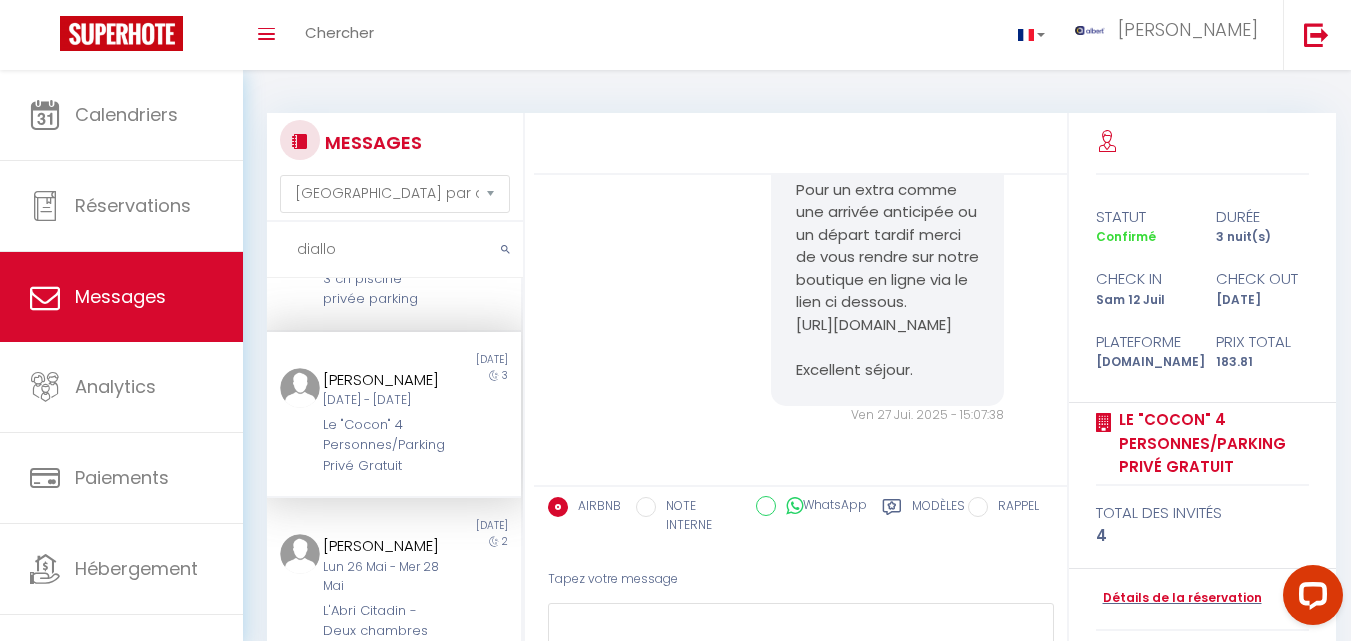 scroll, scrollTop: 1979, scrollLeft: 0, axis: vertical 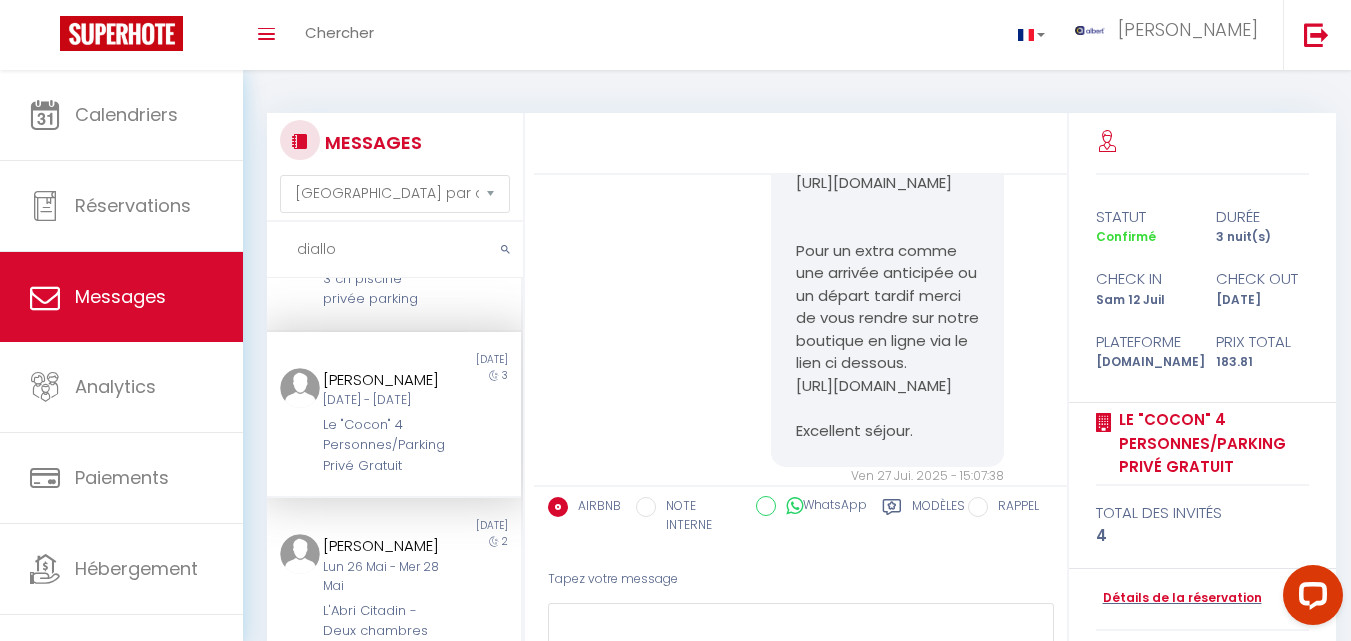 drag, startPoint x: 878, startPoint y: 369, endPoint x: 789, endPoint y: 281, distance: 125.1599 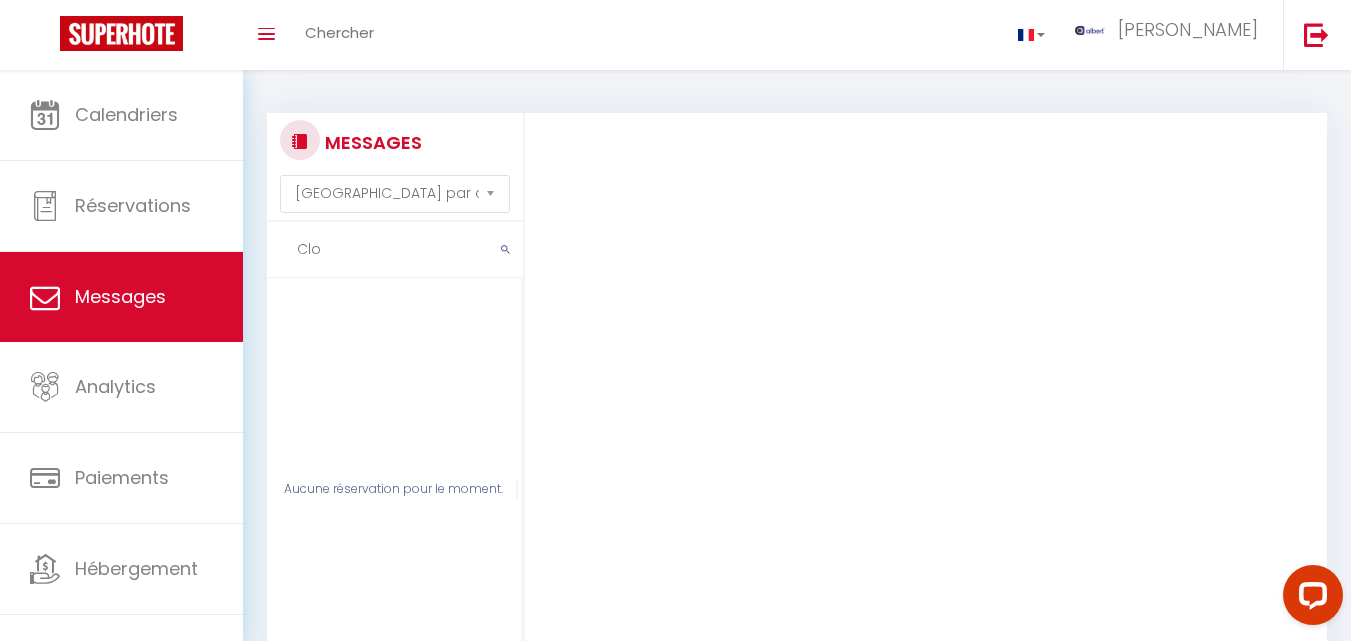 scroll, scrollTop: 0, scrollLeft: 0, axis: both 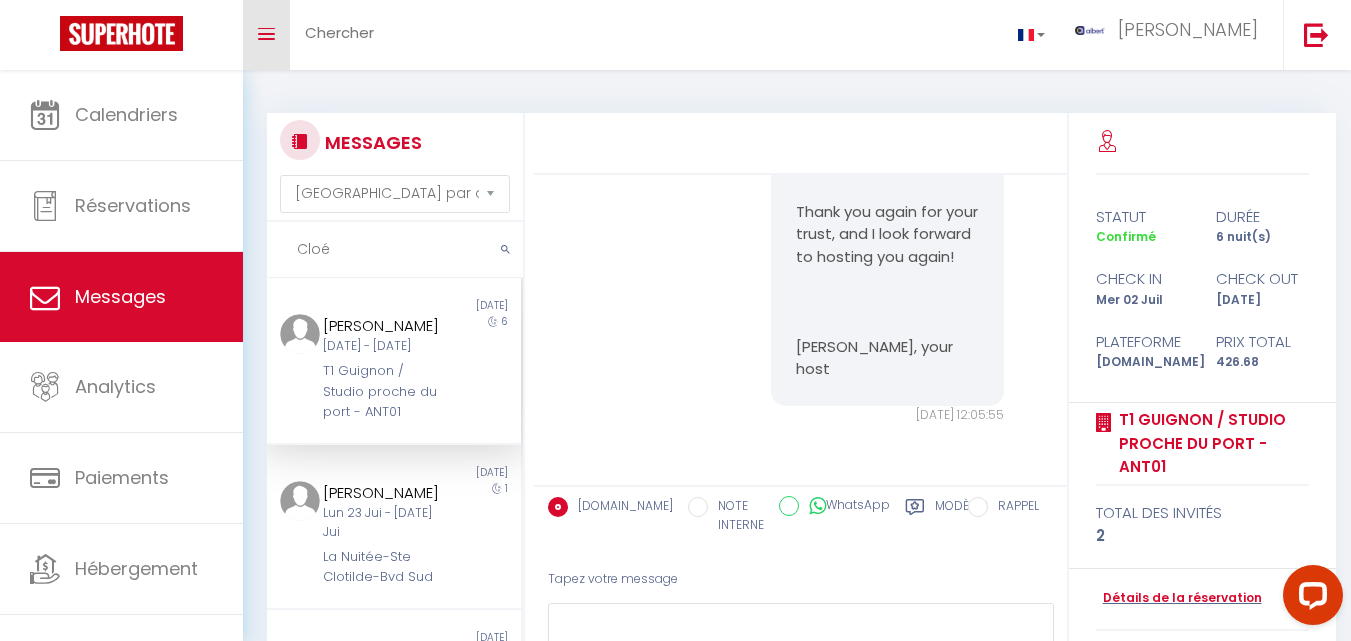 type on "Cloé" 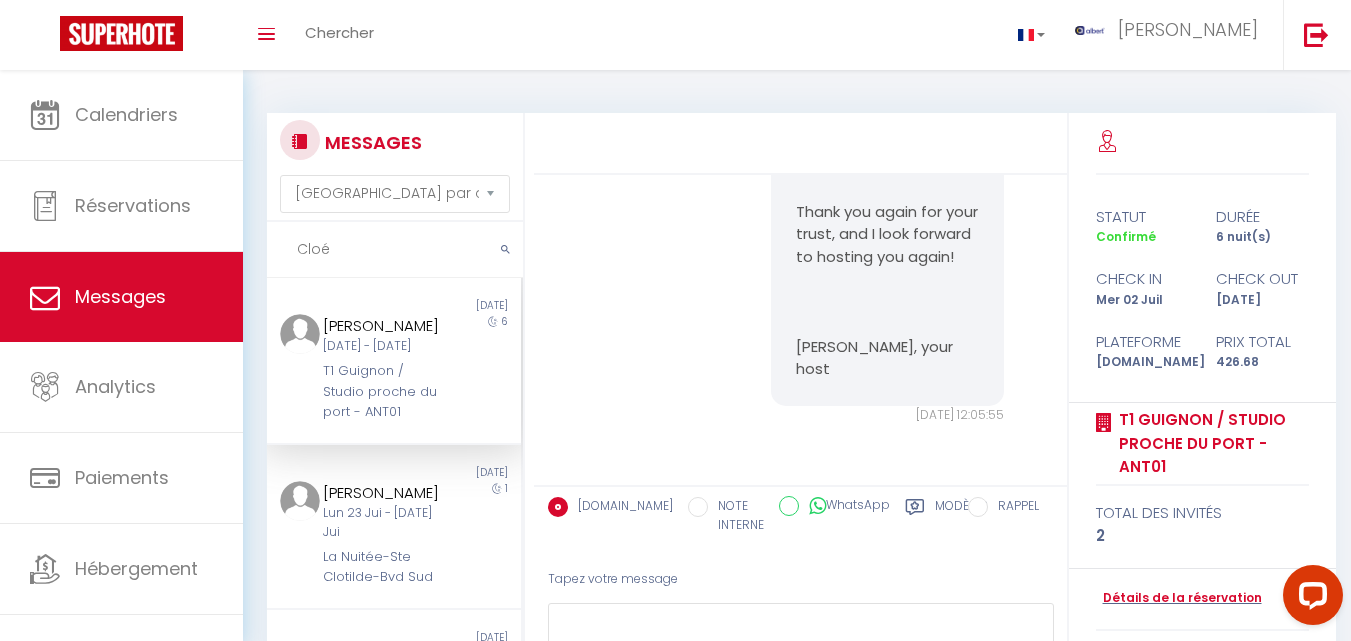 drag, startPoint x: 337, startPoint y: 250, endPoint x: 231, endPoint y: 247, distance: 106.04244 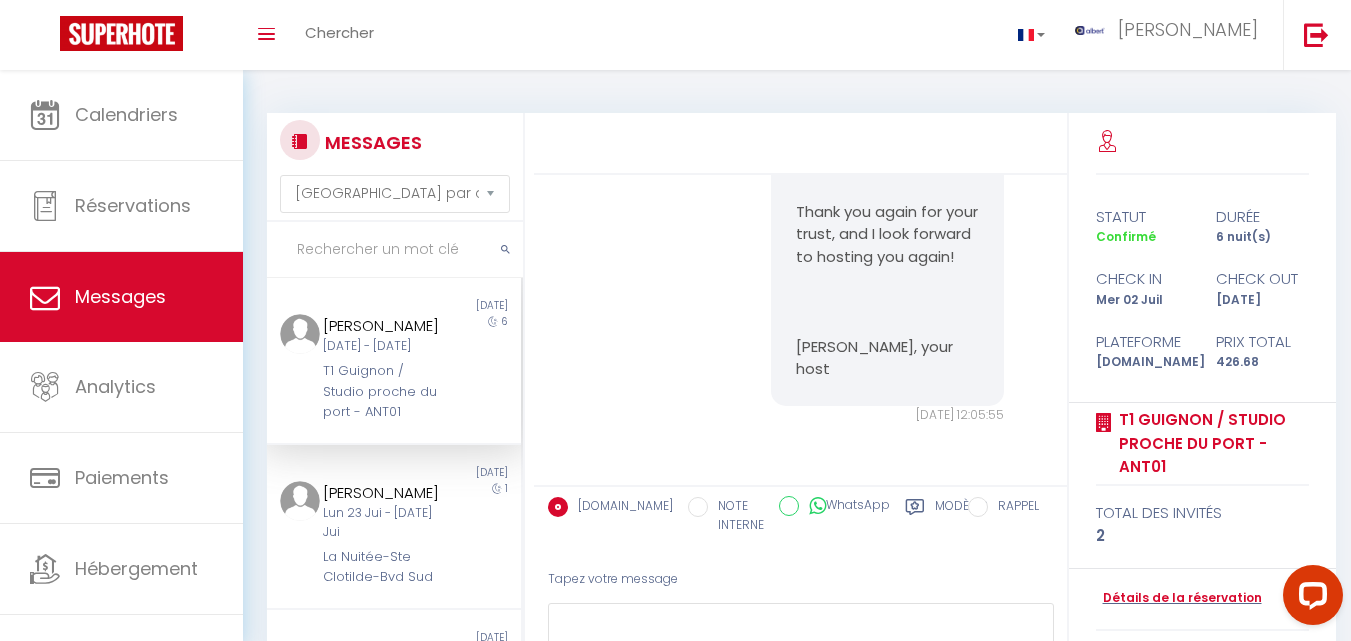 click at bounding box center [395, 250] 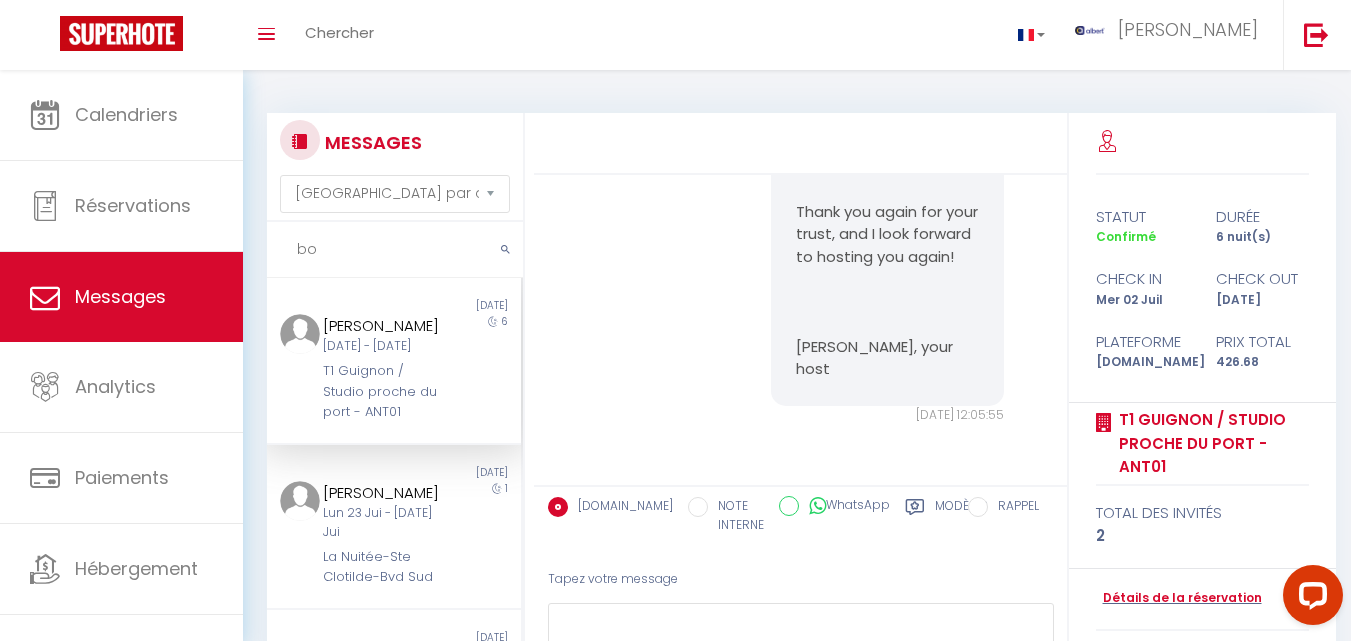 type on "b" 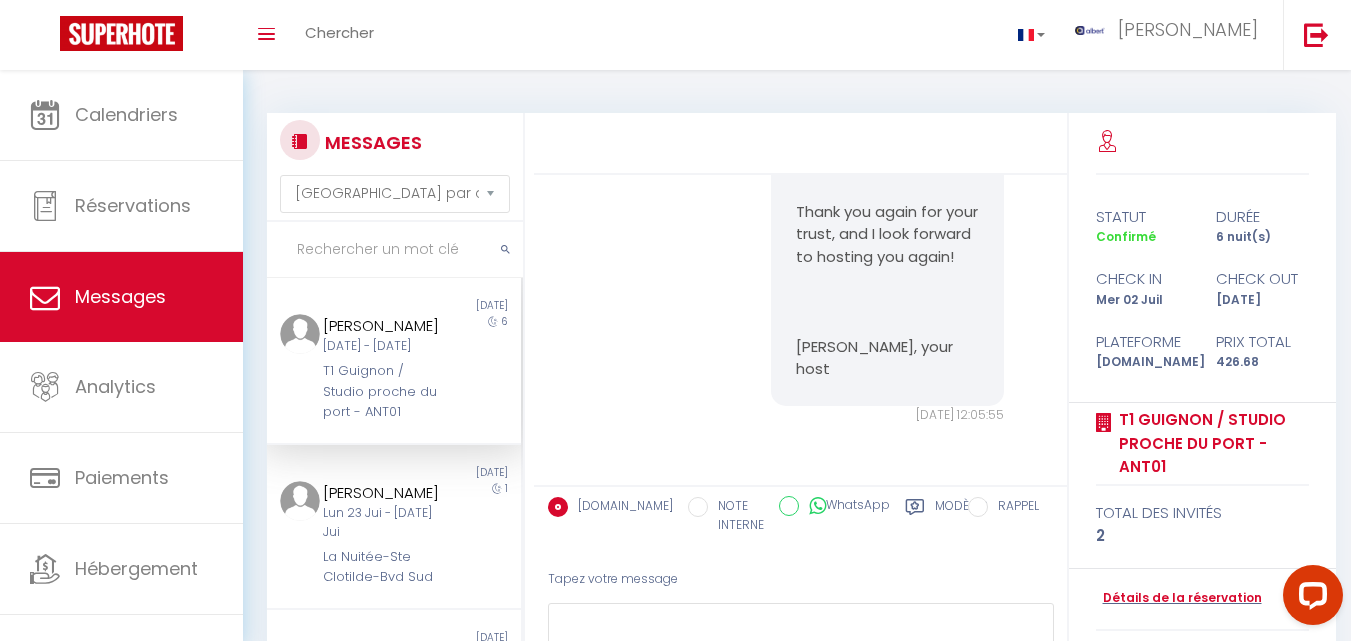type on "n" 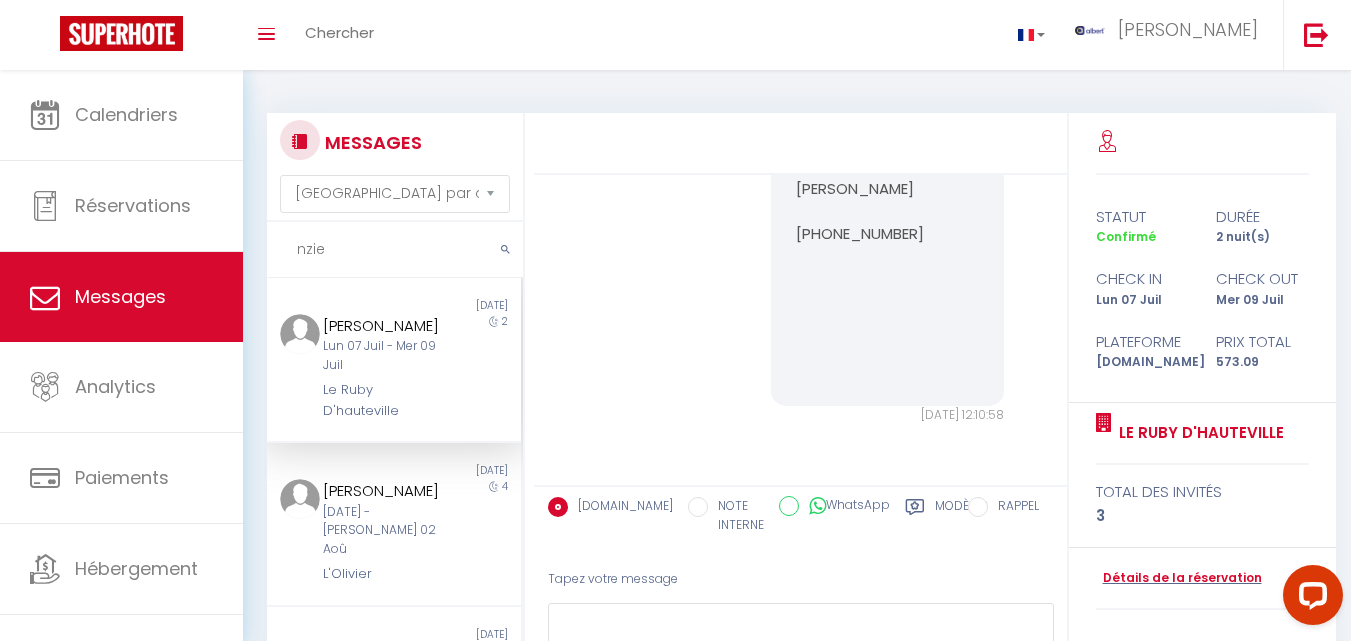 scroll, scrollTop: 8817, scrollLeft: 0, axis: vertical 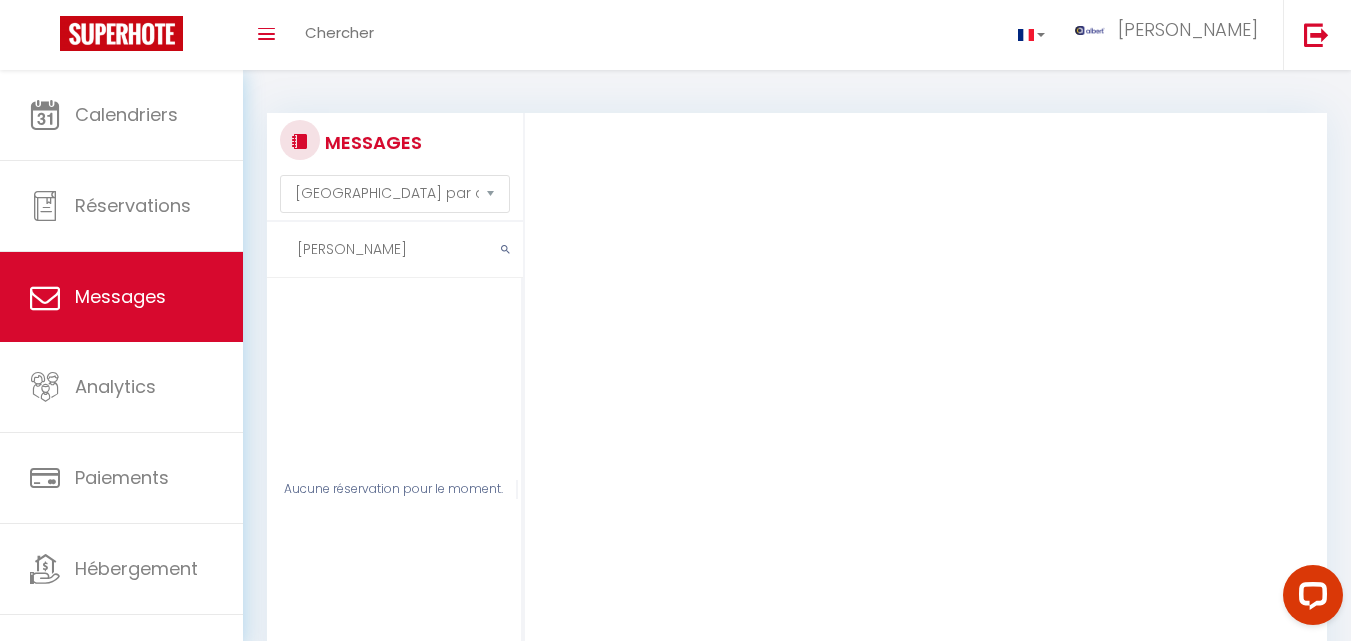 drag, startPoint x: 384, startPoint y: 257, endPoint x: 328, endPoint y: 253, distance: 56.142673 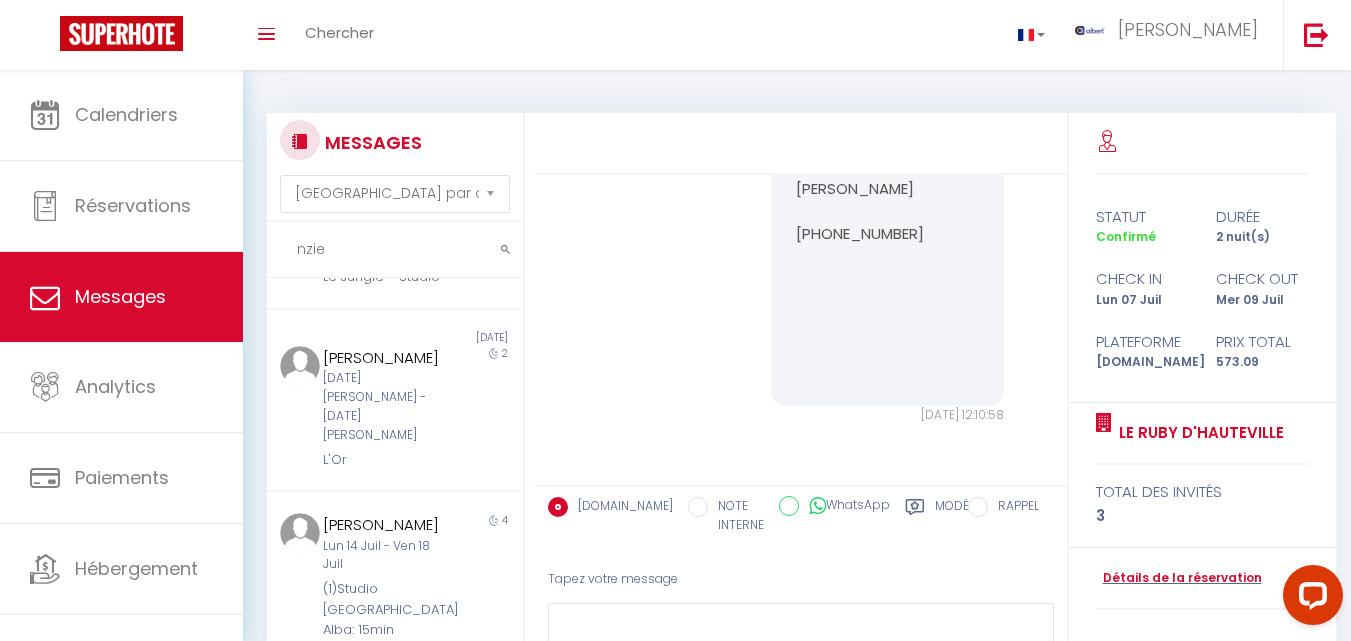 scroll, scrollTop: 1174, scrollLeft: 0, axis: vertical 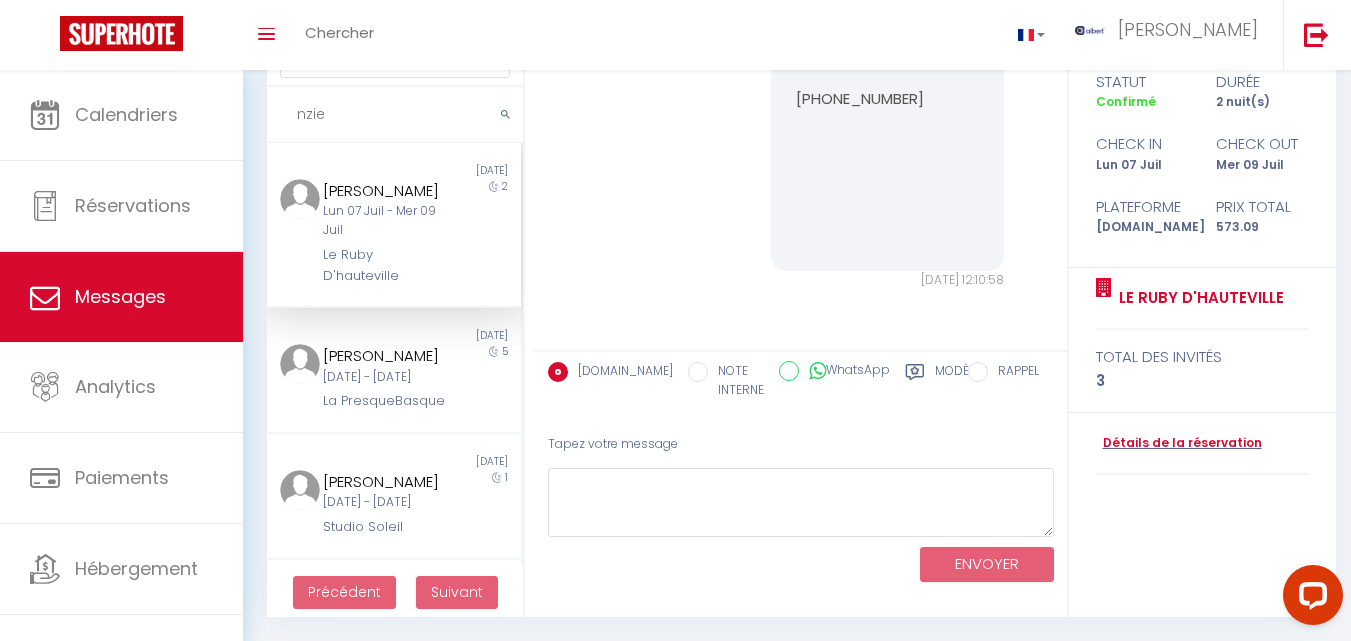 drag, startPoint x: 335, startPoint y: 119, endPoint x: 235, endPoint y: 105, distance: 100.97524 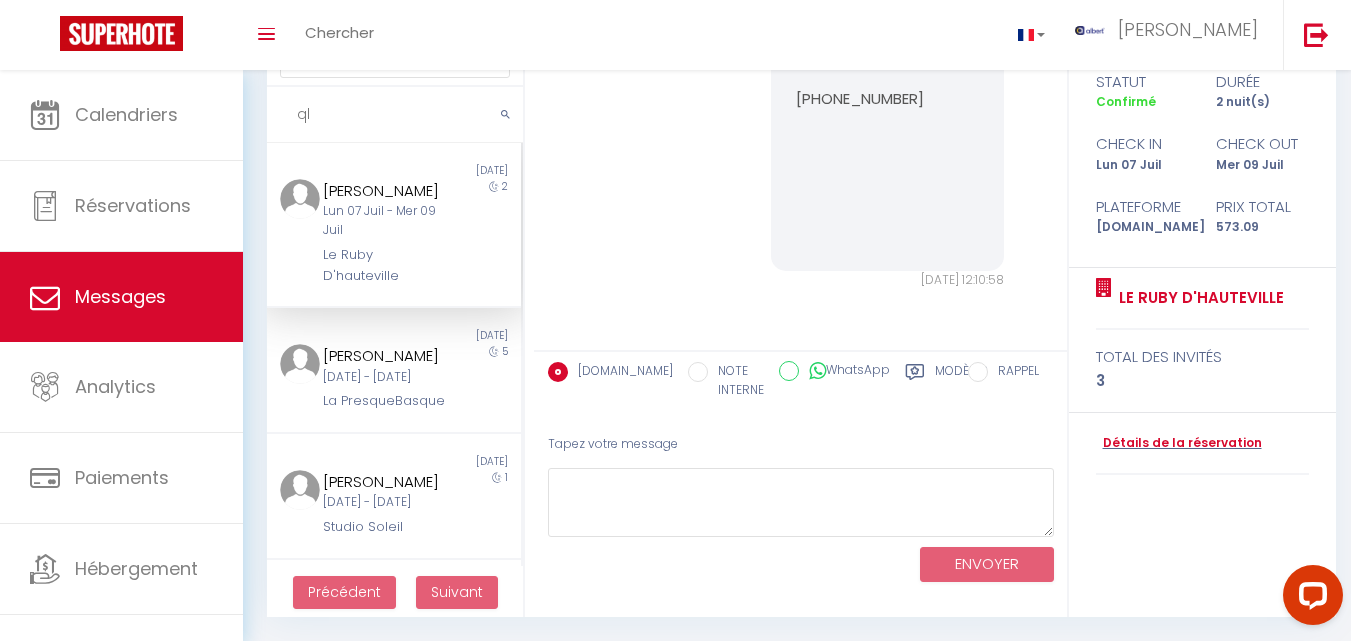 type on "q" 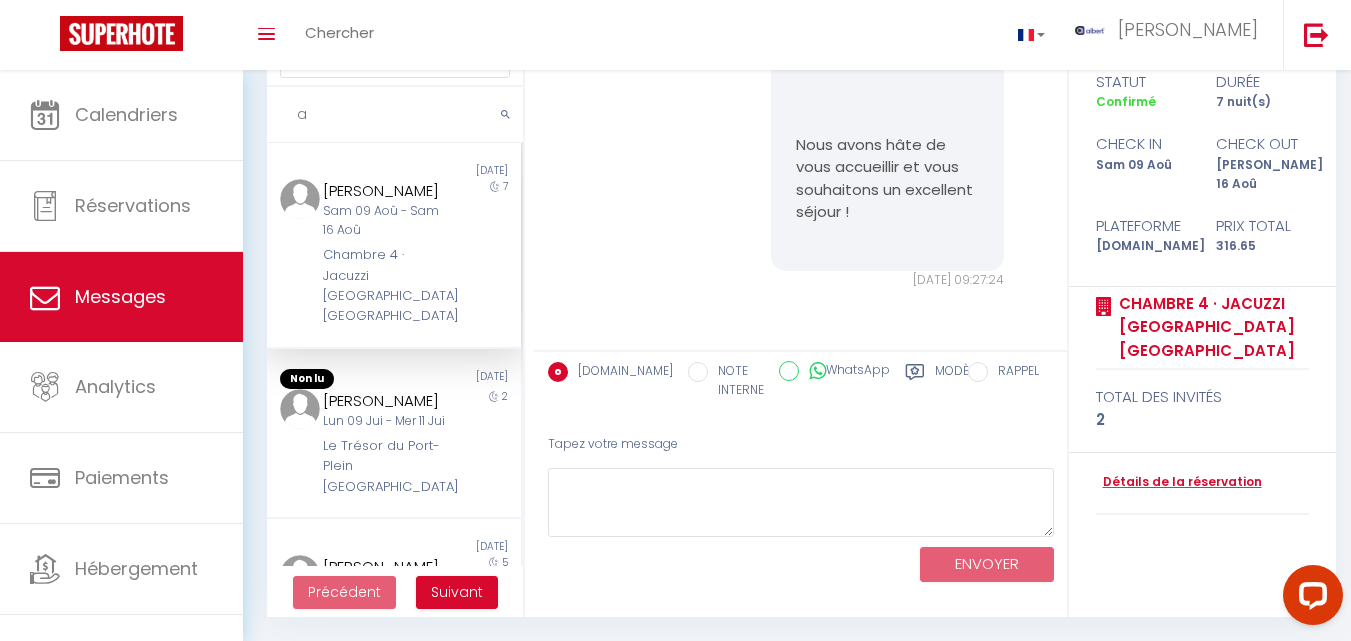 scroll, scrollTop: 1823, scrollLeft: 0, axis: vertical 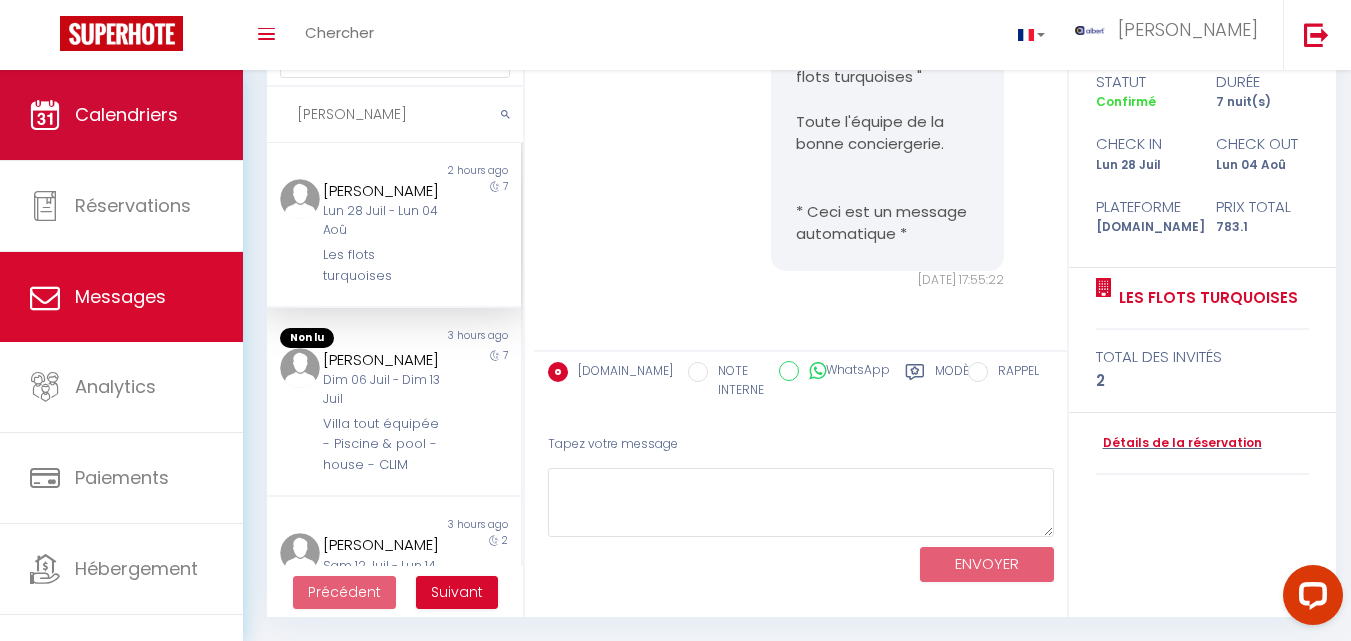 drag, startPoint x: 362, startPoint y: 112, endPoint x: 225, endPoint y: 103, distance: 137.2953 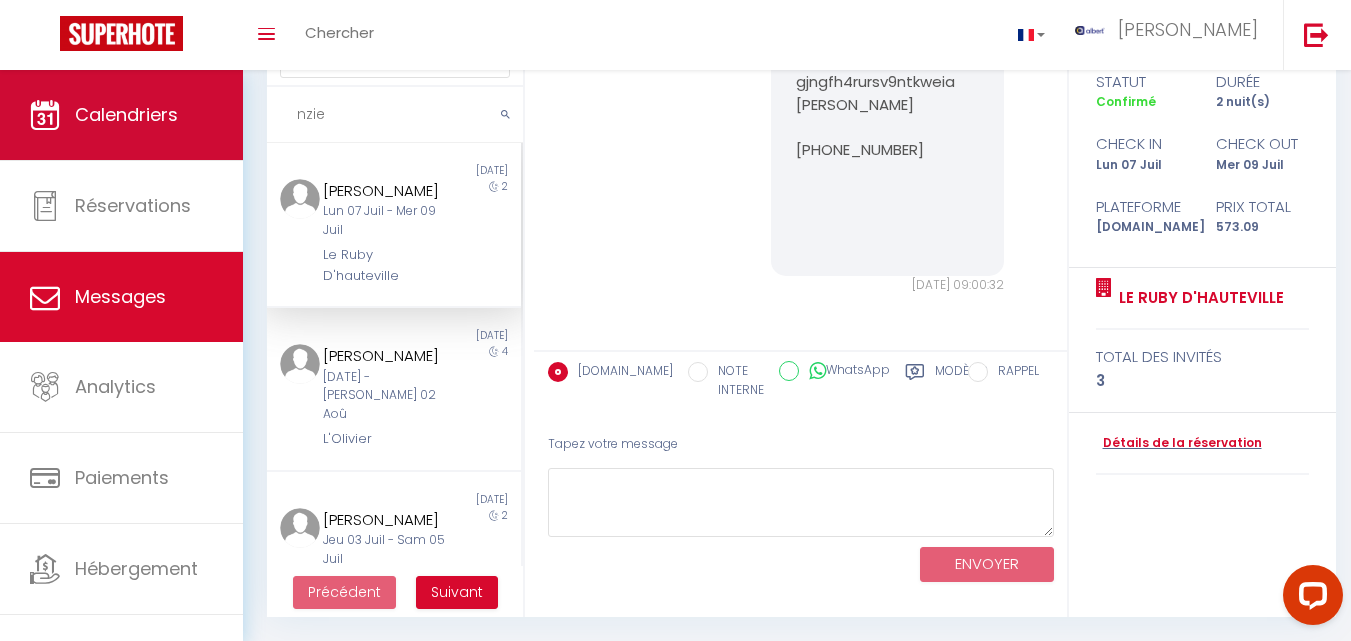 scroll, scrollTop: 8817, scrollLeft: 0, axis: vertical 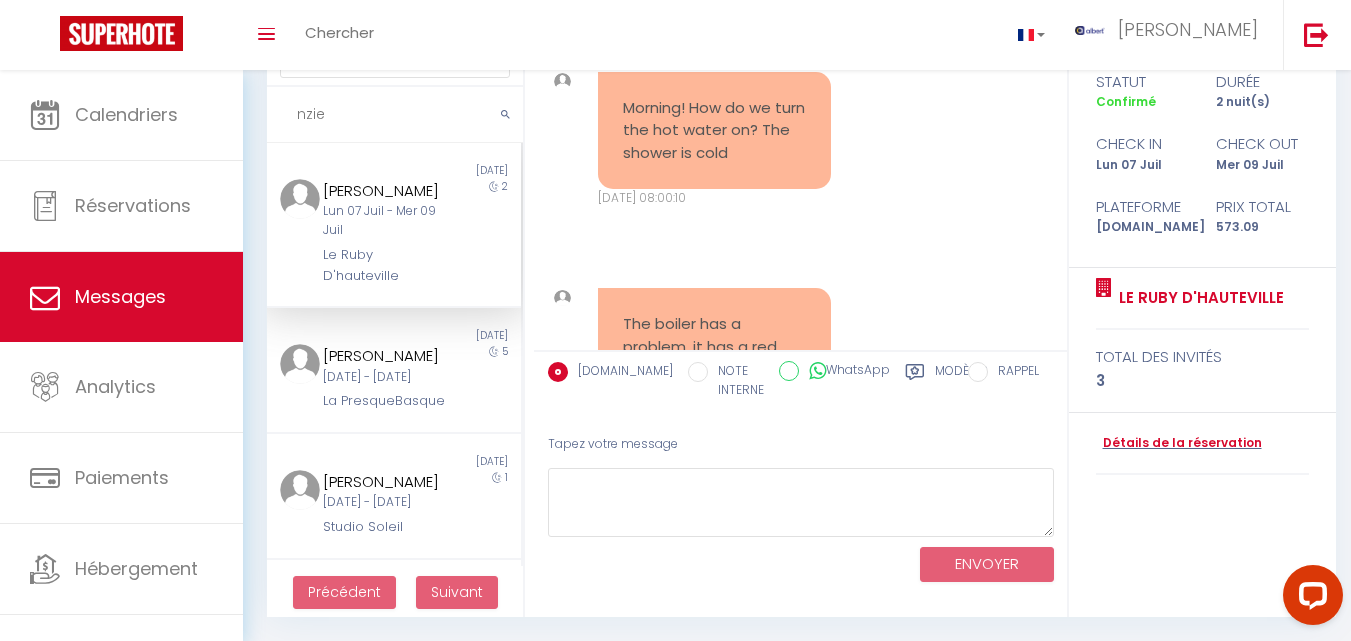 drag, startPoint x: 383, startPoint y: 127, endPoint x: 232, endPoint y: 110, distance: 151.95393 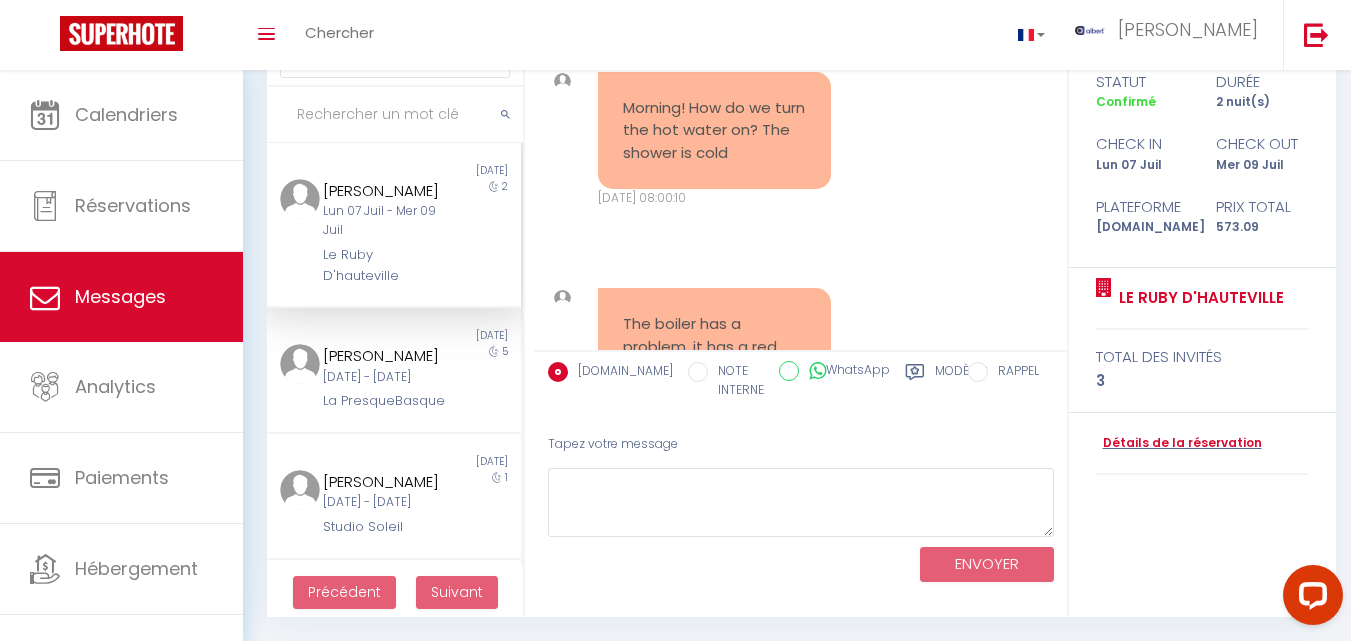 click at bounding box center (395, 115) 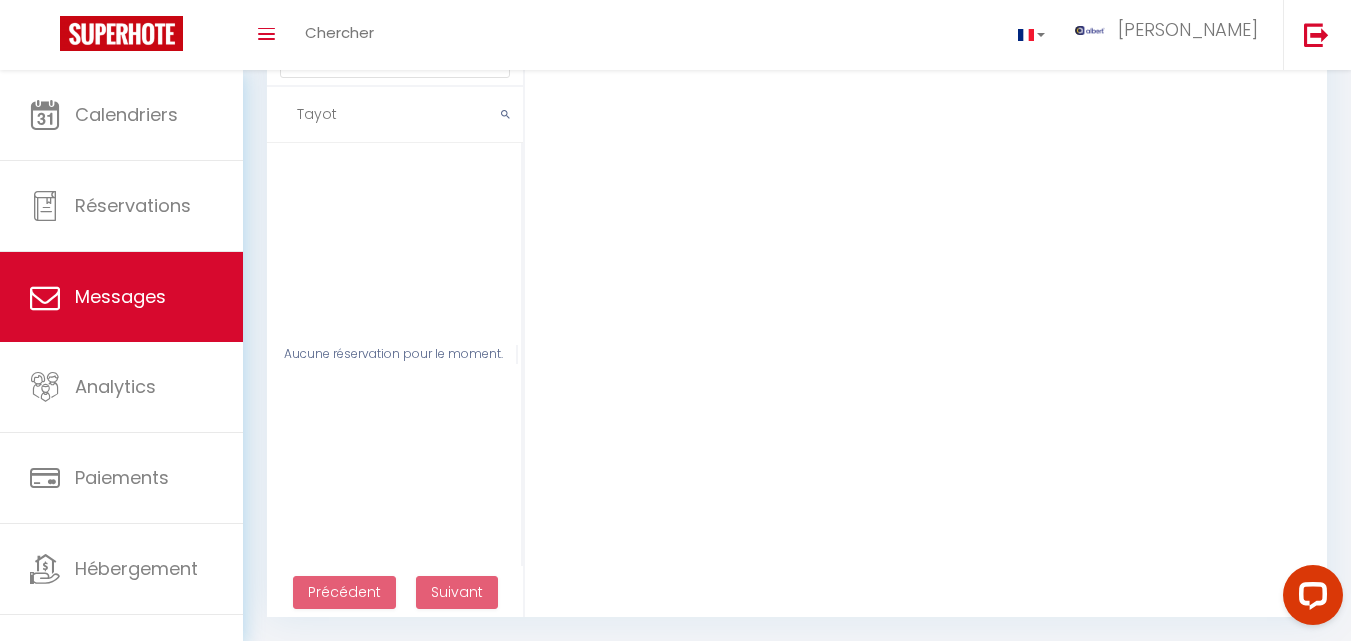 type on "Tayot" 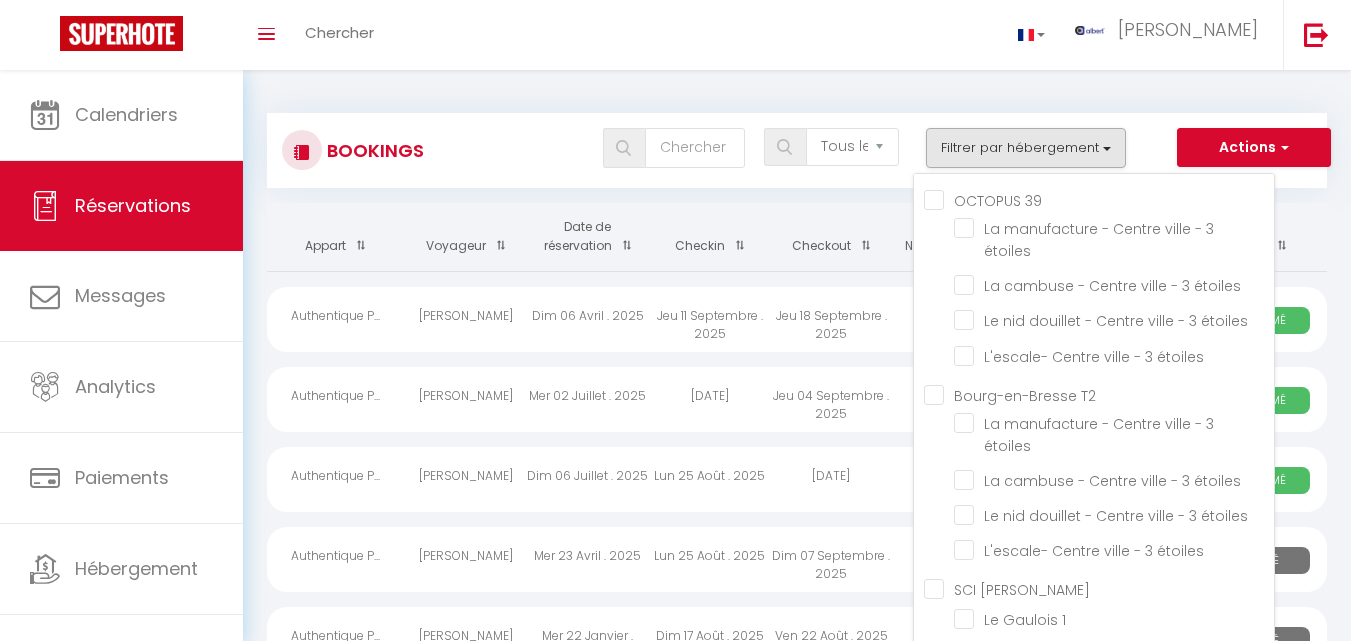 scroll, scrollTop: 0, scrollLeft: 0, axis: both 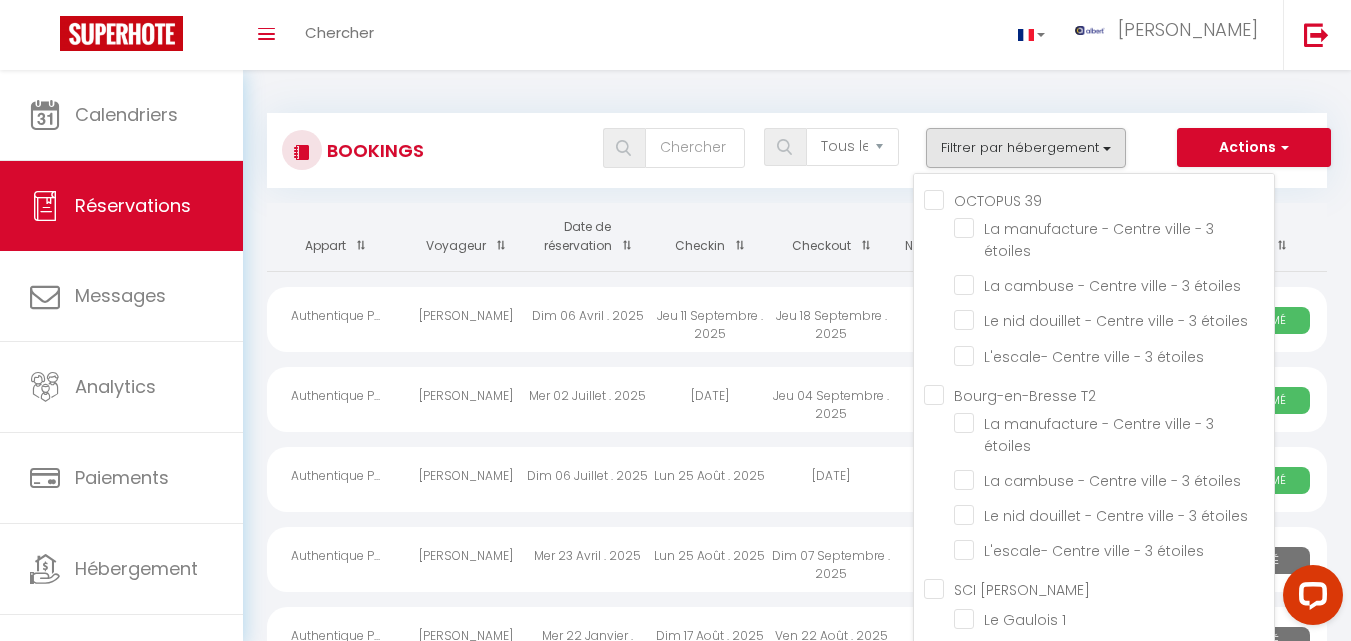 click on "Authentique Penty au coeur du bourg" at bounding box center (1114, 15155) 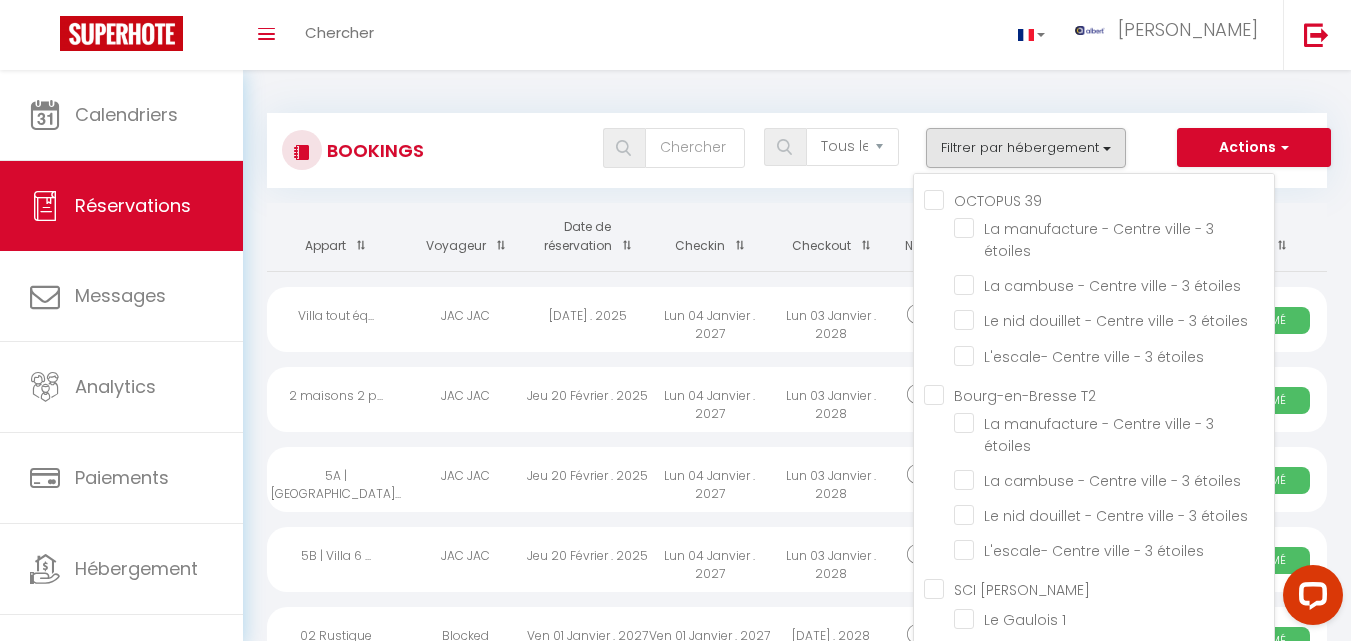scroll, scrollTop: 0, scrollLeft: 0, axis: both 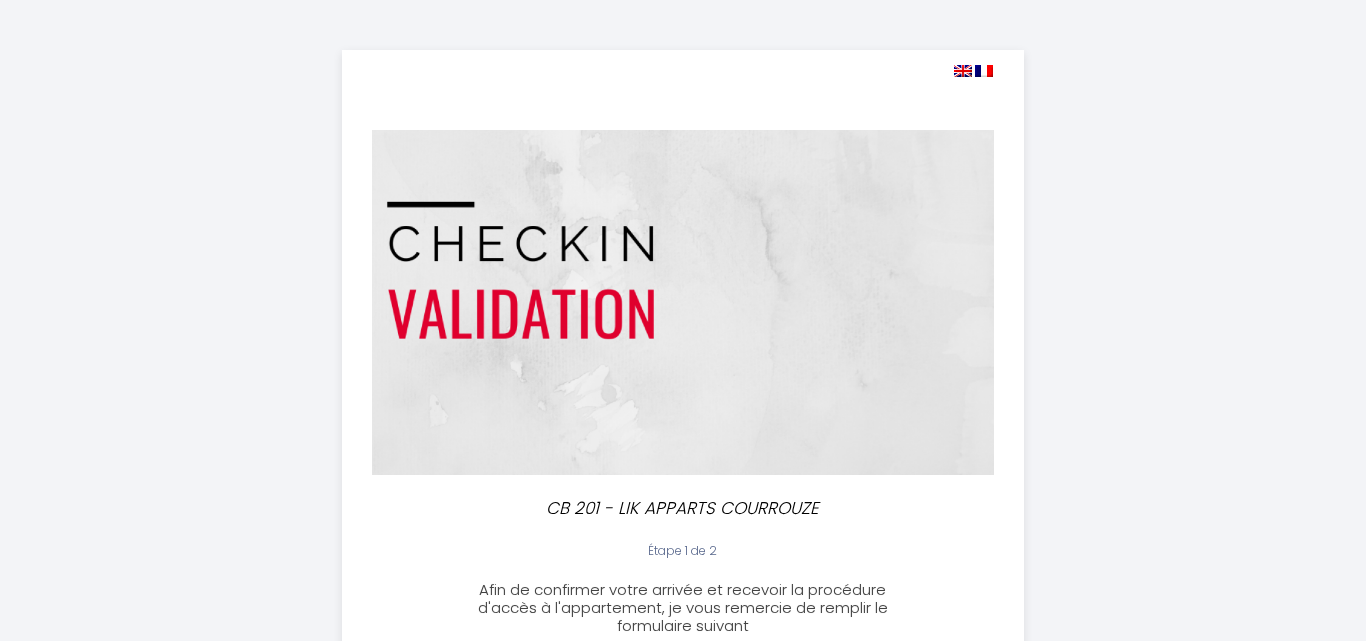 select 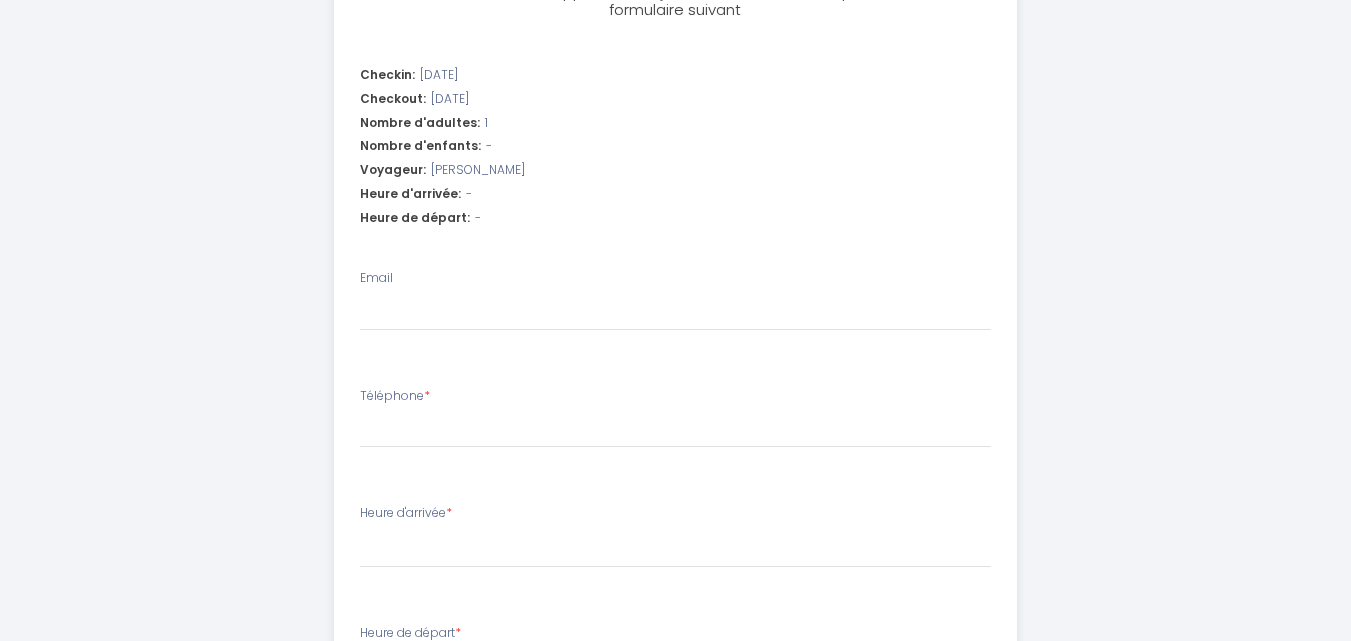 scroll, scrollTop: 1039, scrollLeft: 0, axis: vertical 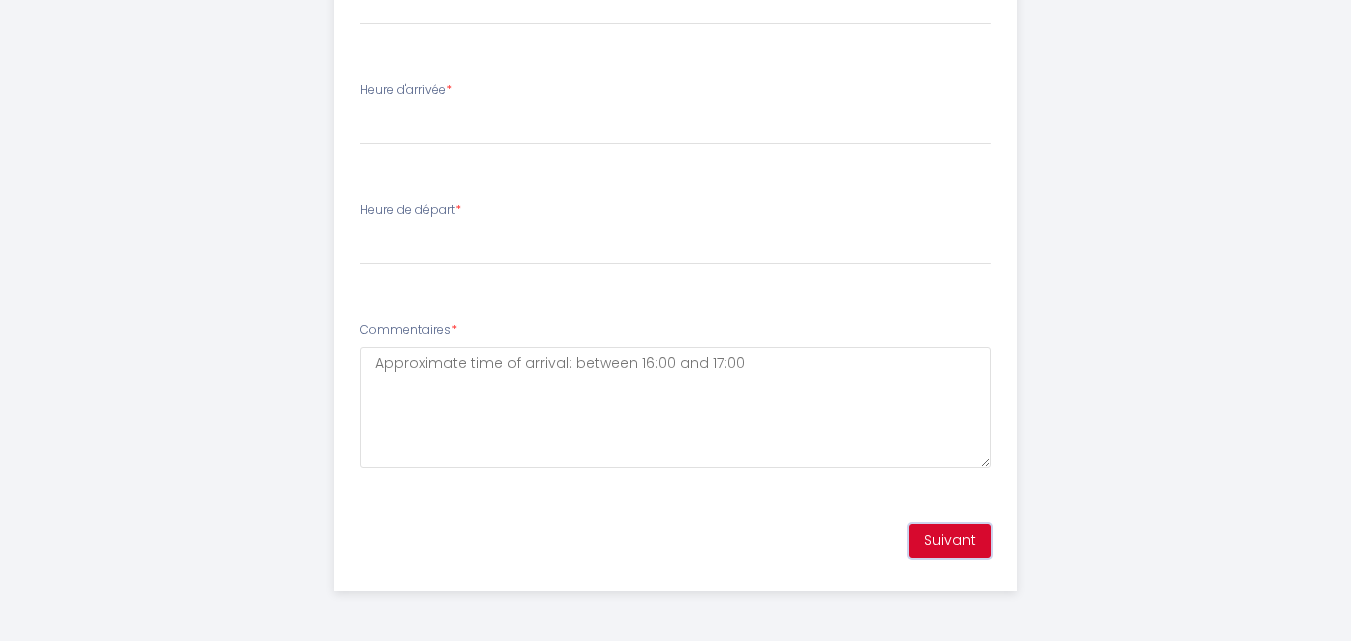 click on "Suivant" at bounding box center [950, 541] 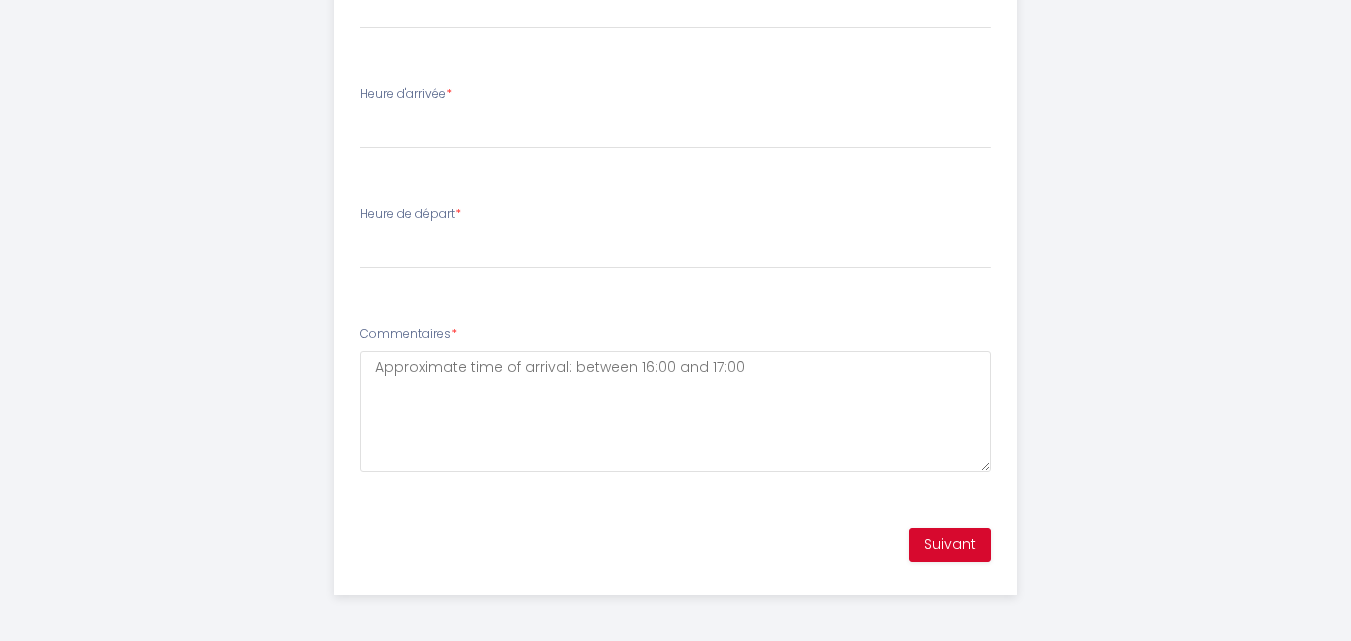 scroll, scrollTop: 1039, scrollLeft: 0, axis: vertical 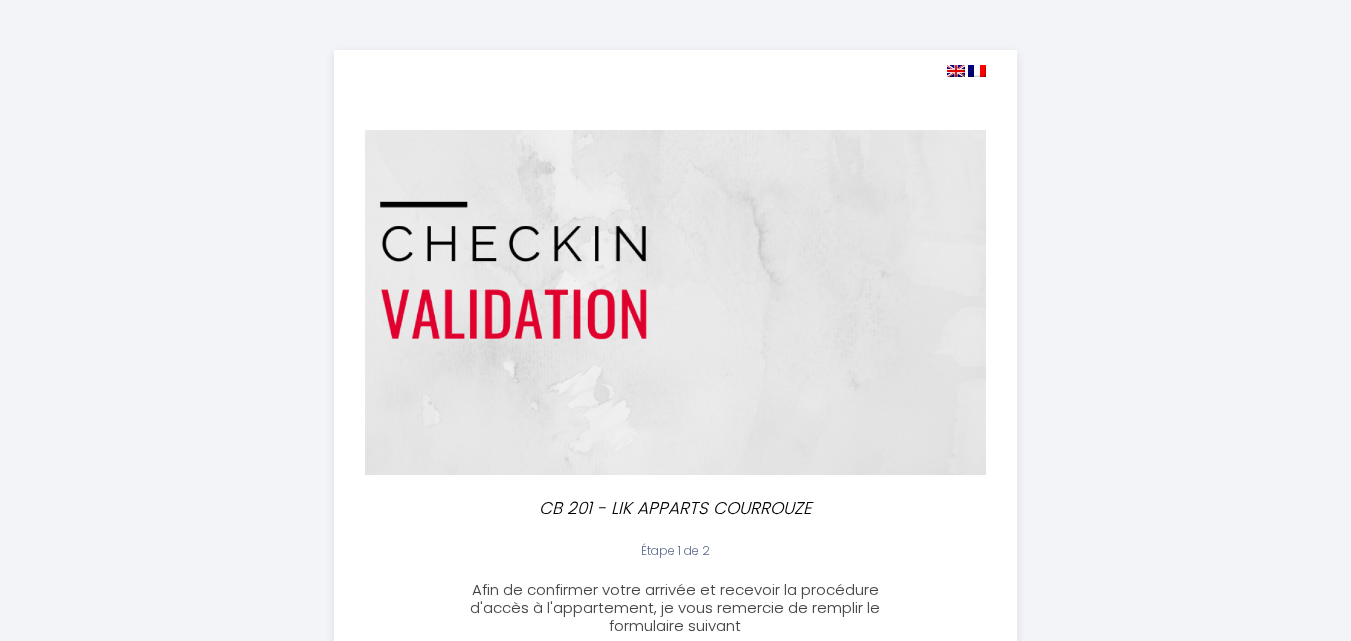 select 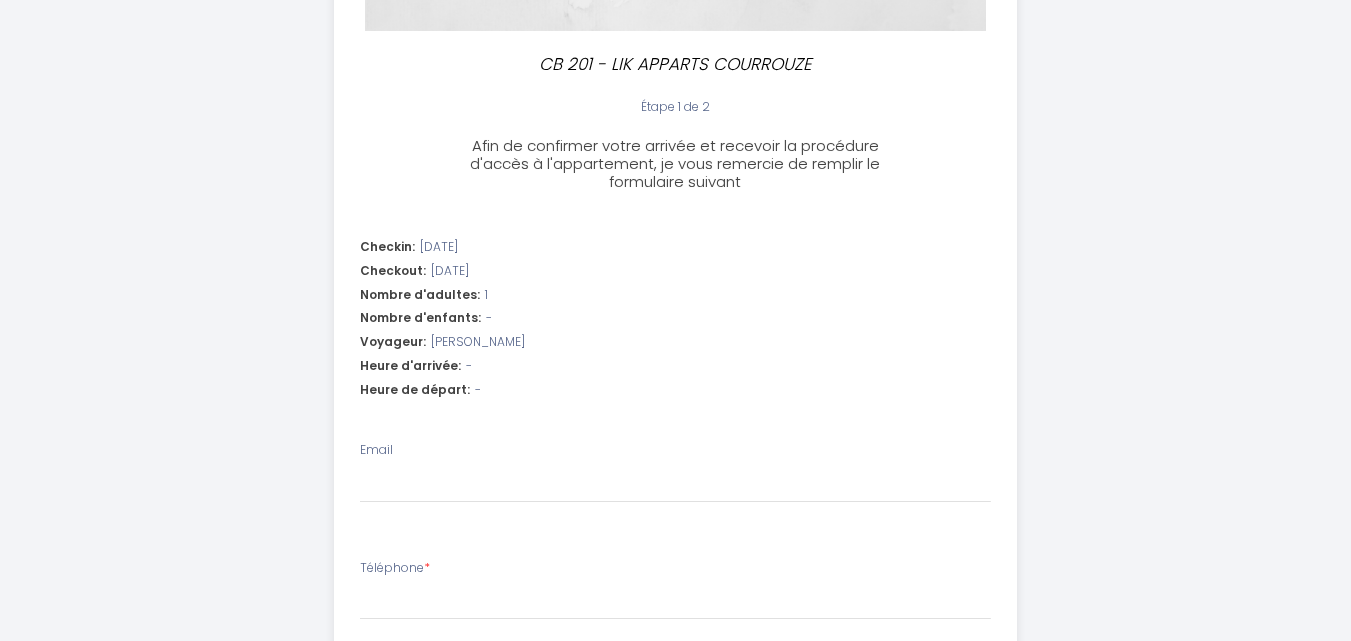 scroll, scrollTop: 1039, scrollLeft: 0, axis: vertical 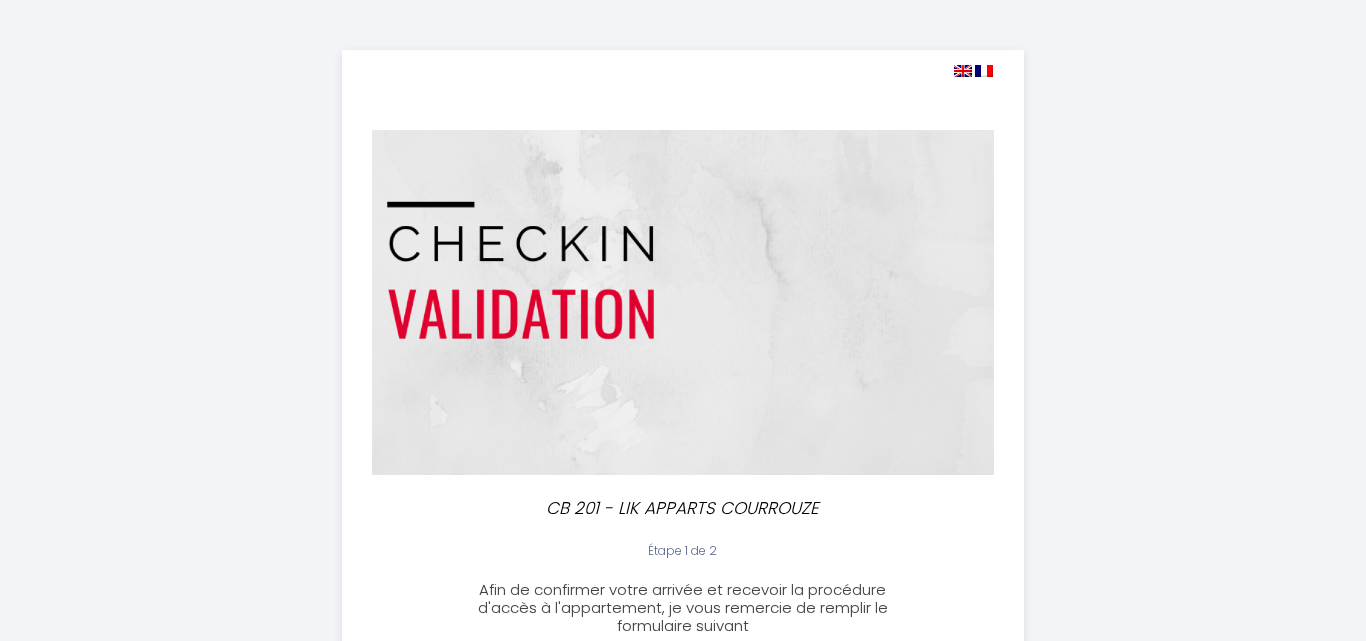 select 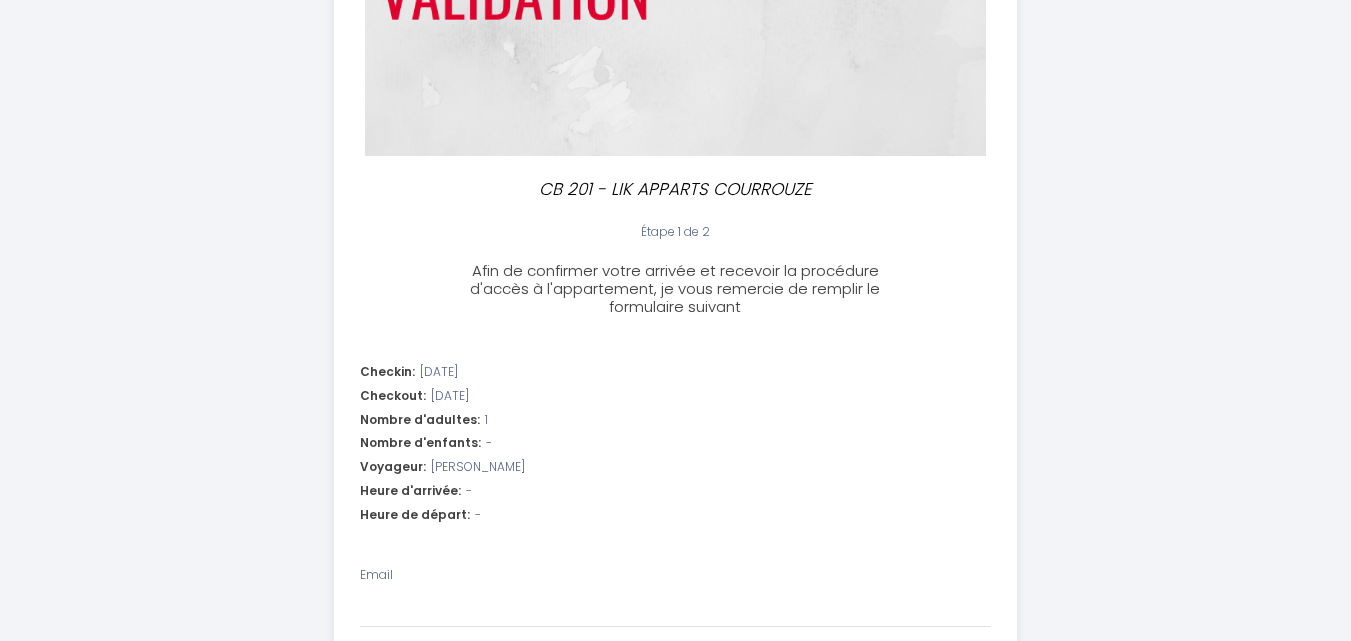 scroll, scrollTop: 1039, scrollLeft: 0, axis: vertical 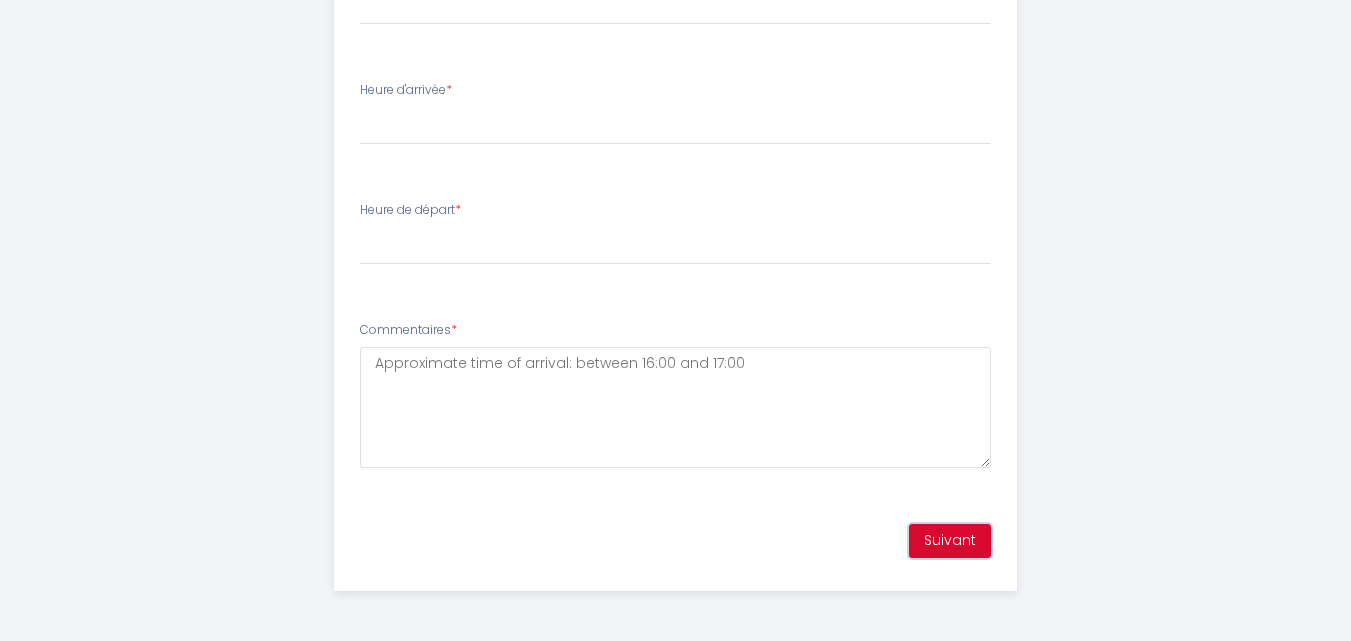 click on "Suivant" at bounding box center [950, 541] 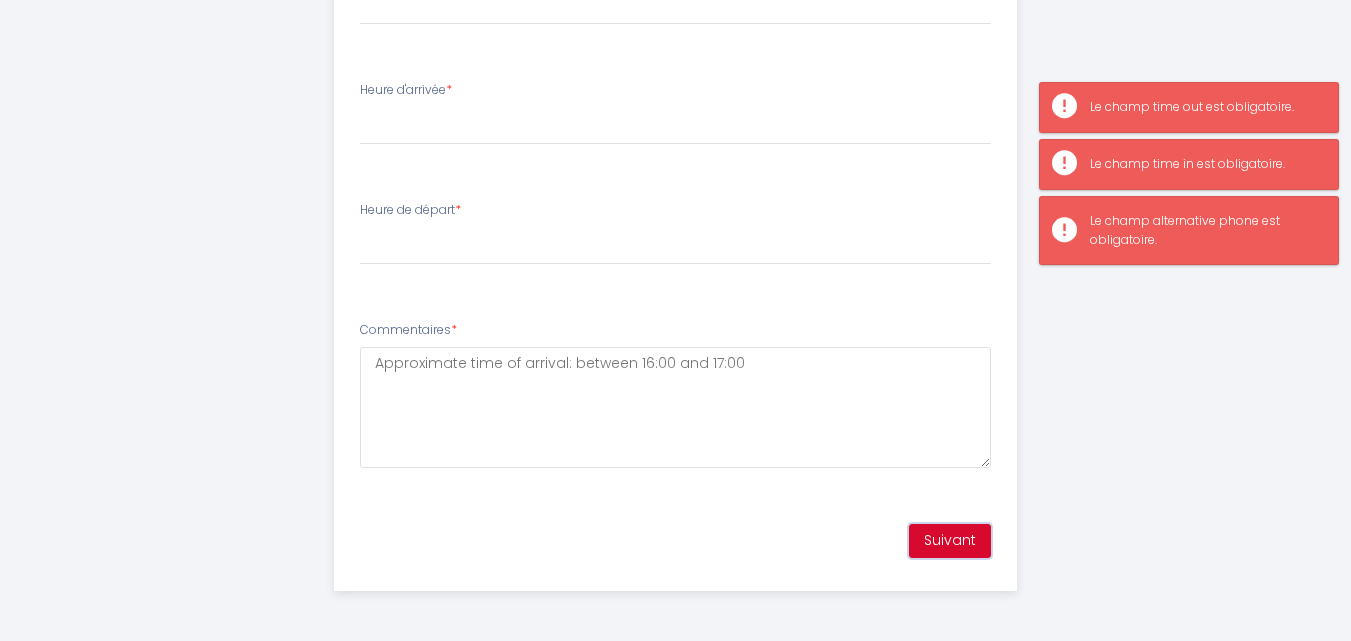click on "Suivant" at bounding box center [950, 541] 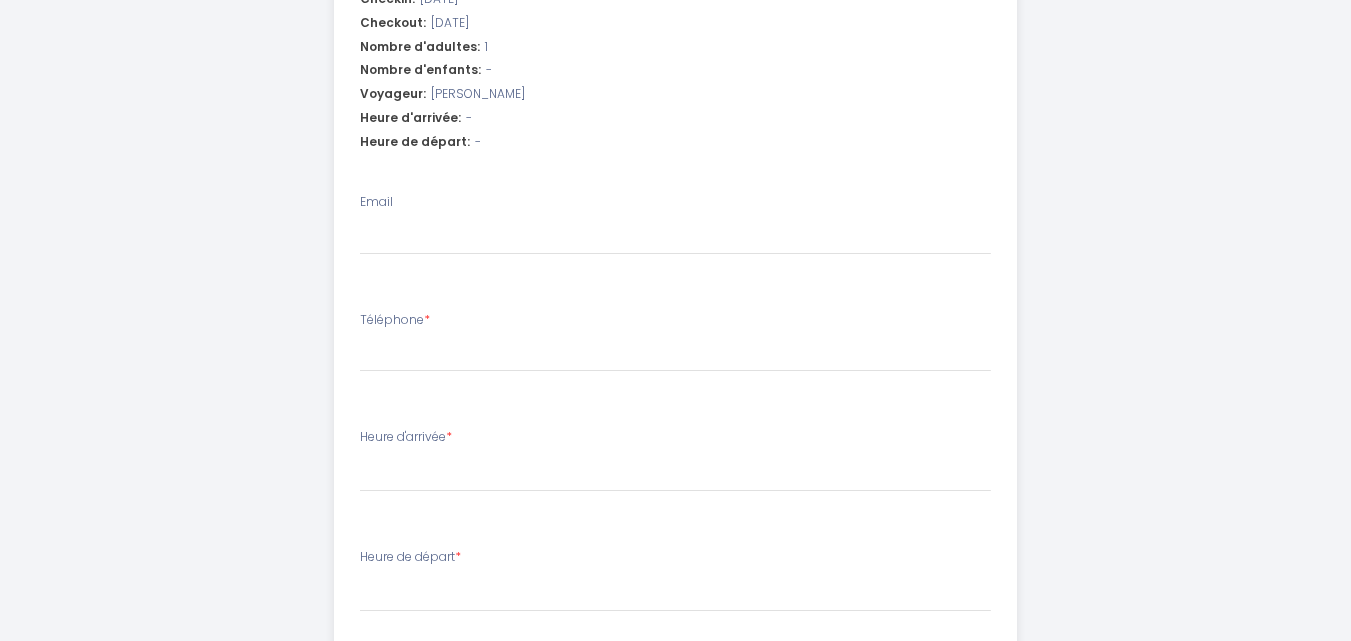 scroll, scrollTop: 679, scrollLeft: 0, axis: vertical 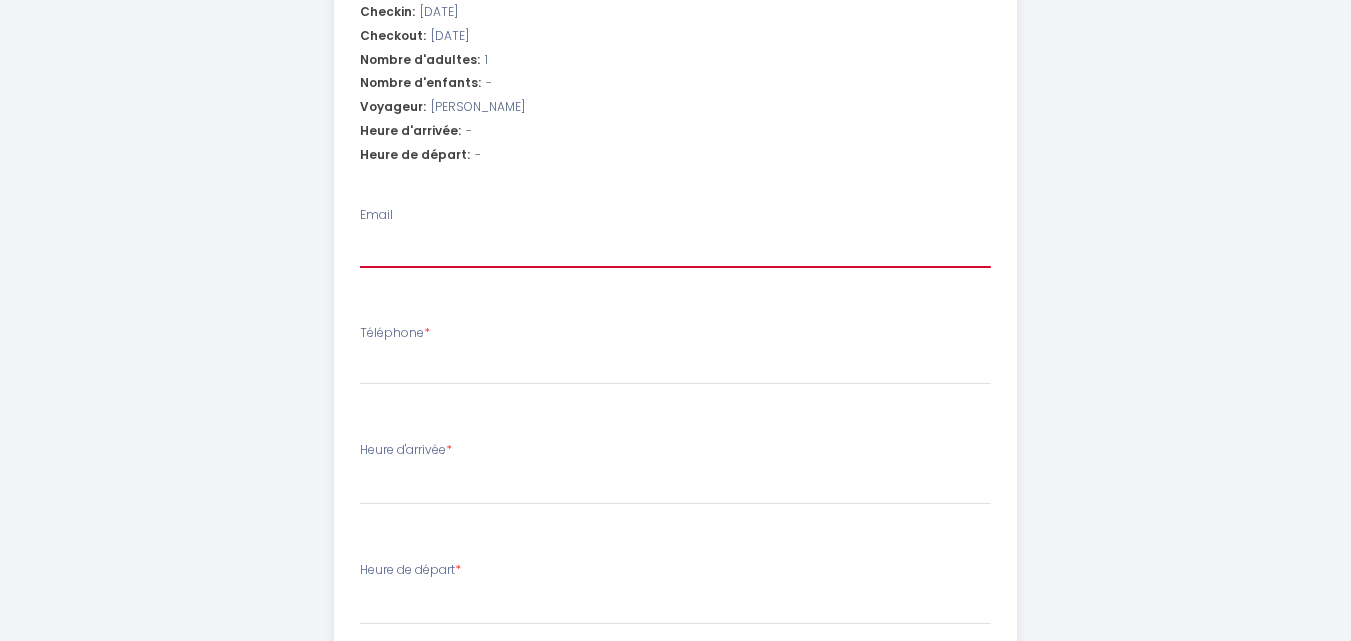 click on "Email" at bounding box center (675, 250) 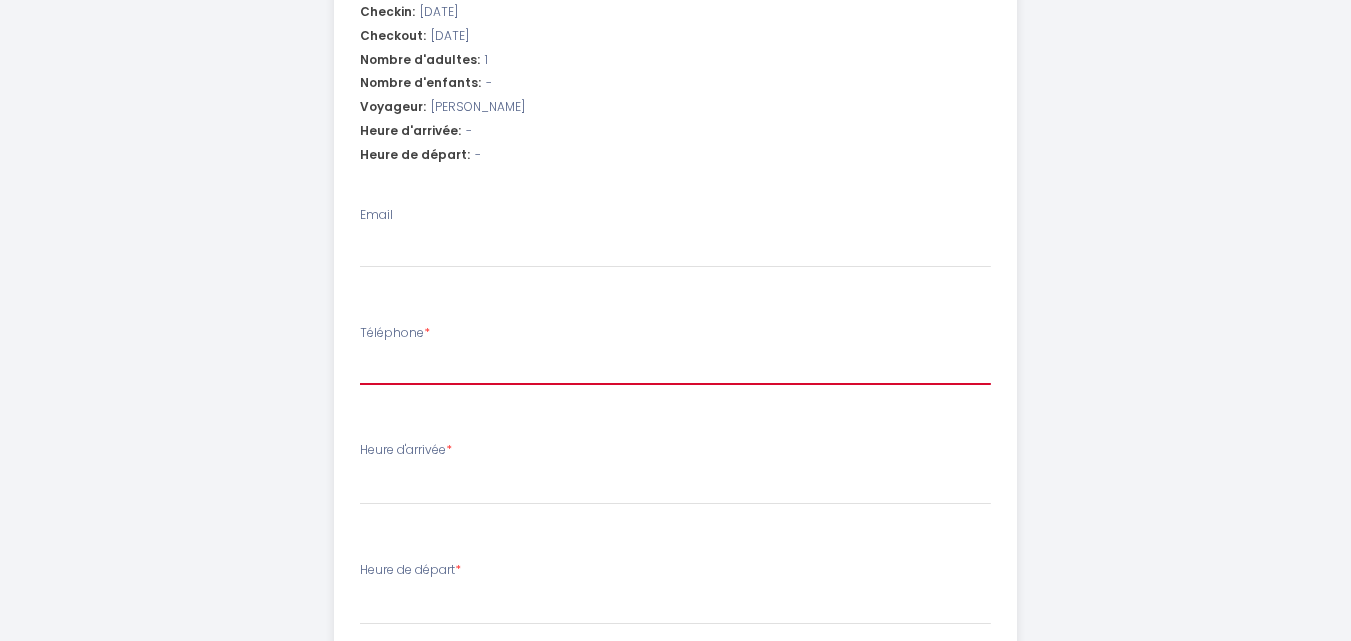 click on "Téléphone
*" at bounding box center (675, 367) 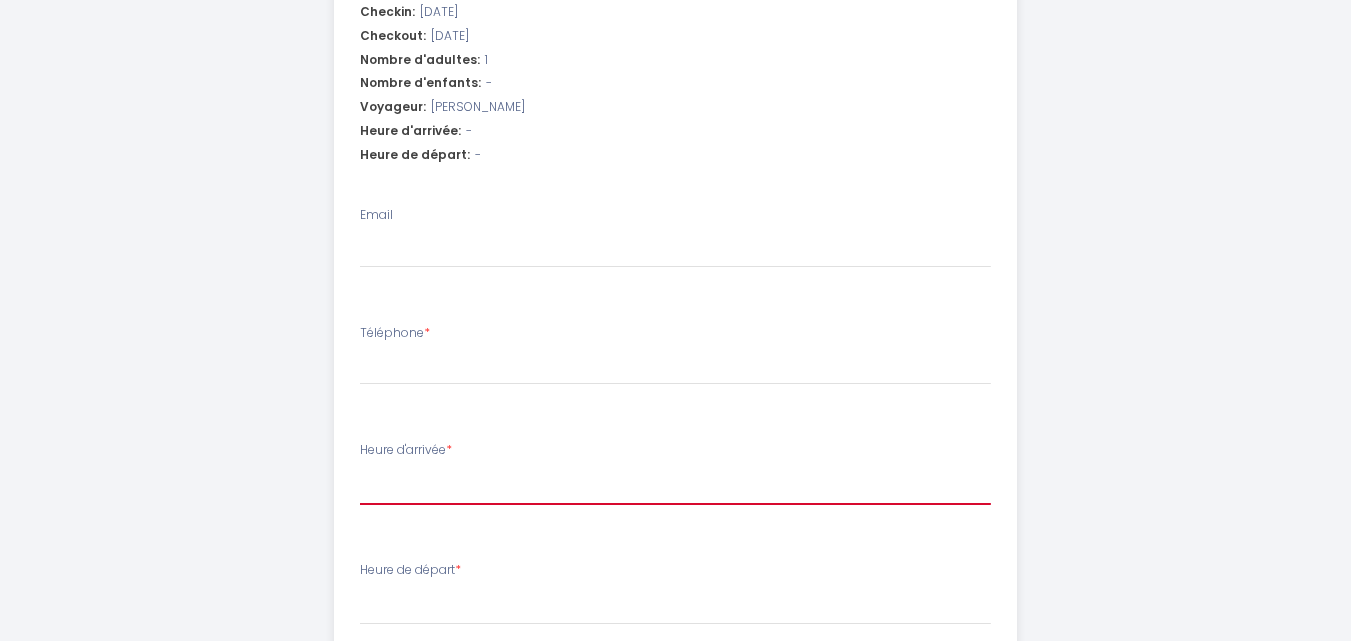 click on "15:00 15:30 16:00 16:30 17:00 17:30 18:00 18:30 19:00 19:30 20:00 20:30 21:00 21:30 22:00 22:30 23:00 23:30" at bounding box center (675, 486) 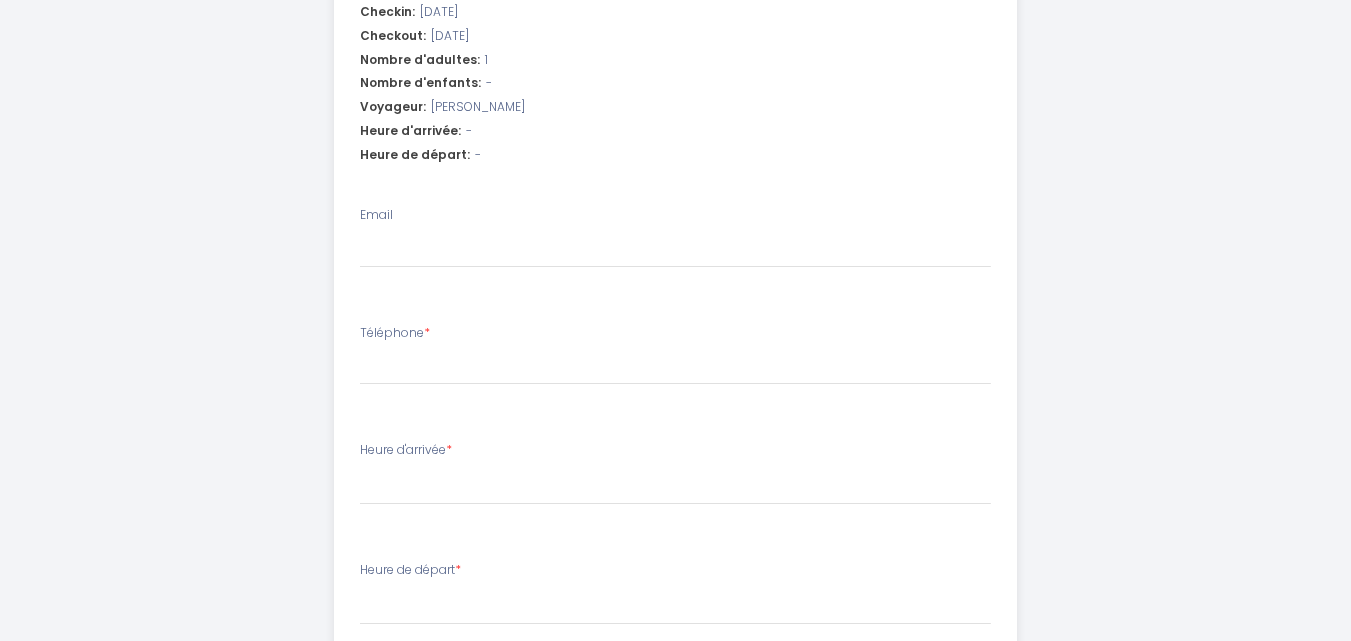 click on "CB 201 - LIK APPARTS COURROUZE       Étape 1 de
2   Afin de confirmer votre arrivée et recevoir la procédure d'accès à l'appartement, je vous remercie de remplir le formulaire suivant           Checkin:   2025-07-12   Checkout:   2025-07-13   Nombre d'adultes:   1   Nombre d'enfants:   -   Voyageur:   Denisa Put   Heure d'arrivée:   -   Heure de départ:   -
Email
Téléphone
*
Heure d'arrivée
*   15:00 15:30 16:00 16:30 17:00 17:30 18:00 18:30 19:00 19:30 20:00 20:30 21:00 21:30 22:00 22:30 23:00 23:30
Heure de départ
*   00:00 00:30 01:00 01:30 02:00 02:30 03:00 03:30 04:00 04:30 05:00 05:30 06:00 06:30 07:00 07:30 08:00 08:30 09:00 09:30 10:00 10:30 11:00
Commentaires
*   Approximate time of arrival: between 16:00 and 17:00
Suivant" at bounding box center [675, 161] 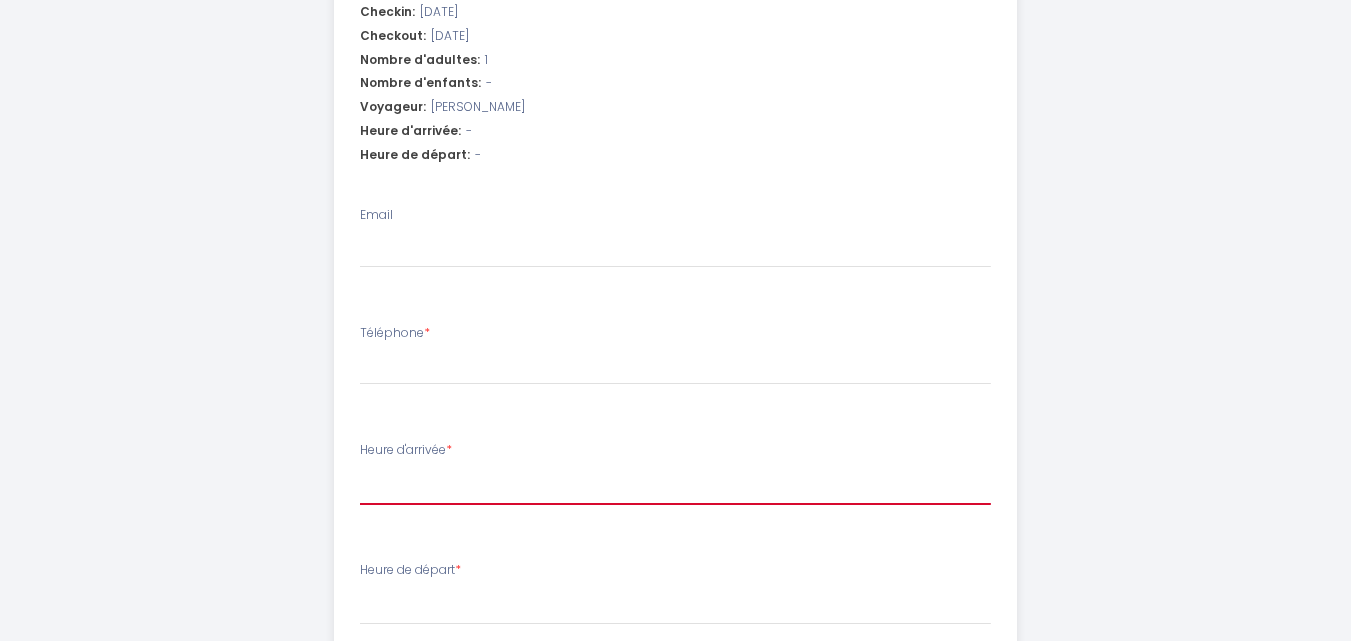 click on "15:00 15:30 16:00 16:30 17:00 17:30 18:00 18:30 19:00 19:30 20:00 20:30 21:00 21:30 22:00 22:30 23:00 23:30" at bounding box center [675, 486] 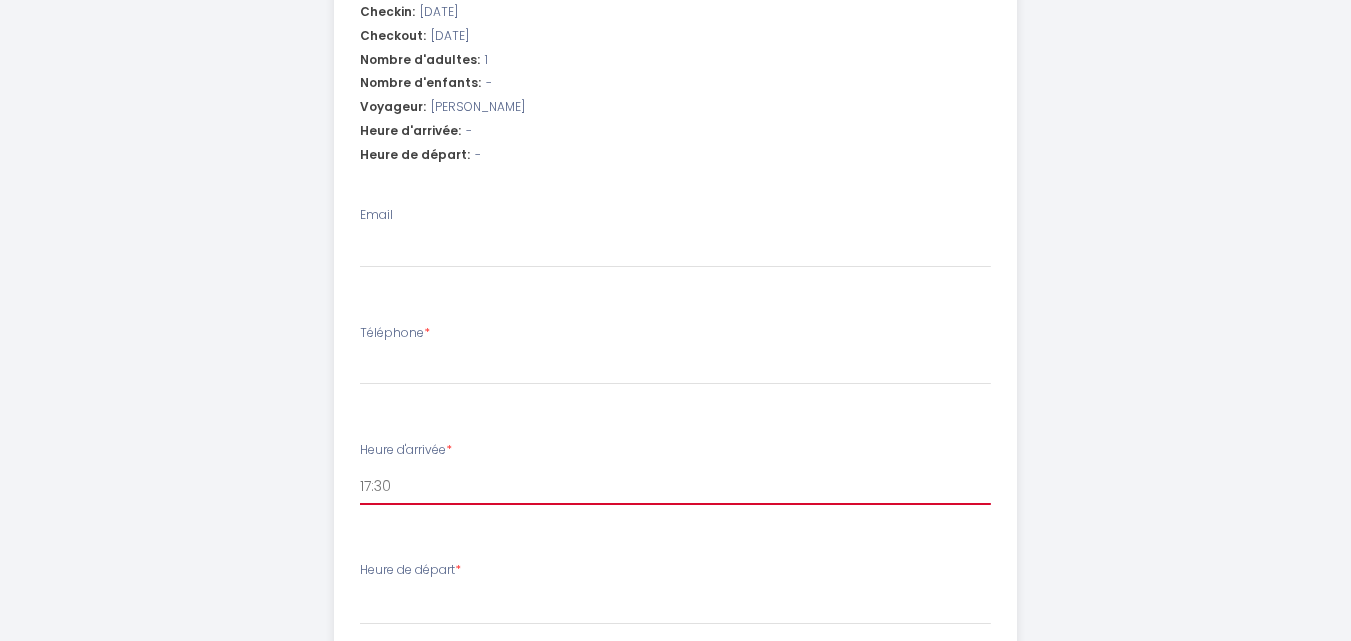click on "15:00 15:30 16:00 16:30 17:00 17:30 18:00 18:30 19:00 19:30 20:00 20:30 21:00 21:30 22:00 22:30 23:00 23:30" at bounding box center (675, 486) 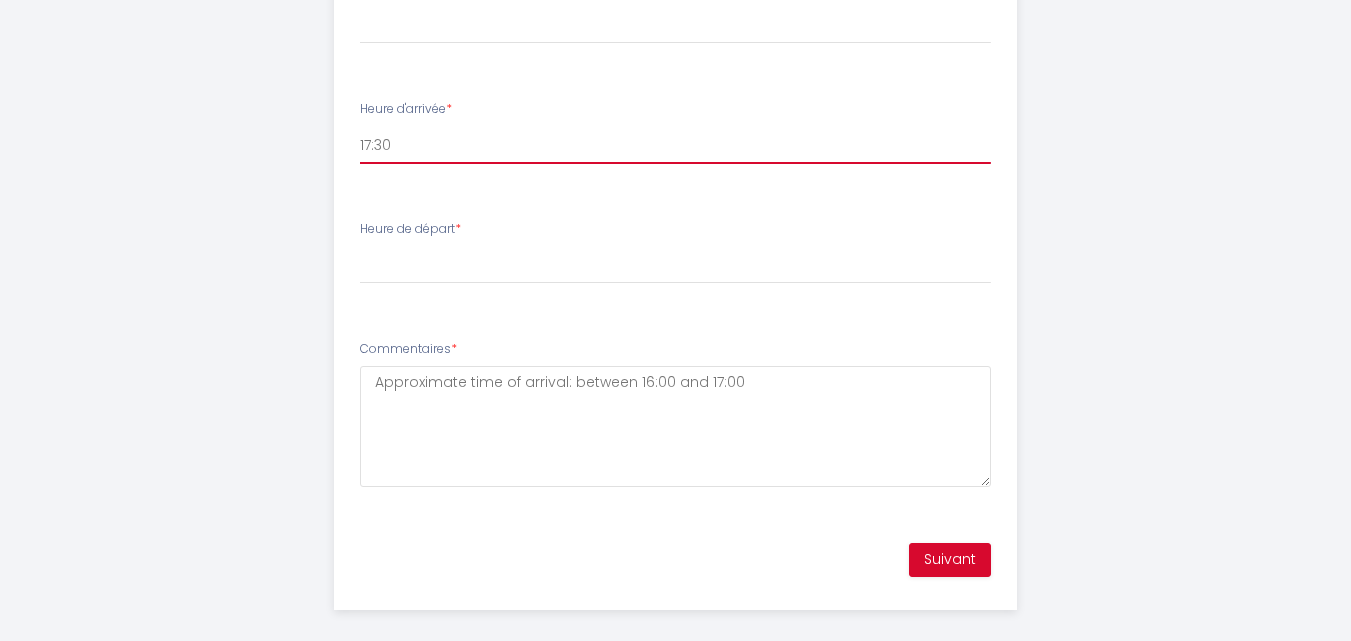 scroll, scrollTop: 1039, scrollLeft: 0, axis: vertical 